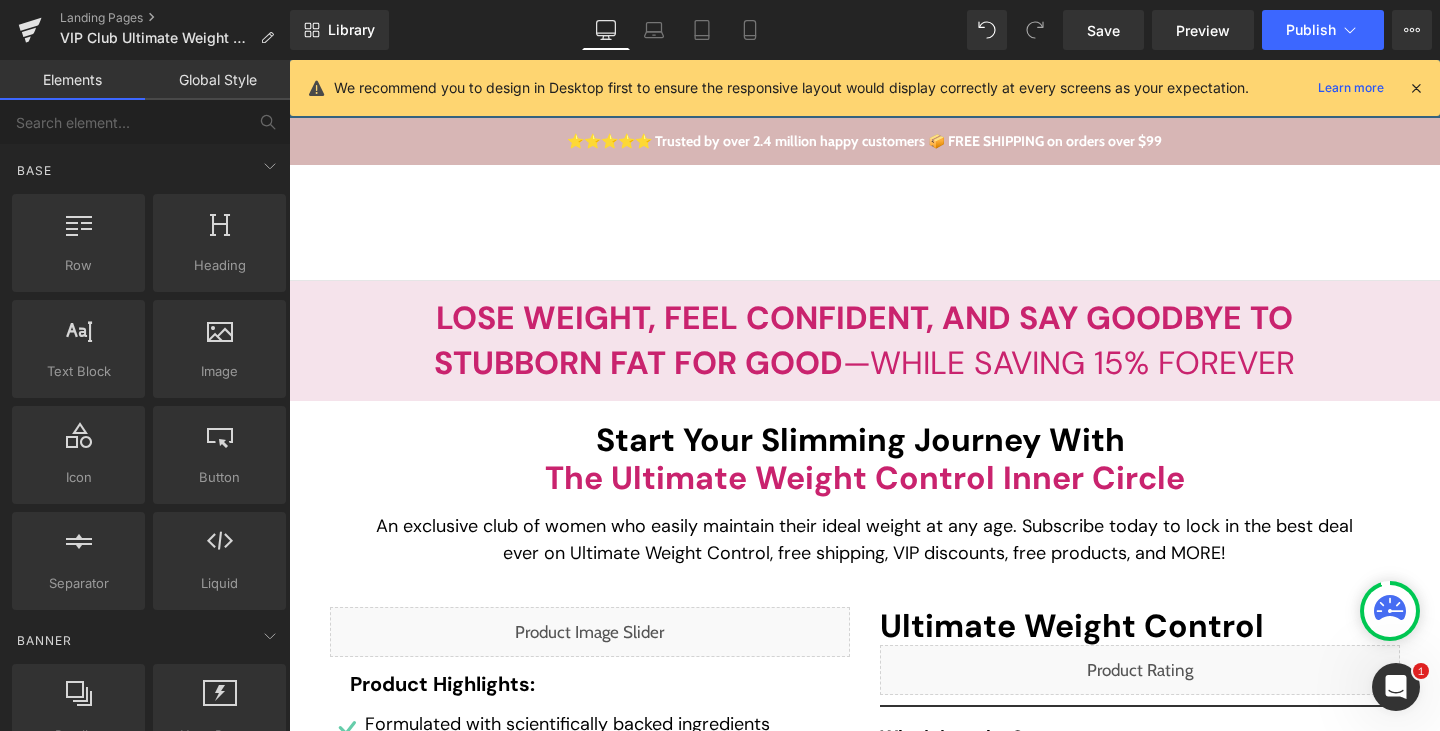scroll, scrollTop: 300, scrollLeft: 0, axis: vertical 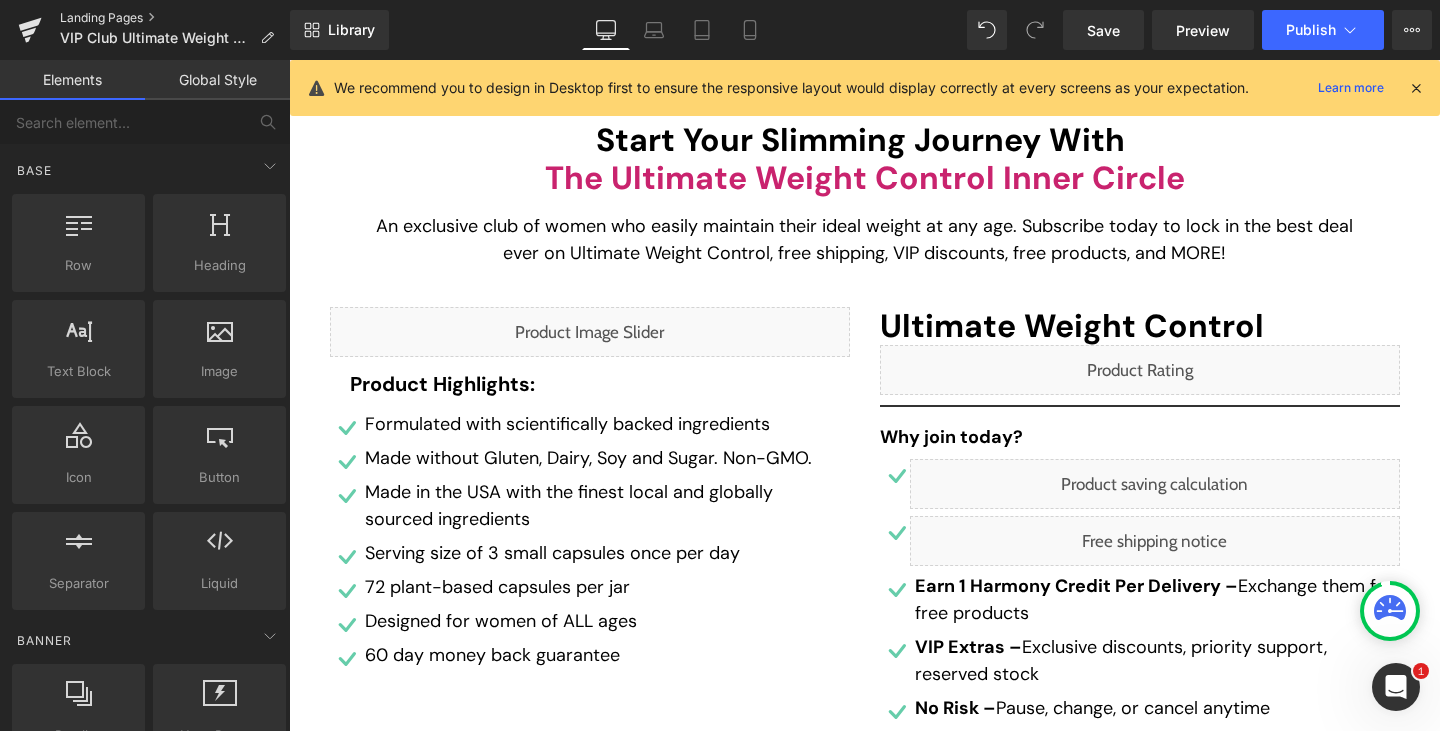 click on "Landing Pages" at bounding box center (175, 18) 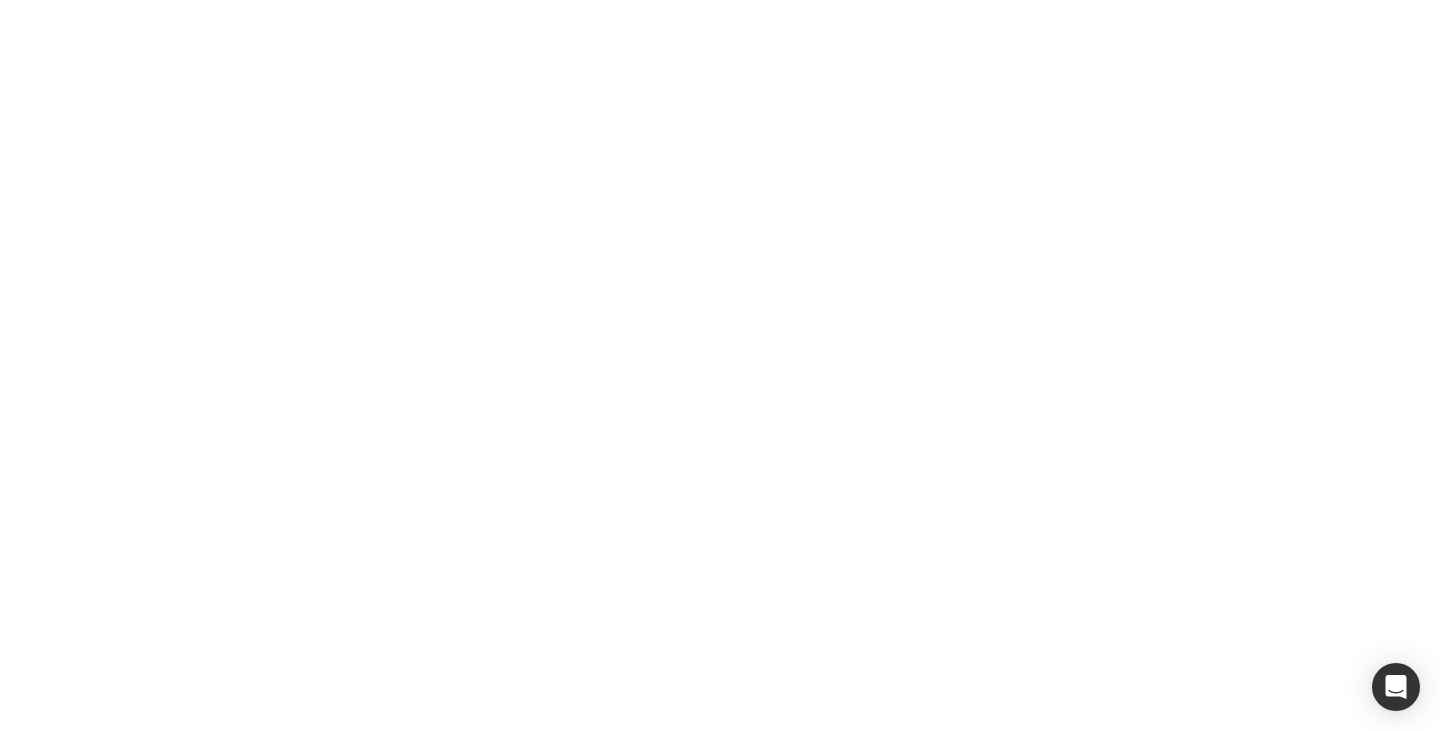 scroll, scrollTop: 0, scrollLeft: 0, axis: both 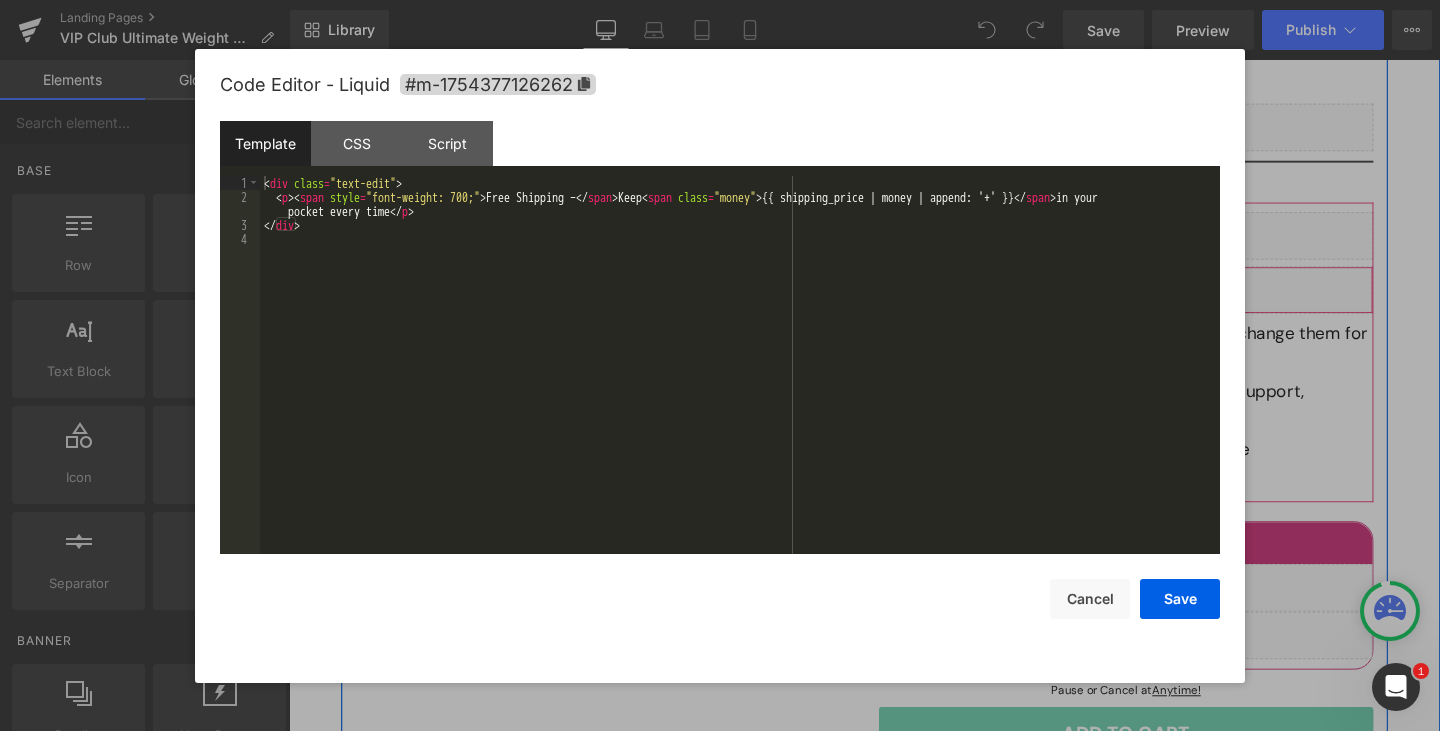 click 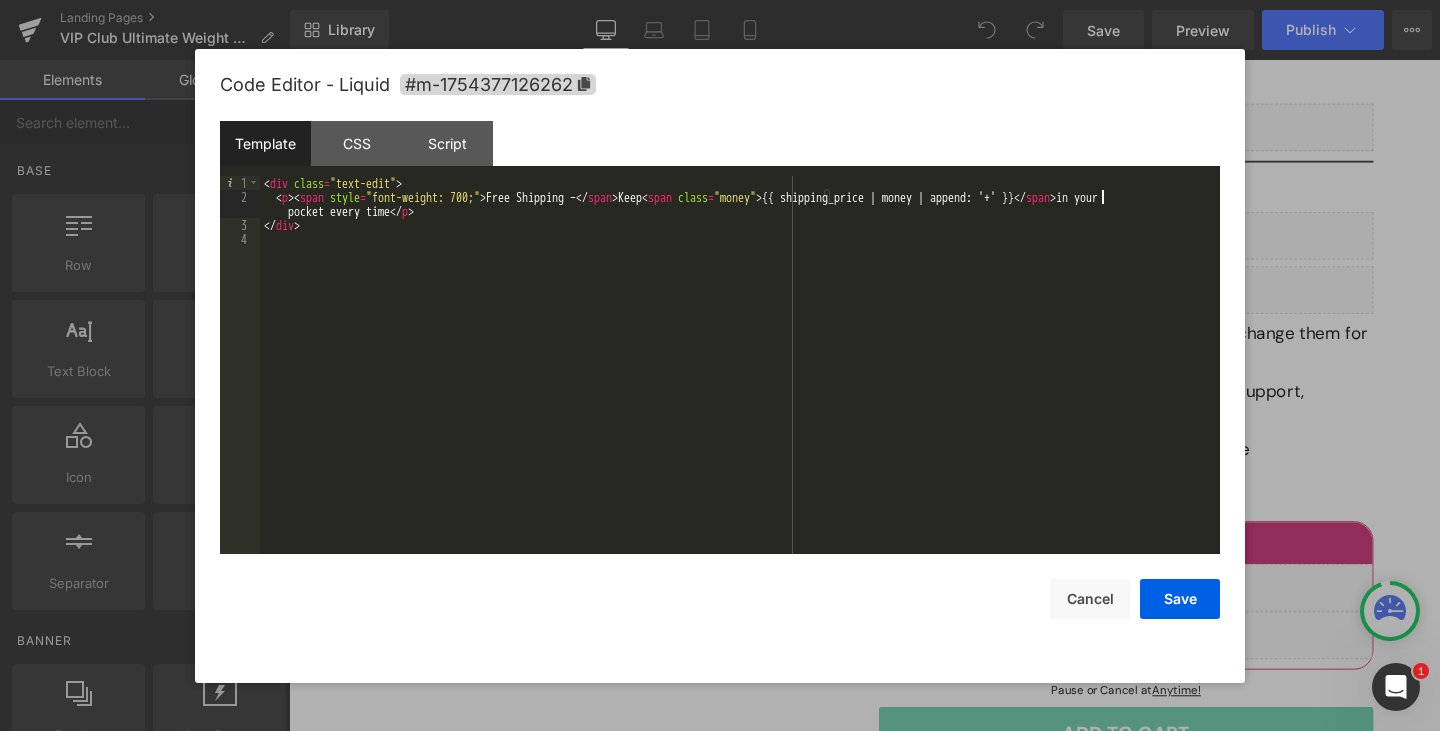 click on "< div   class = "text-edit" >    < p > < span   style = "font-weight: 700;" > Free Shipping –  </ span > Keep  < span   class = "money" > {{ shipping_price | money | append: '+' }} </ span >  in your       pocket every time </ p > </ div >" at bounding box center [740, 379] 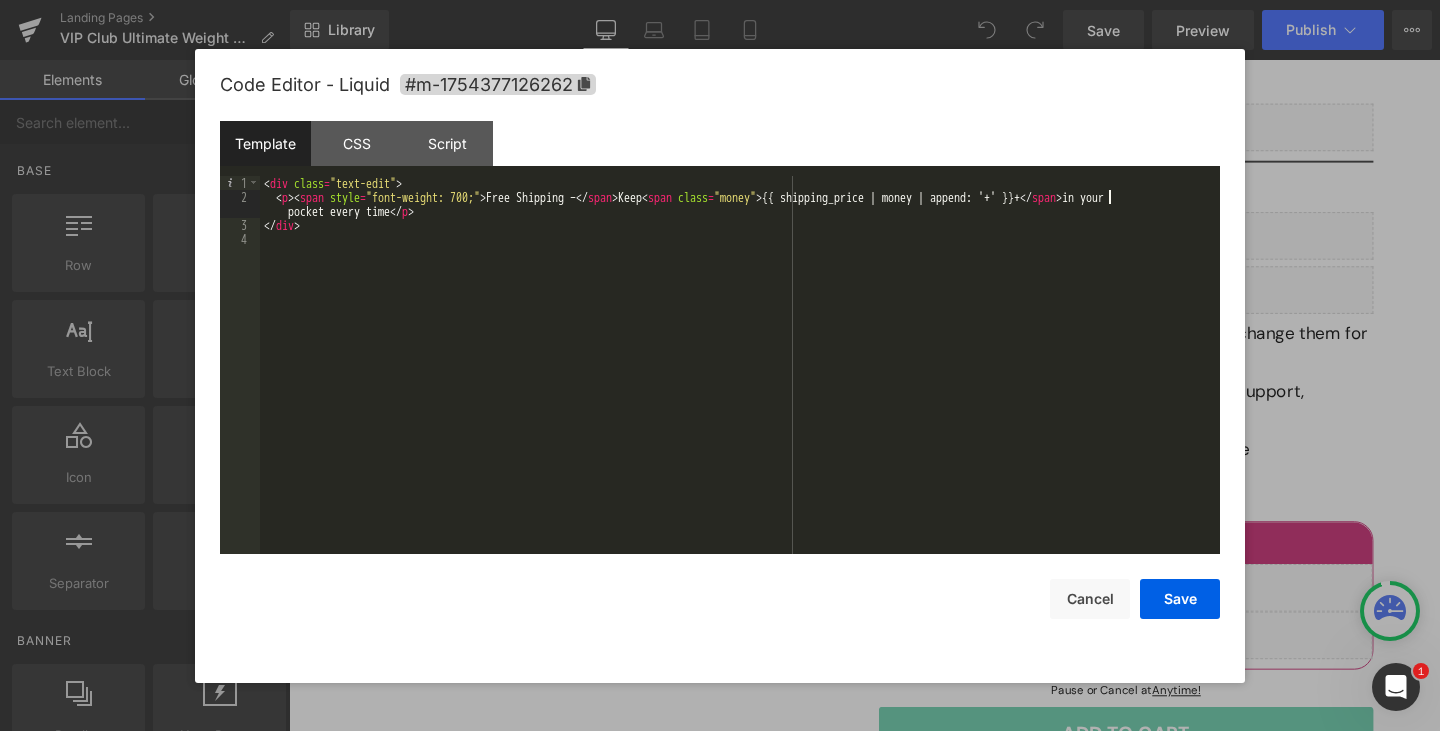 click on "< div   class = "text-edit" >    < p > < span   style = "font-weight: 700;" > Free Shipping –  </ span > Keep  < span   class = "money" > {{ shipping_price | money | append: '+' }}+ </ span >  in your       pocket every time </ p > </ div >" at bounding box center (740, 379) 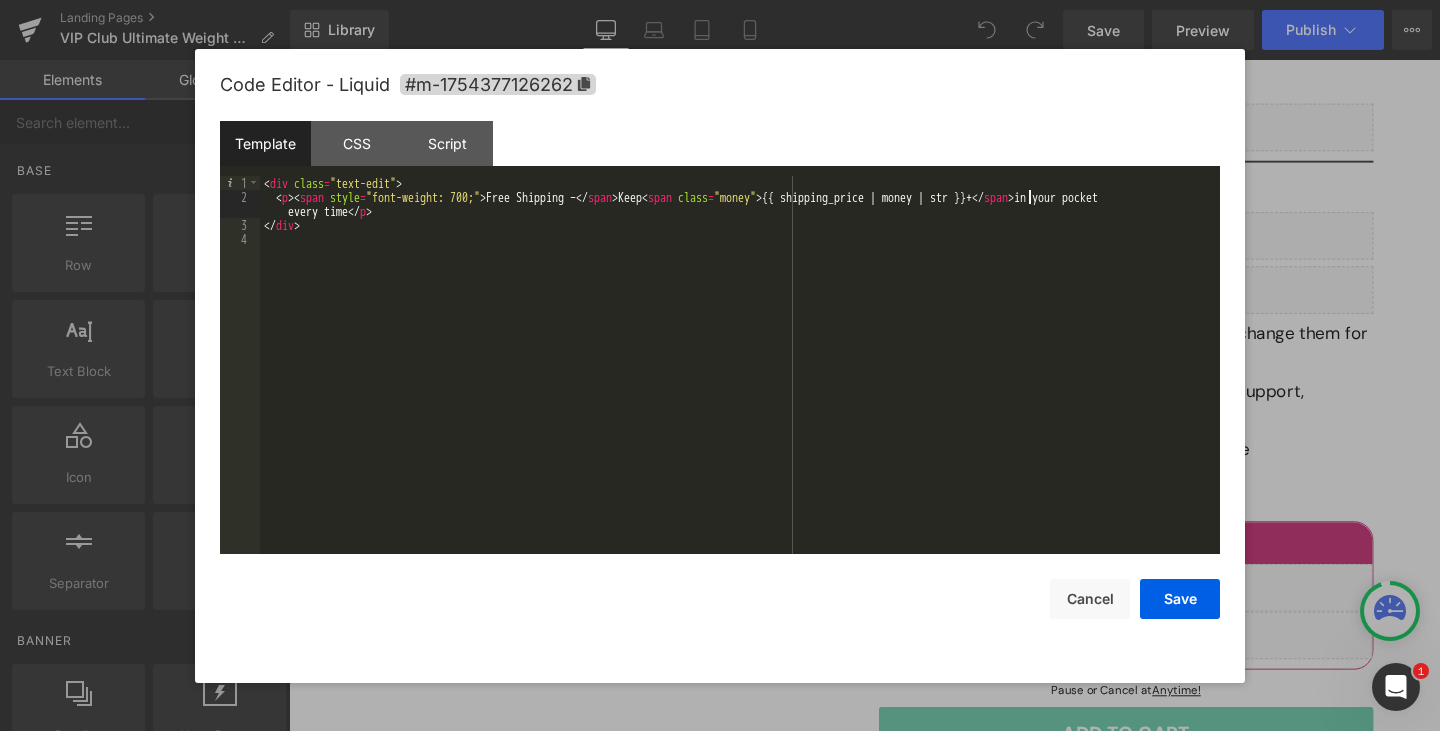 type 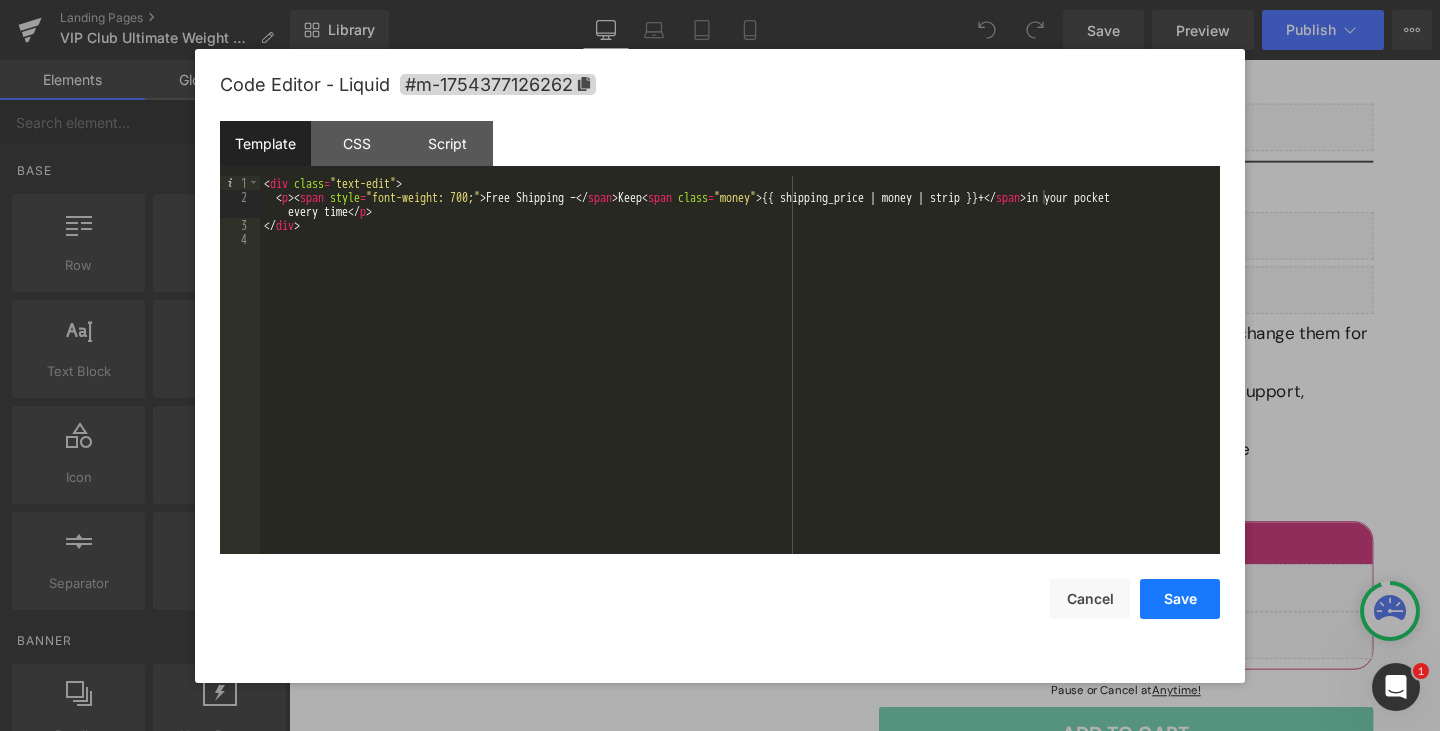 click on "Save" at bounding box center [1180, 599] 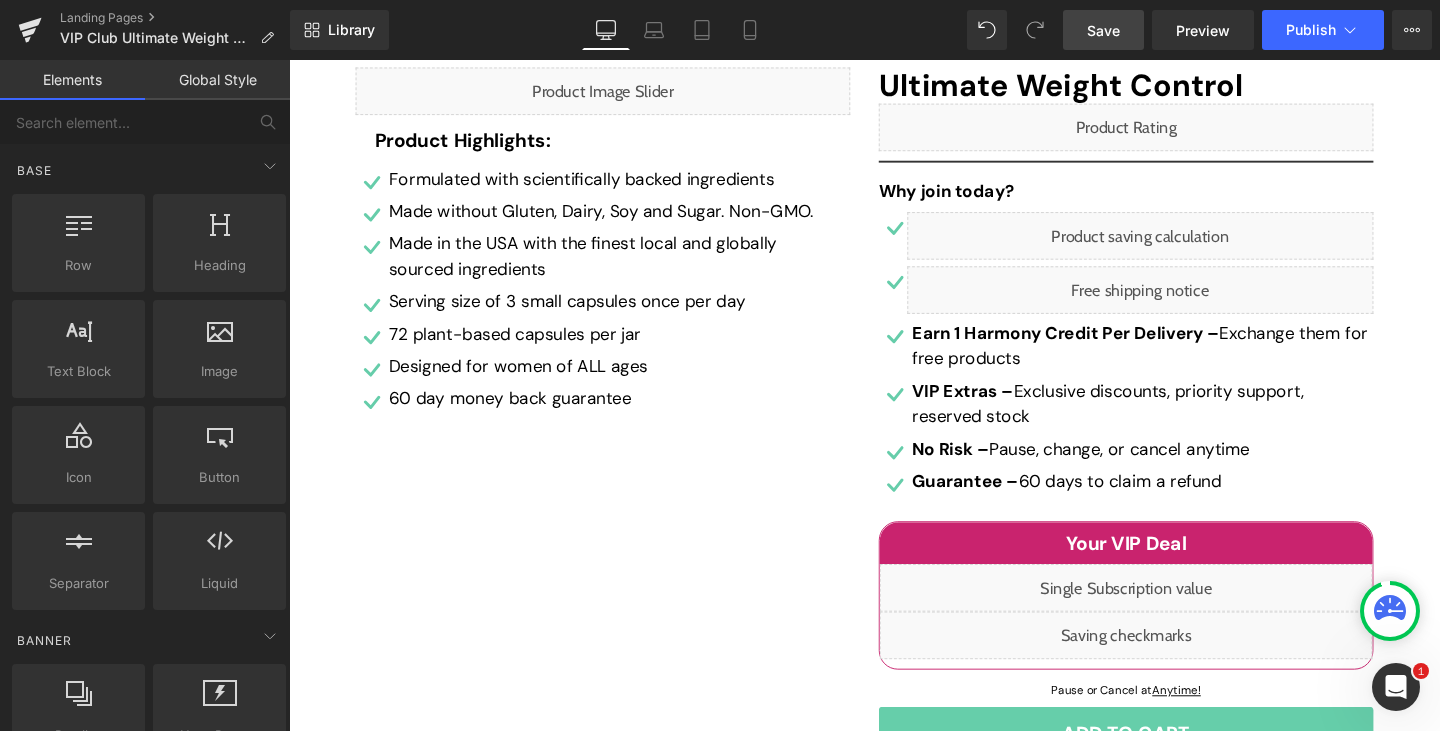 click on "Save" at bounding box center [1103, 30] 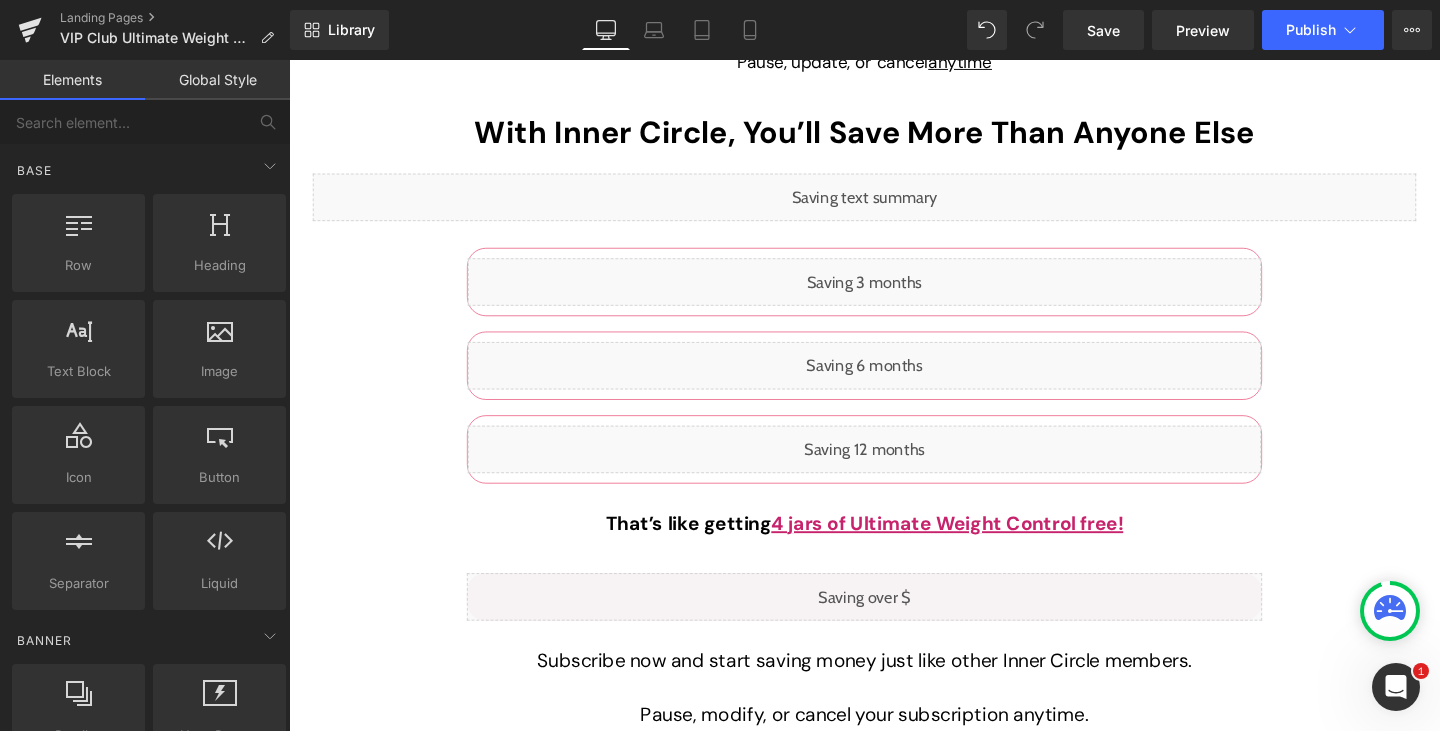 scroll, scrollTop: 5022, scrollLeft: 0, axis: vertical 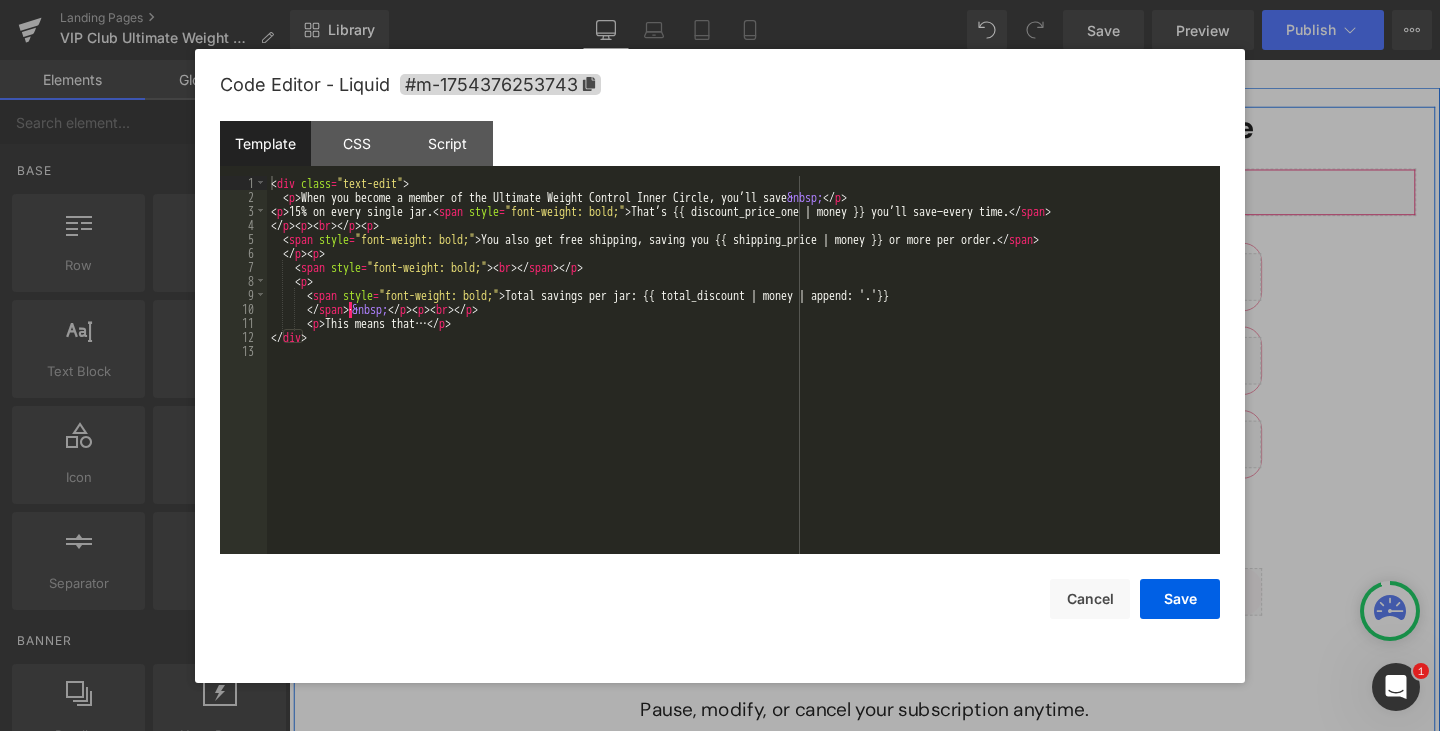 click at bounding box center (922, 190) 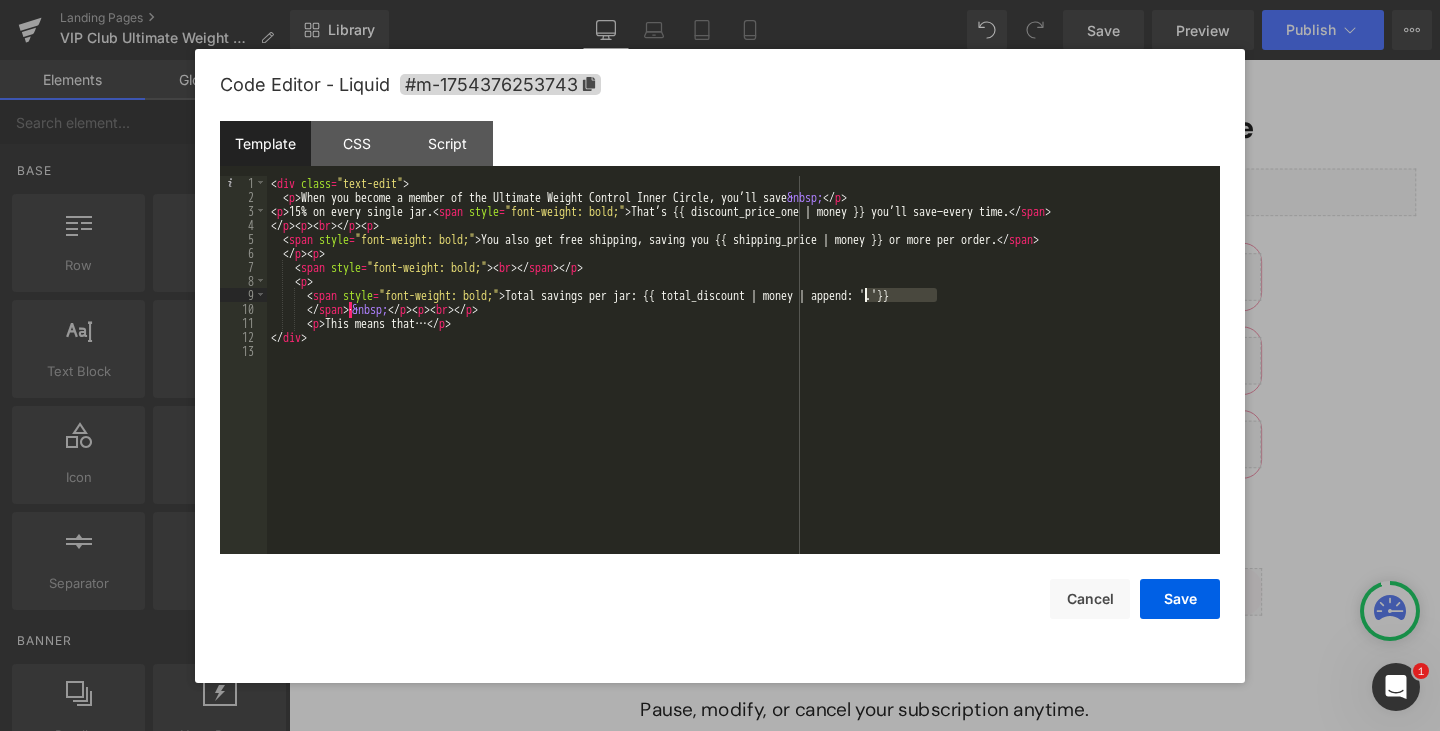 drag, startPoint x: 937, startPoint y: 292, endPoint x: 867, endPoint y: 297, distance: 70.178345 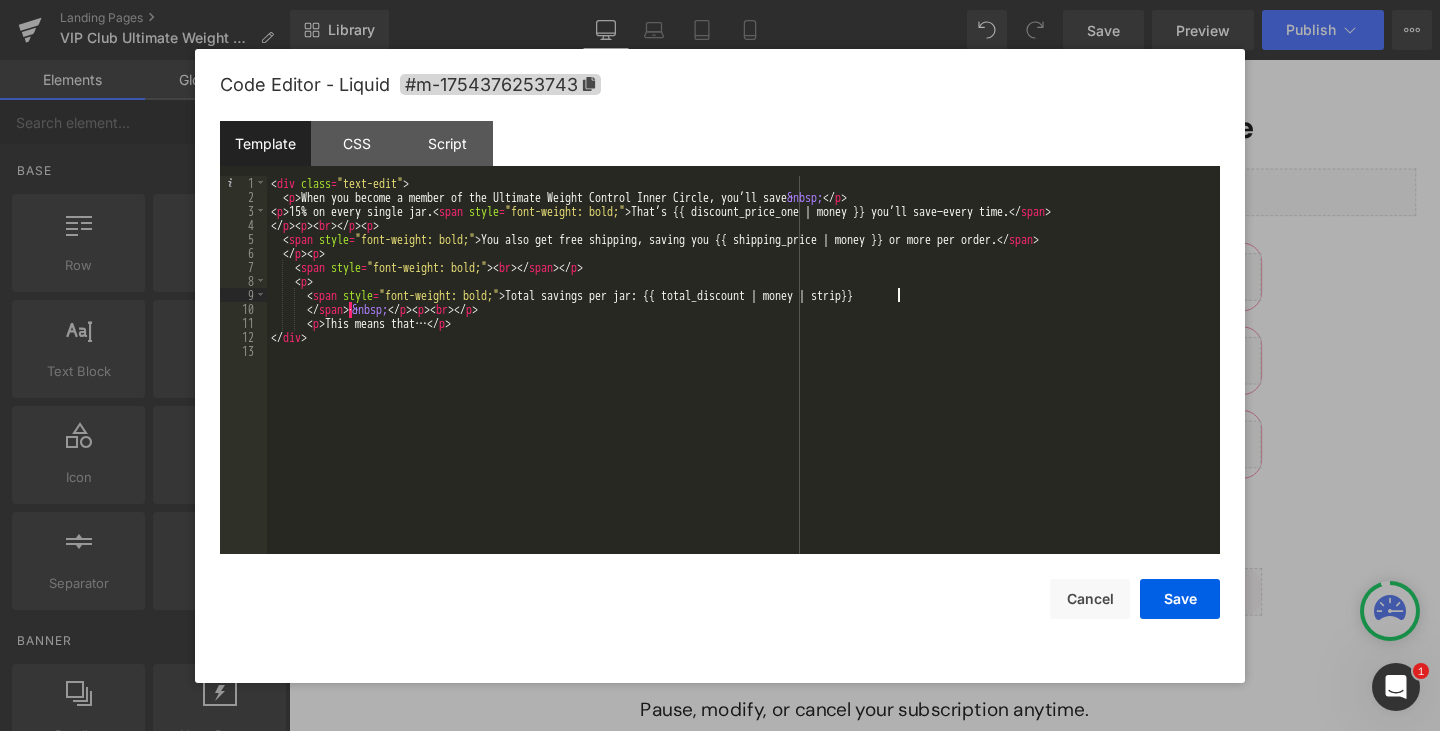 click on "< div   class = "text-edit" >    < p > When you become a member of the Ultimate Weight Control Inner Circle, you’ll save &nbsp; </ p > < p > 15% on every single jar.  < span   style = "font-weight: bold;" > That’s {{ discount_price_one | money }} you’ll save—every time. </ span > </ p > < p > < br > </ p > < p >    < span   style = "font-weight: bold;" > You also get free shipping, saving you {{ shipping_price | money }} or more per order. </ span >    </ p > < p >       < span   style = "font-weight: bold;" > < br > </ span > </ p >       < p >          < span   style = "font-weight: bold;" > Total savings per jar: {{ total_discount | money | strip}}          </ span > · &nbsp; </ p > < p > < br > </ p >          < p > This means that… </ p > </ div >" at bounding box center [743, 379] 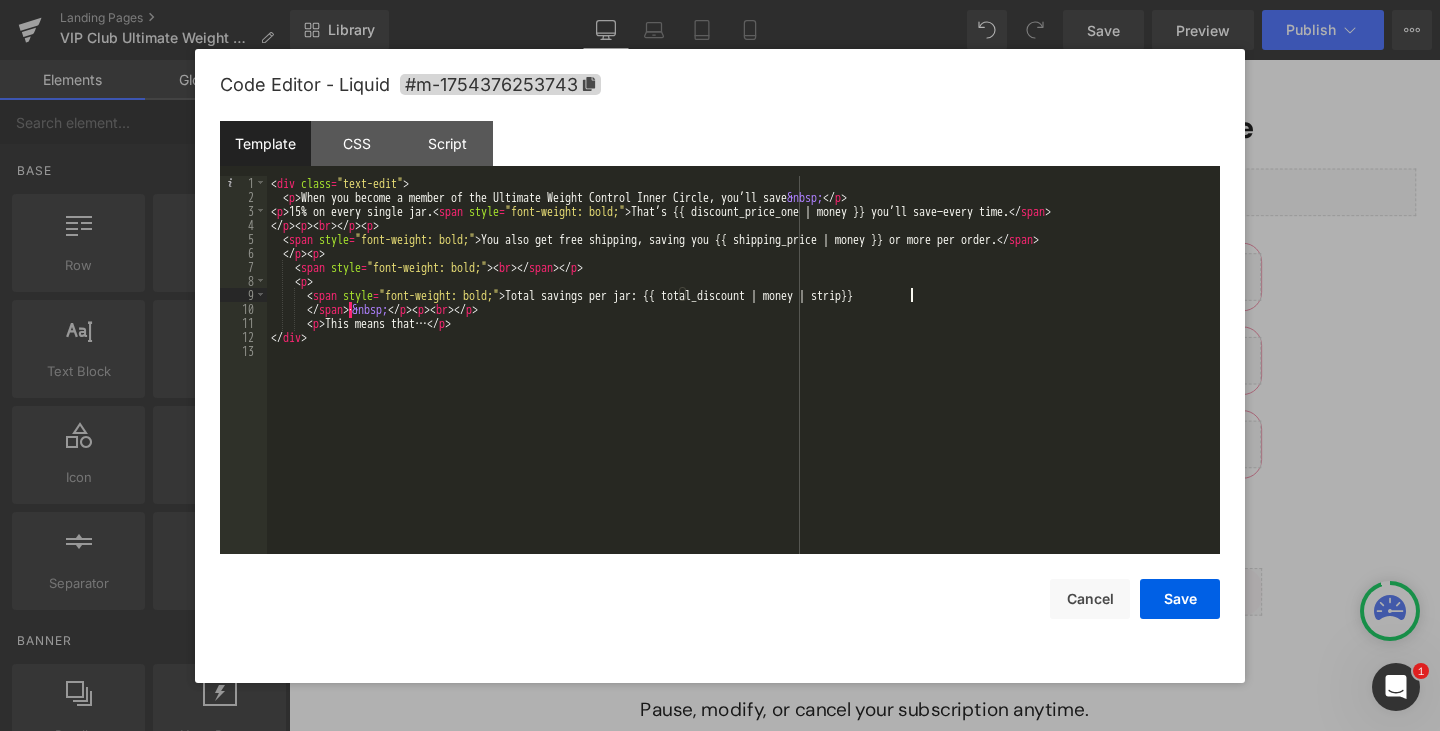 type 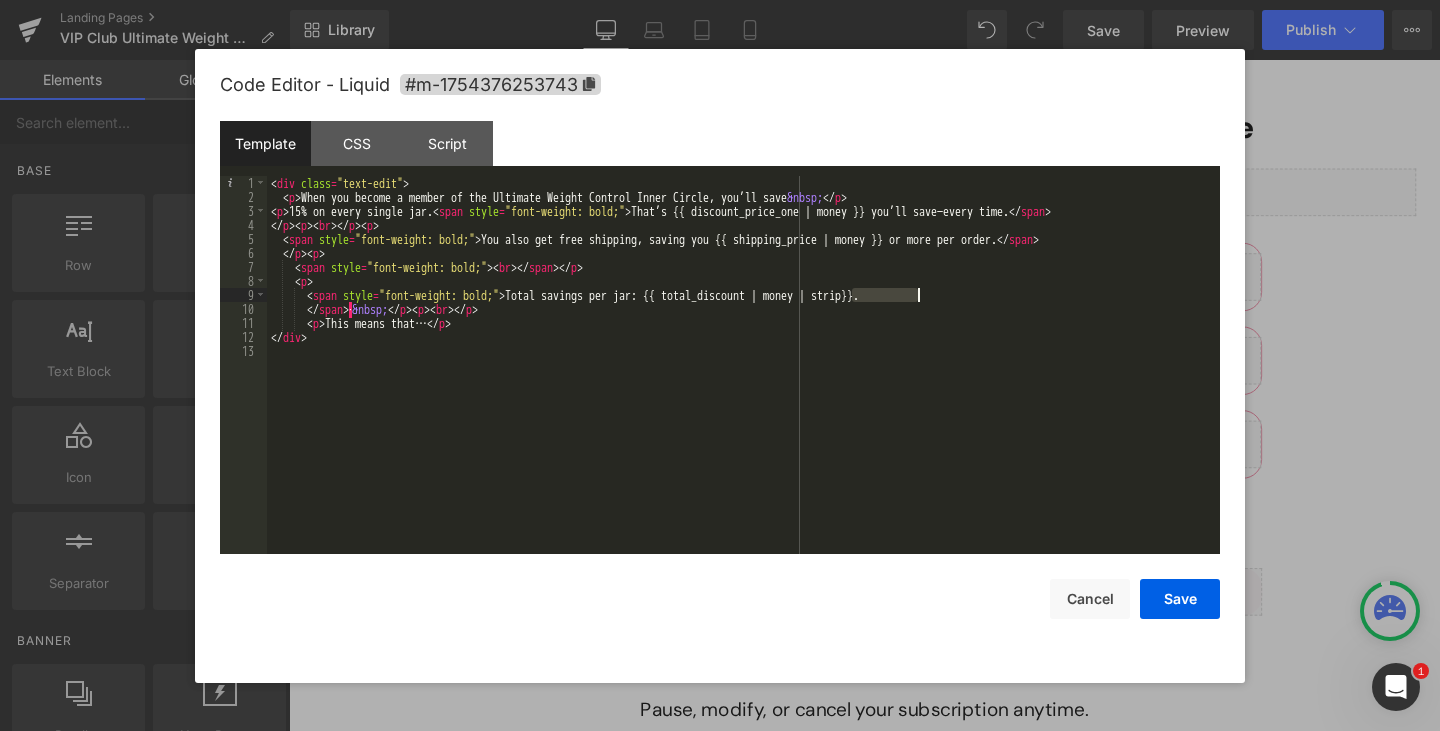 drag, startPoint x: 853, startPoint y: 296, endPoint x: 922, endPoint y: 296, distance: 69 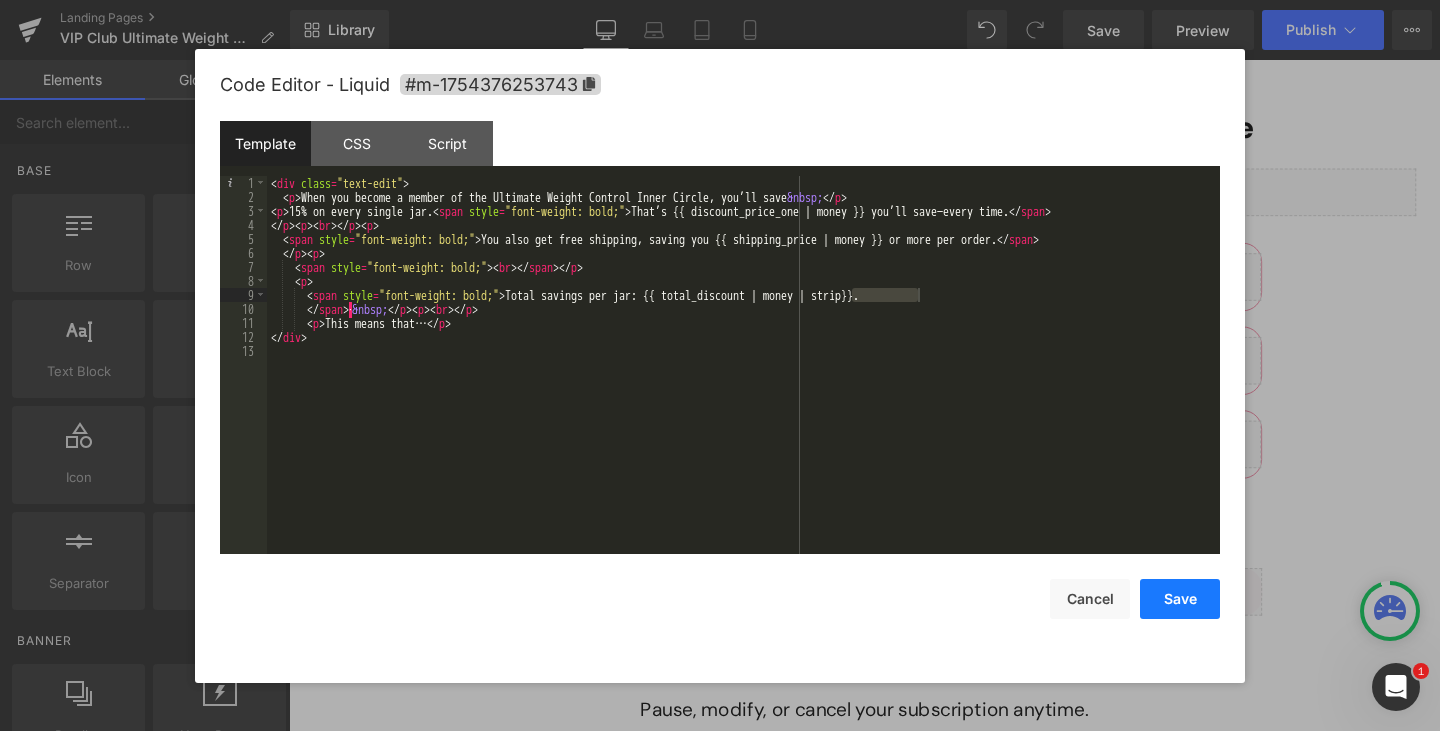 click on "Save" at bounding box center (1180, 599) 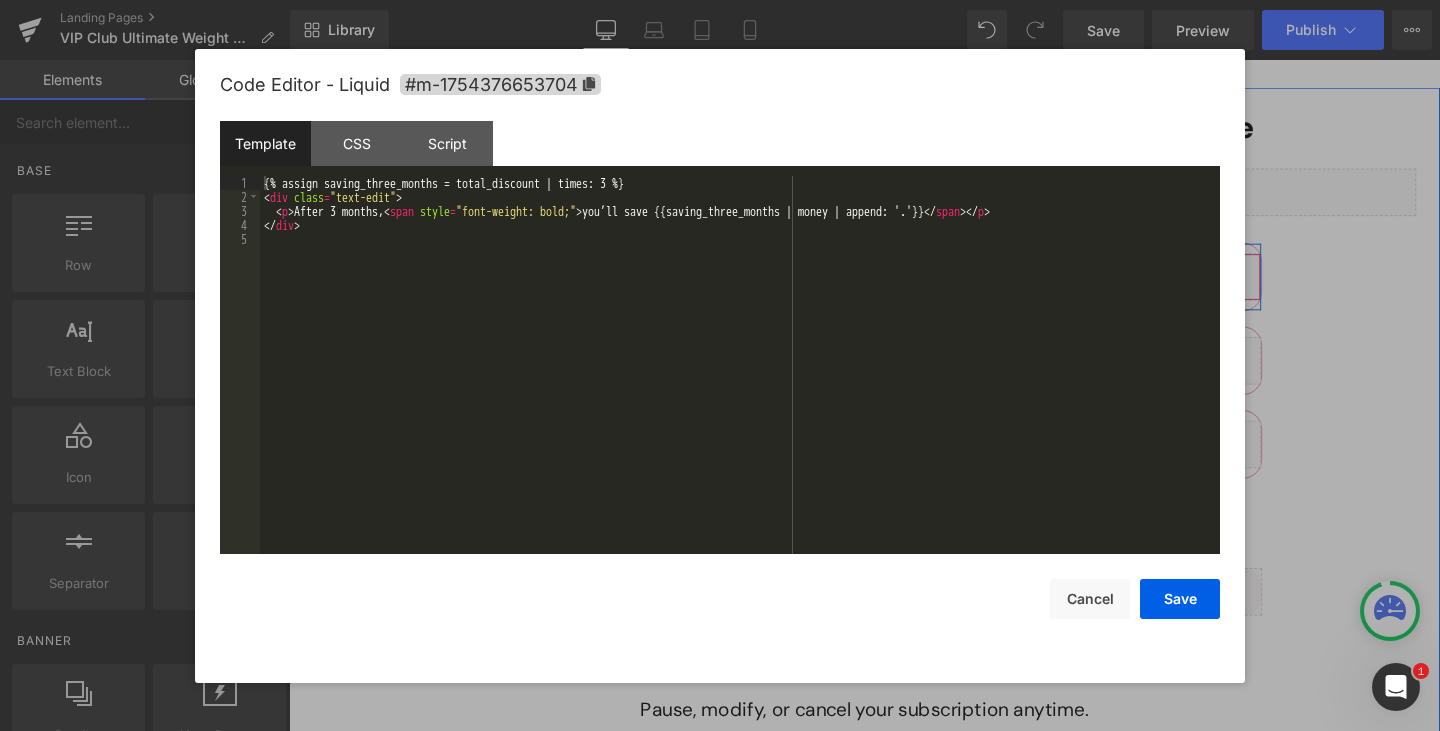 click 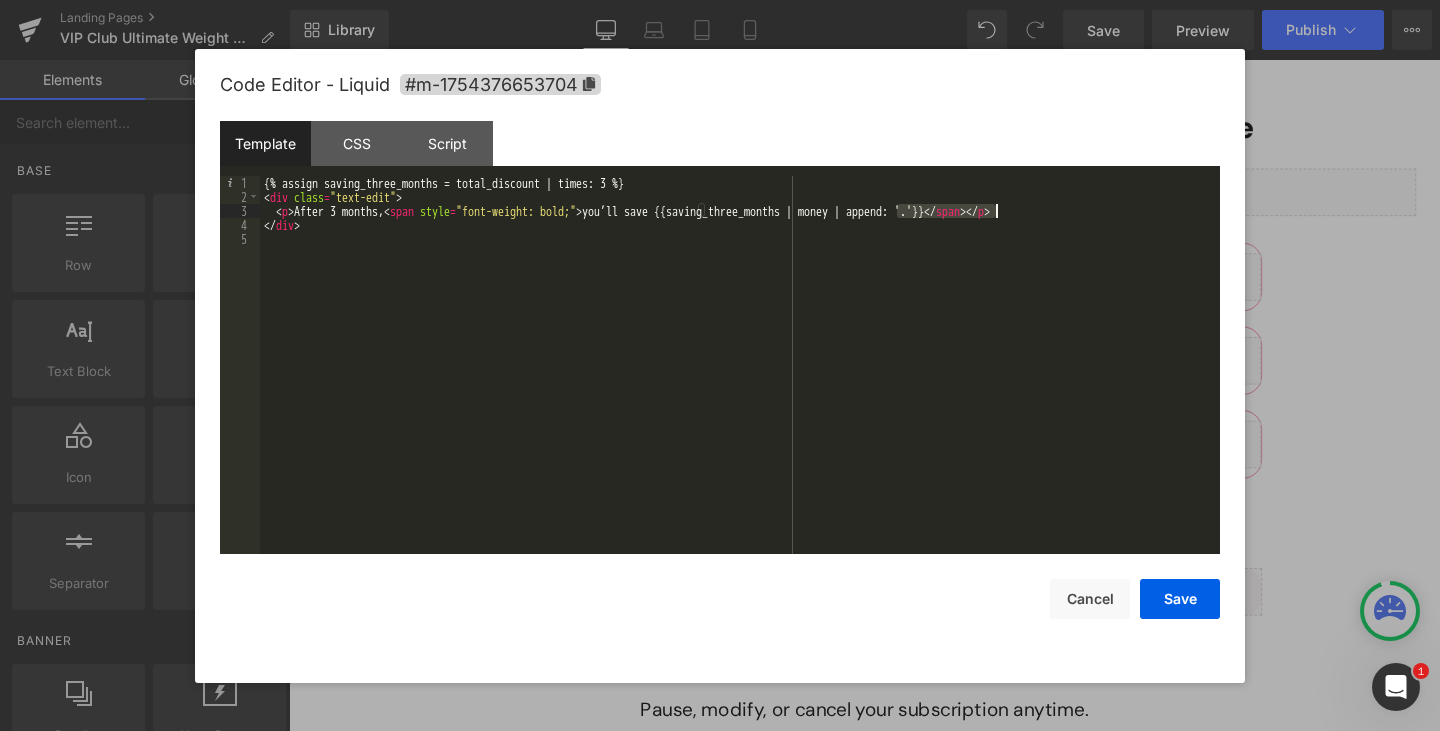 drag, startPoint x: 898, startPoint y: 212, endPoint x: 996, endPoint y: 213, distance: 98.005104 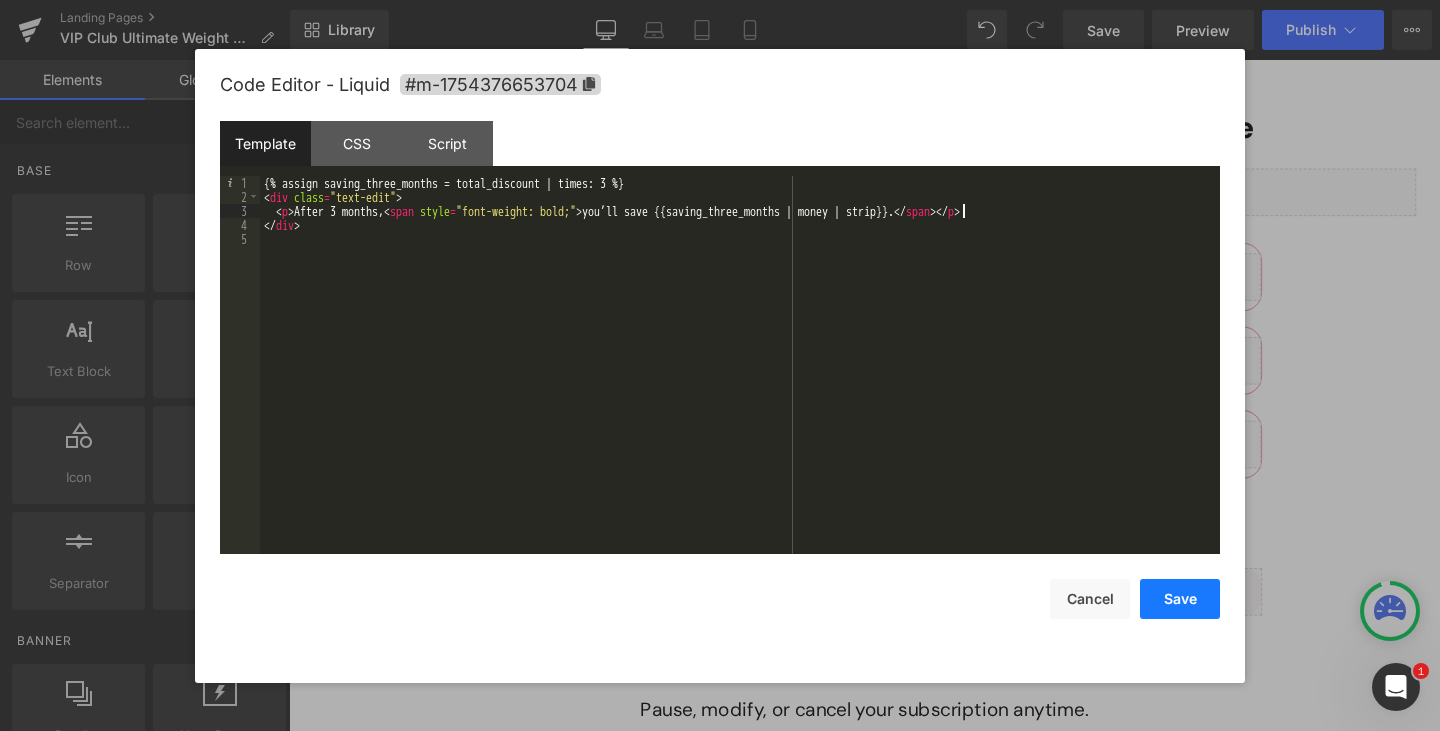 click on "Save" at bounding box center [1180, 599] 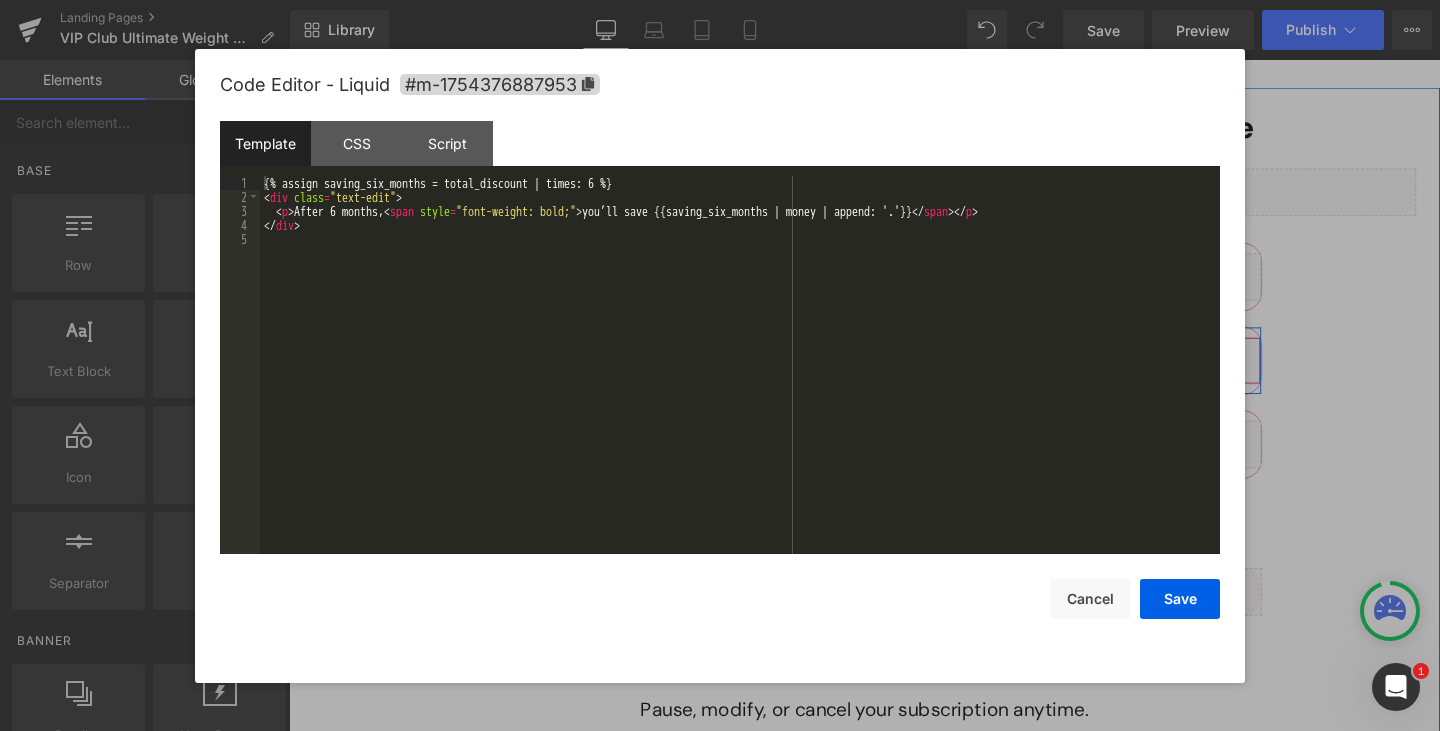 click 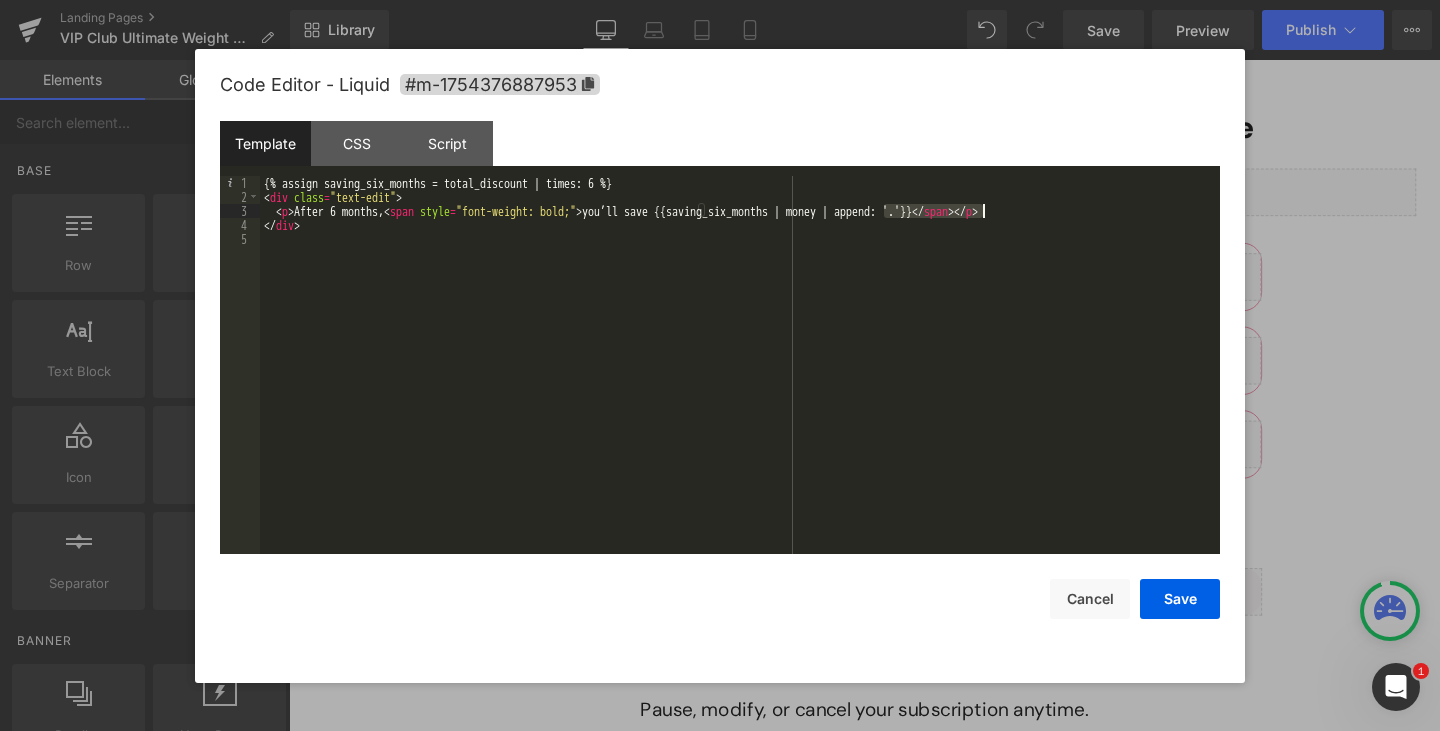 drag, startPoint x: 884, startPoint y: 209, endPoint x: 985, endPoint y: 210, distance: 101.00495 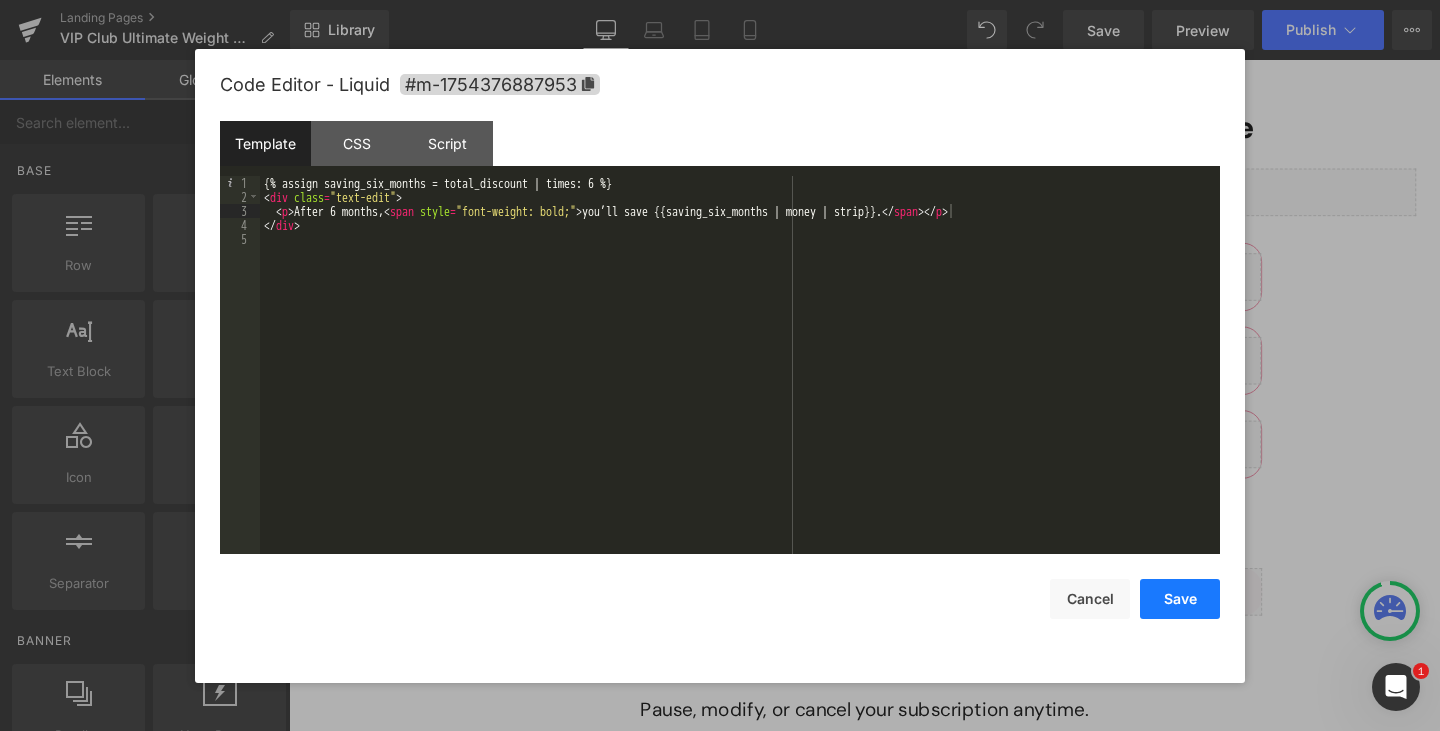 click on "Save" at bounding box center (1180, 599) 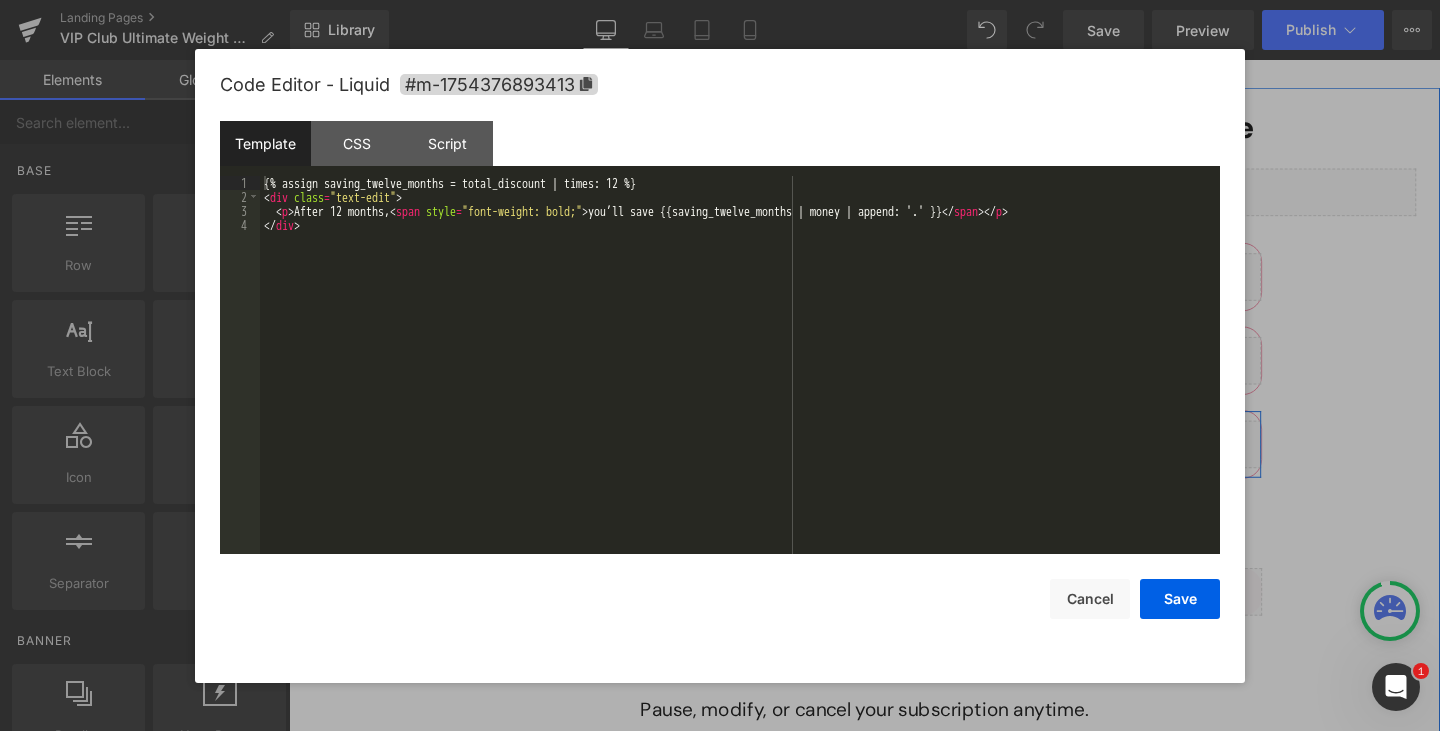 click 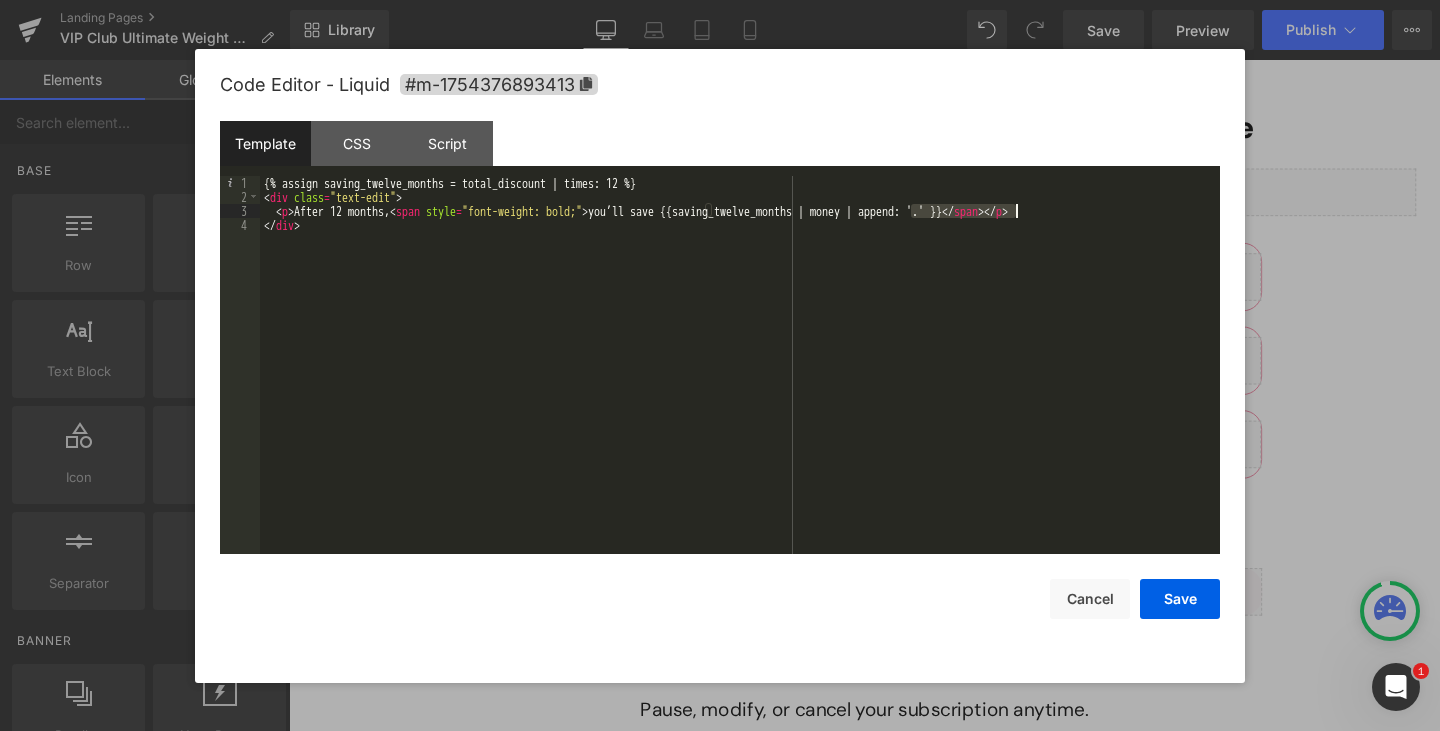 drag, startPoint x: 908, startPoint y: 213, endPoint x: 1015, endPoint y: 209, distance: 107.07474 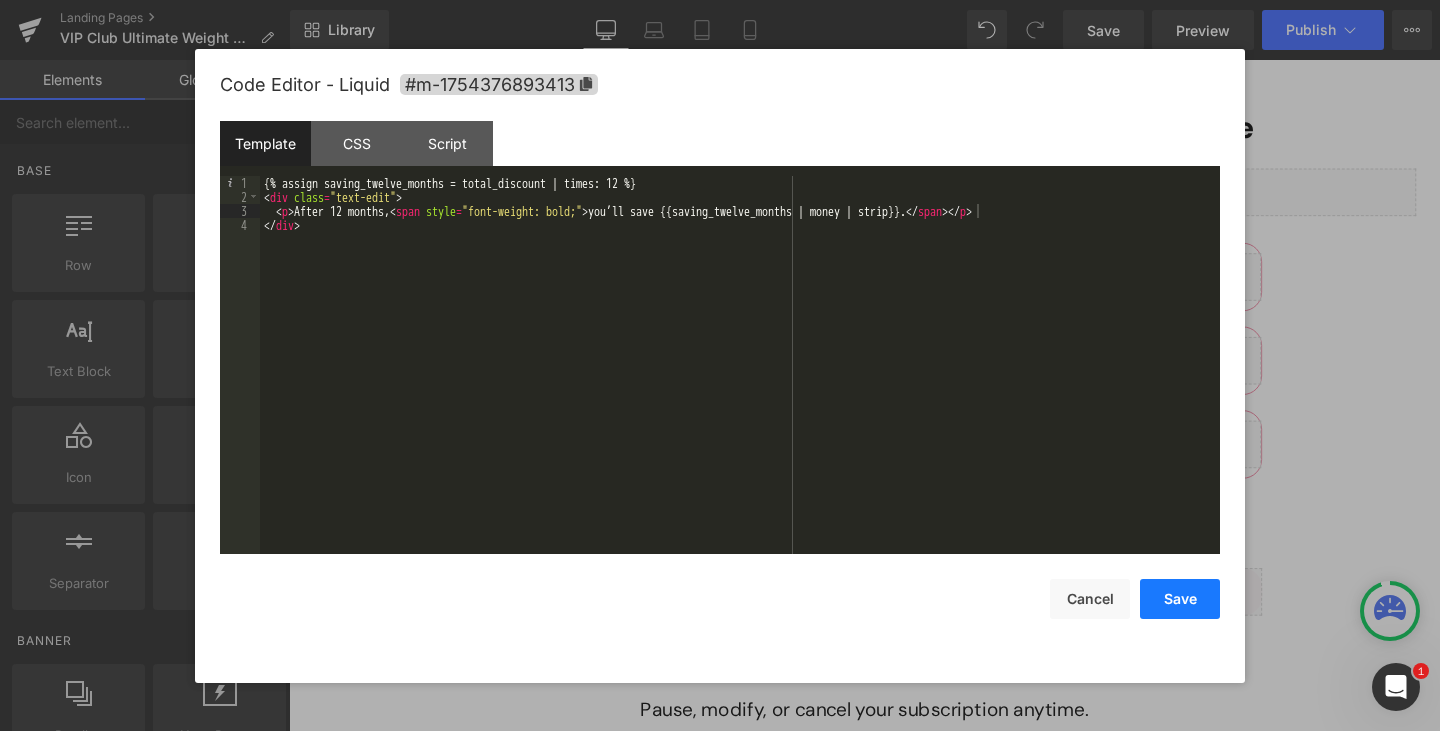 click on "Save" at bounding box center [1180, 599] 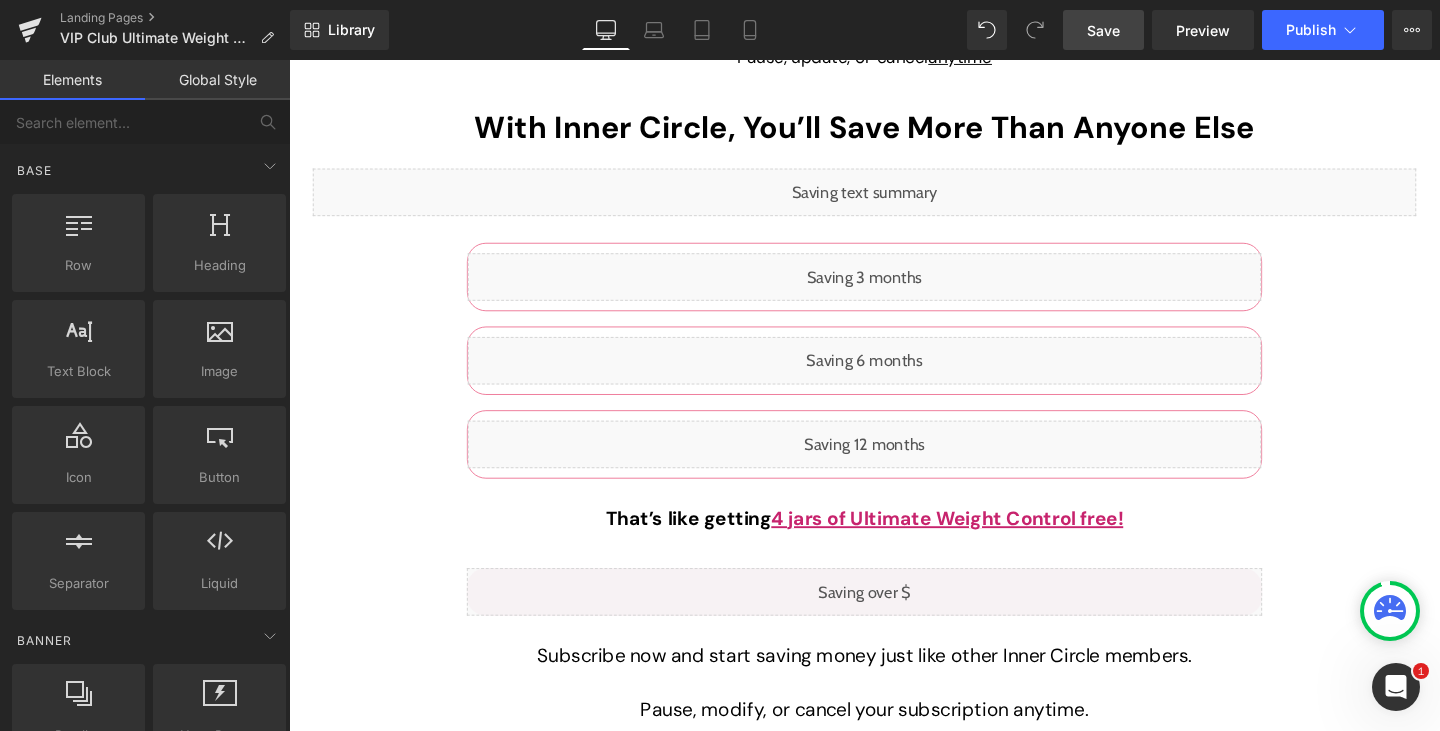 click on "Save" at bounding box center (1103, 30) 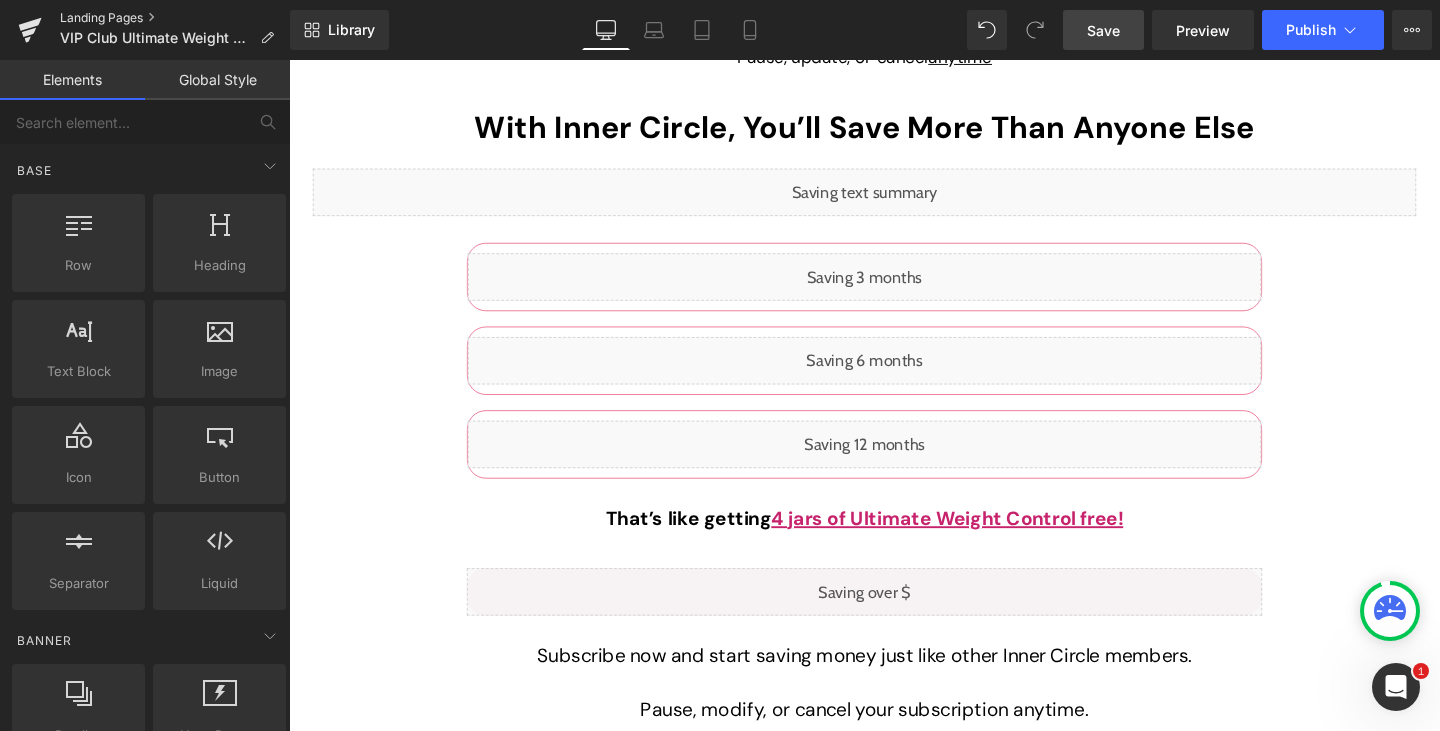 click on "Landing Pages" at bounding box center [175, 18] 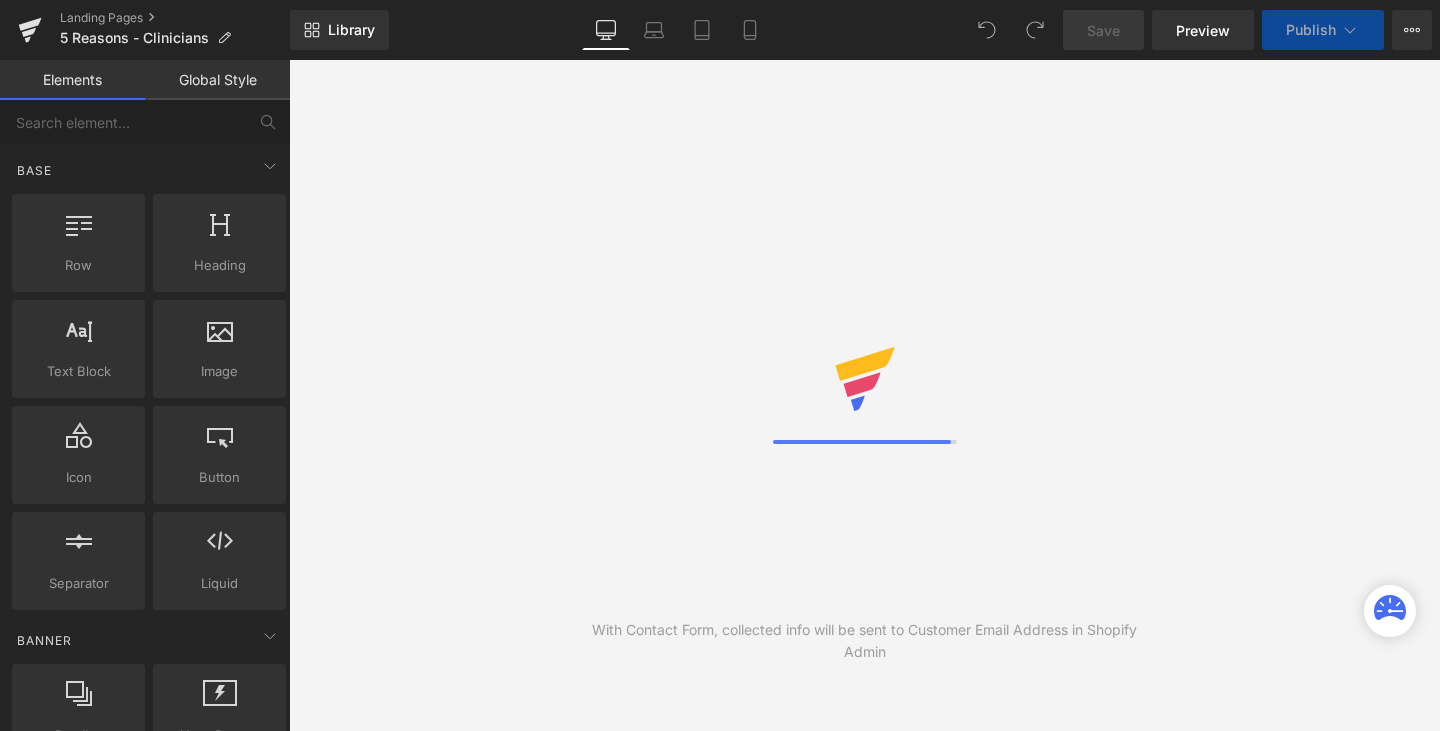 scroll, scrollTop: 0, scrollLeft: 0, axis: both 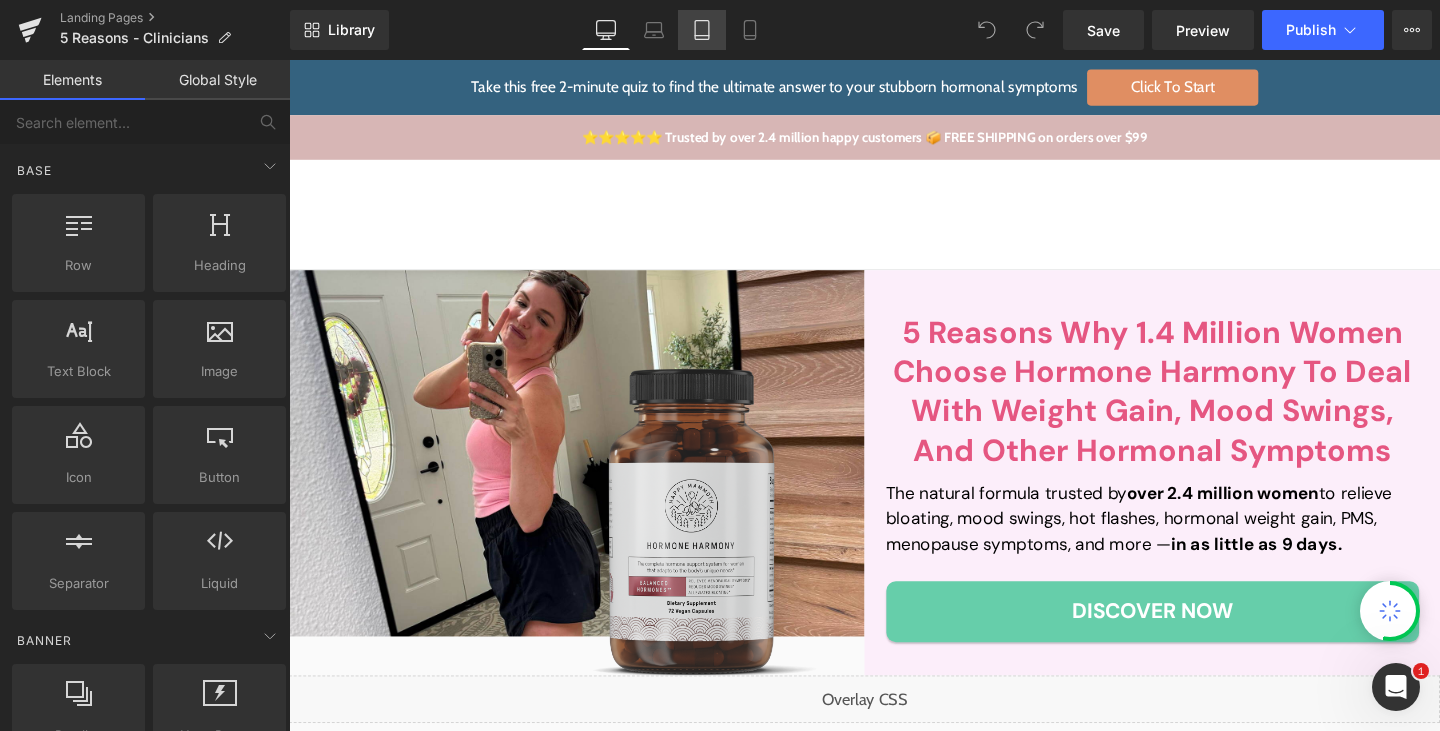 click on "Tablet" at bounding box center (702, 30) 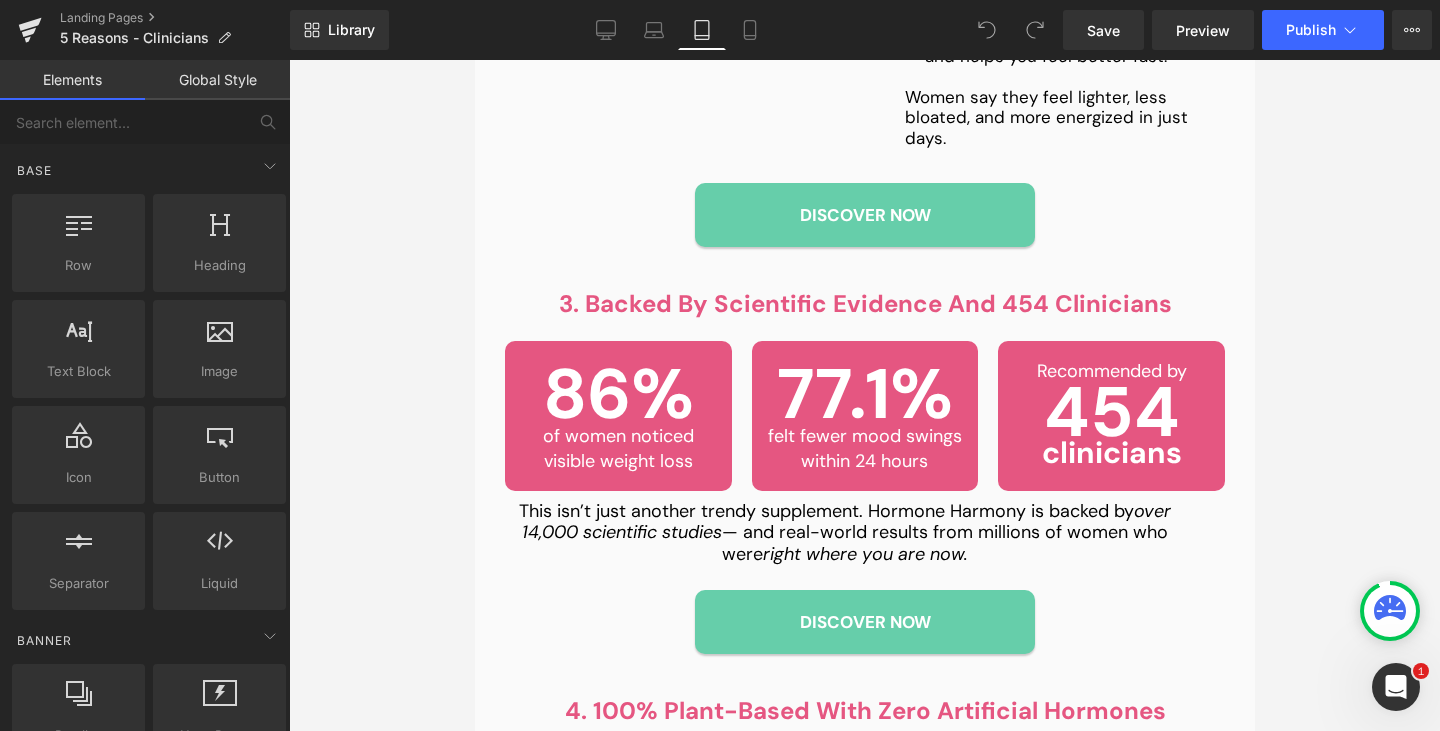 scroll, scrollTop: 2054, scrollLeft: 0, axis: vertical 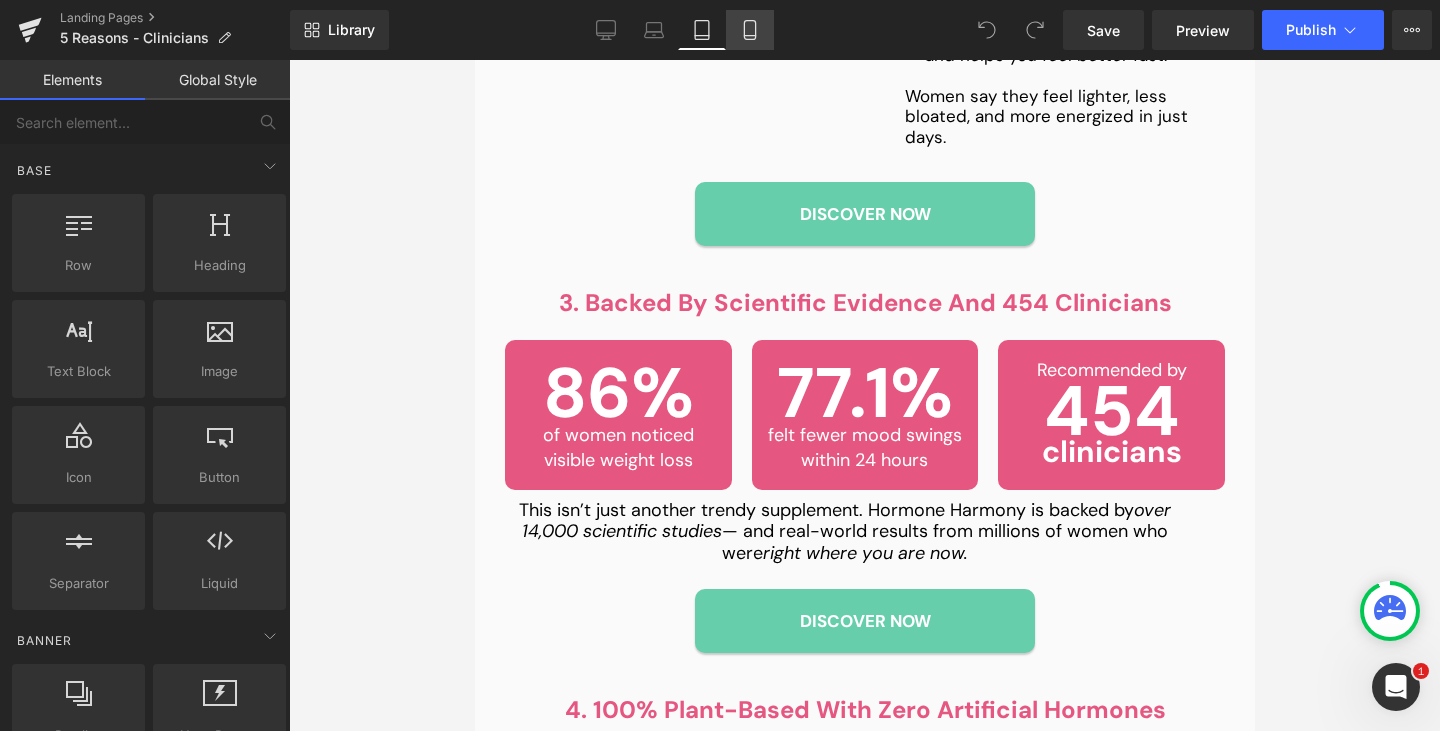 click 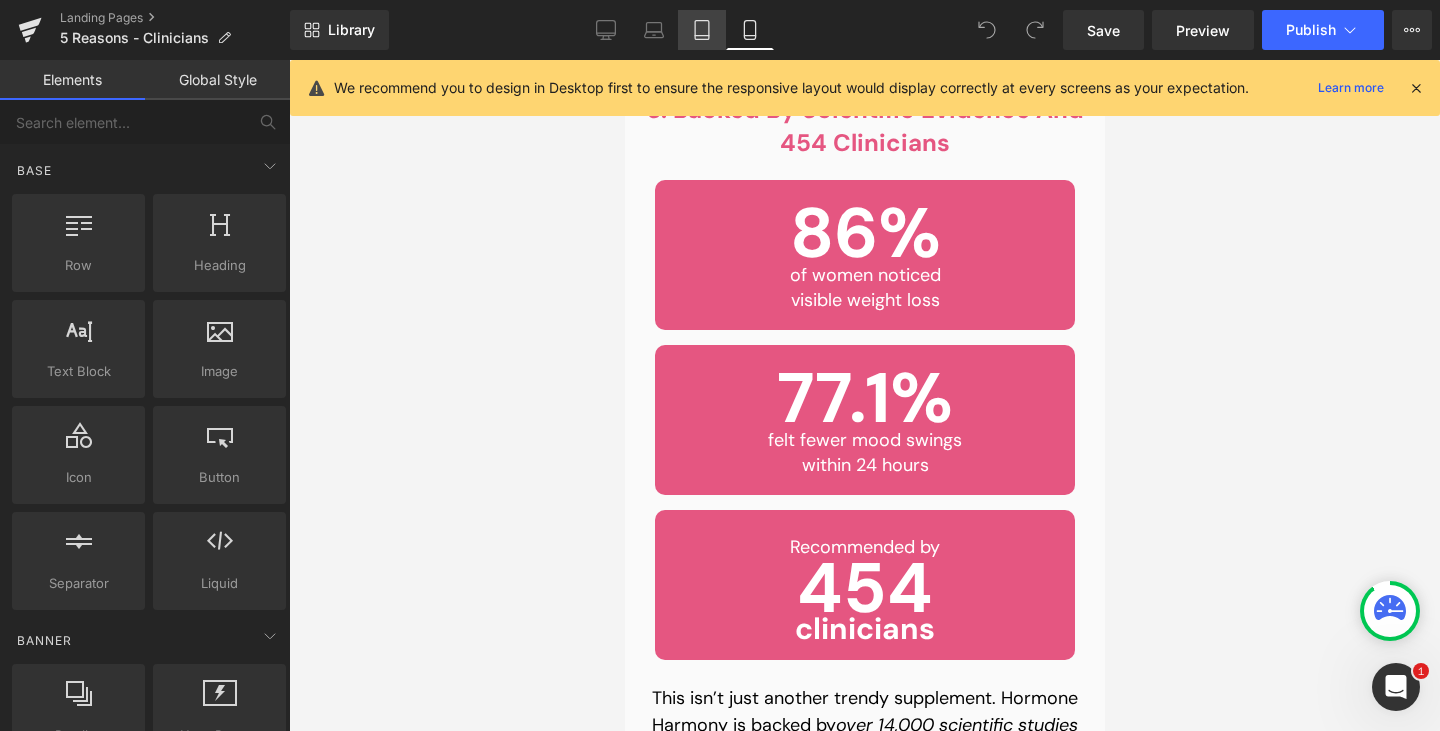 scroll, scrollTop: 2715, scrollLeft: 0, axis: vertical 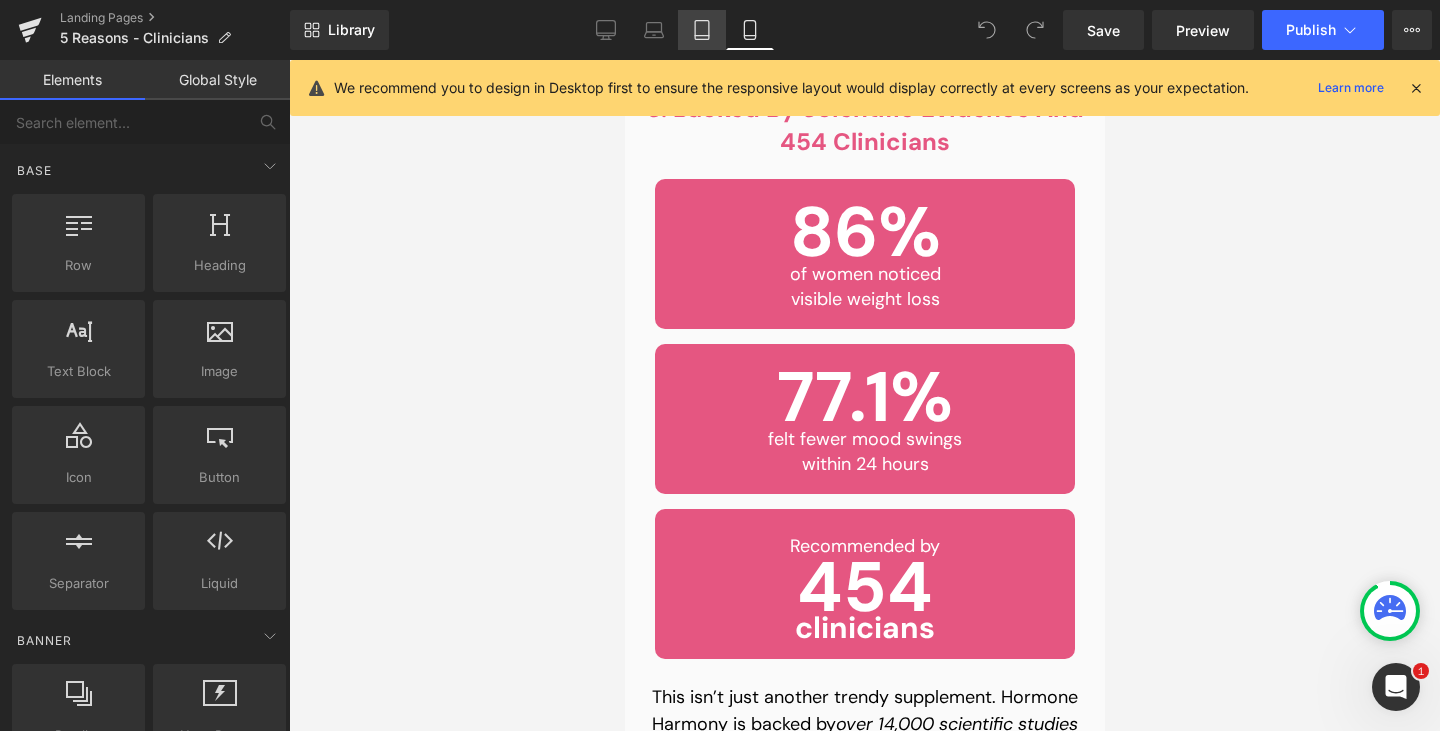 click 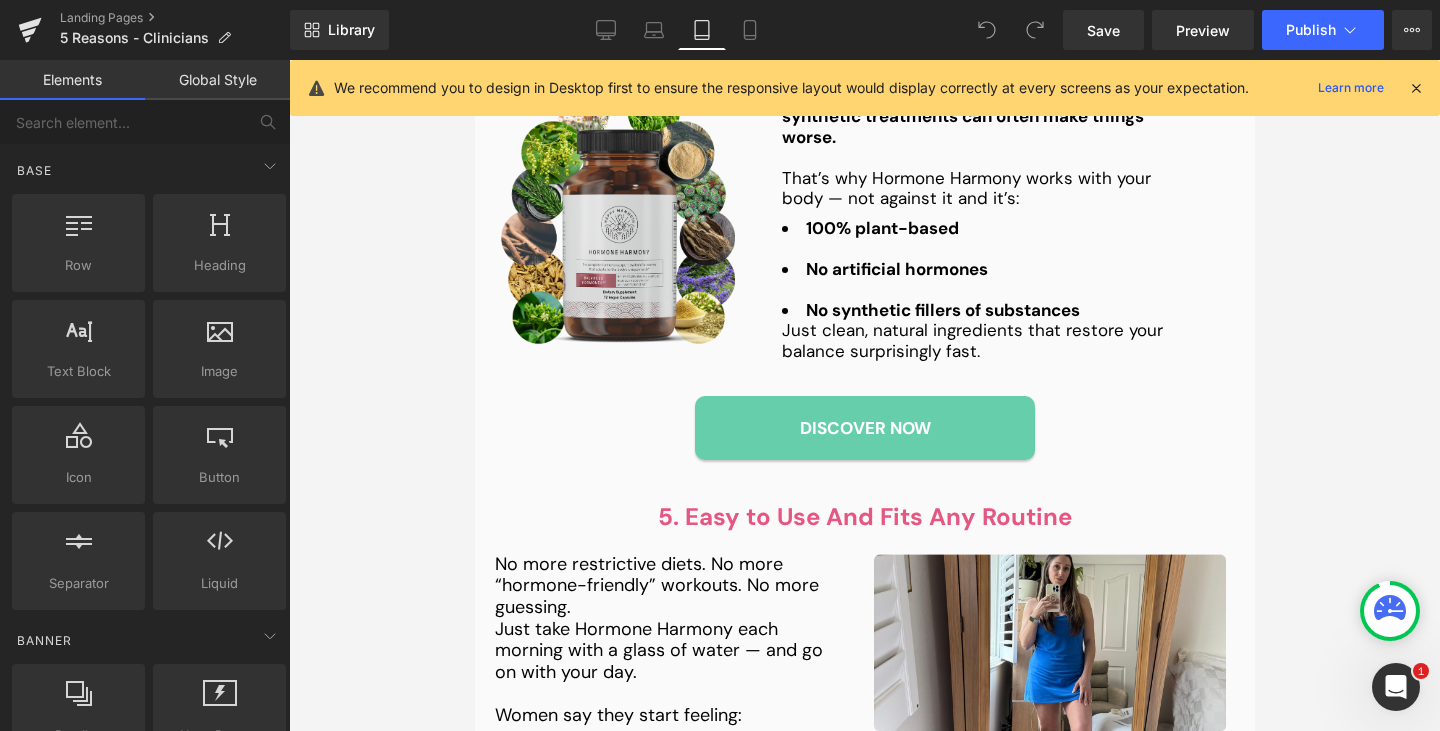 scroll, scrollTop: 2260, scrollLeft: 0, axis: vertical 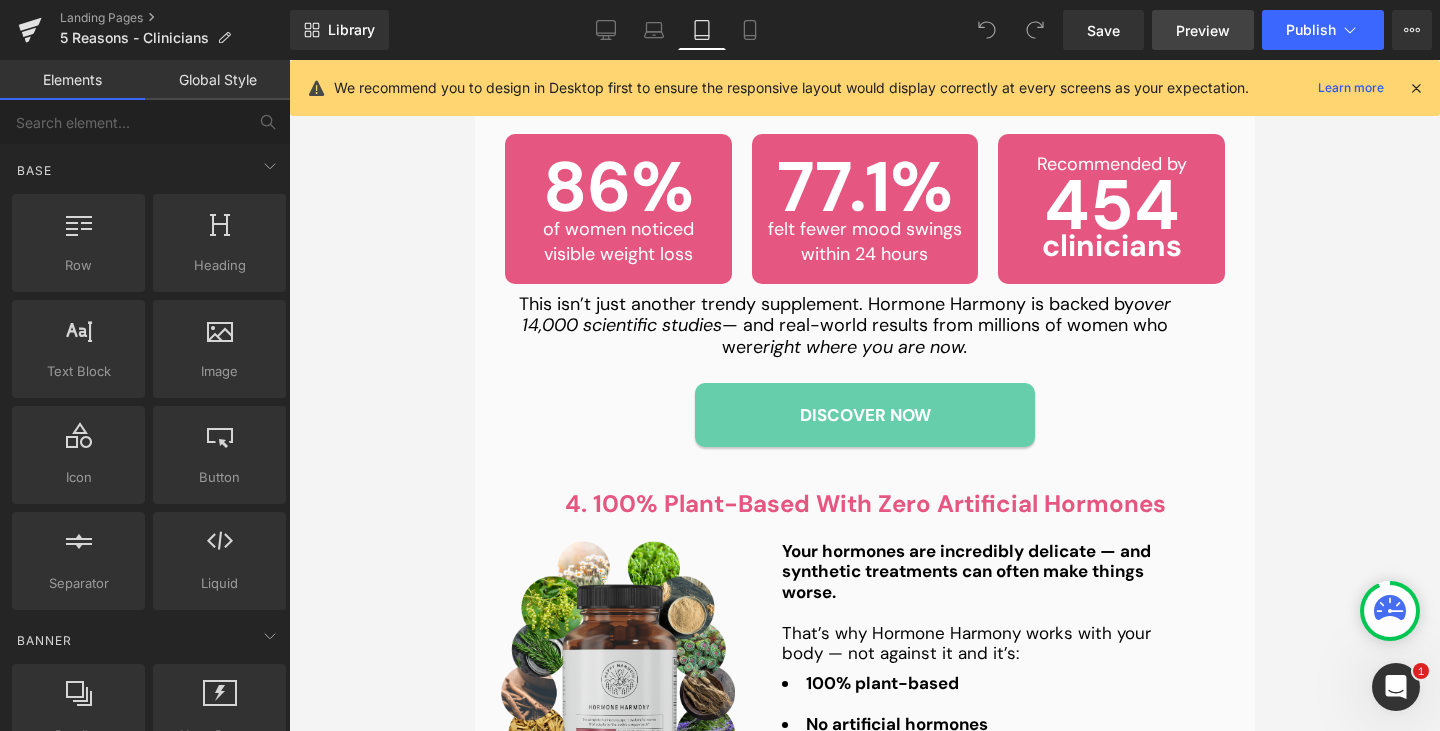 click on "Preview" at bounding box center (1203, 30) 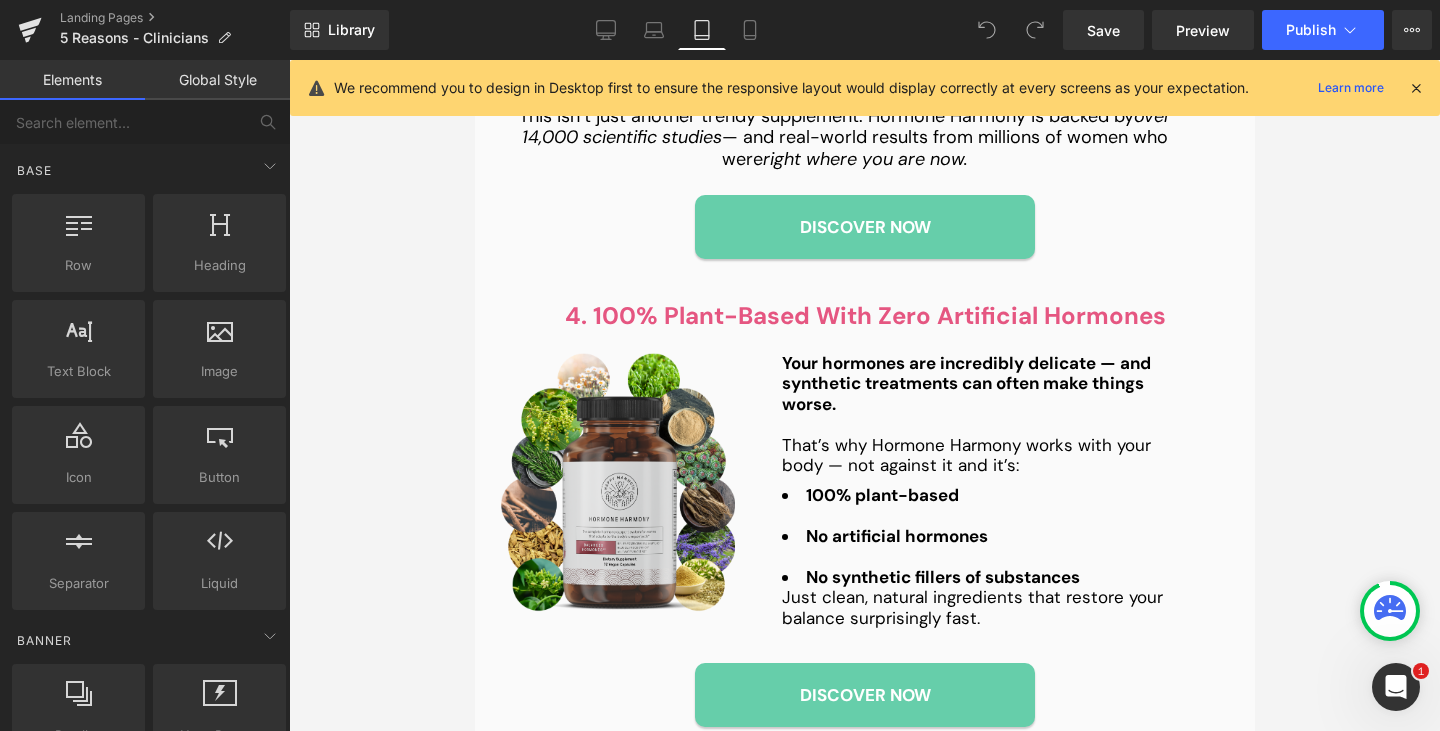 scroll, scrollTop: 2444, scrollLeft: 0, axis: vertical 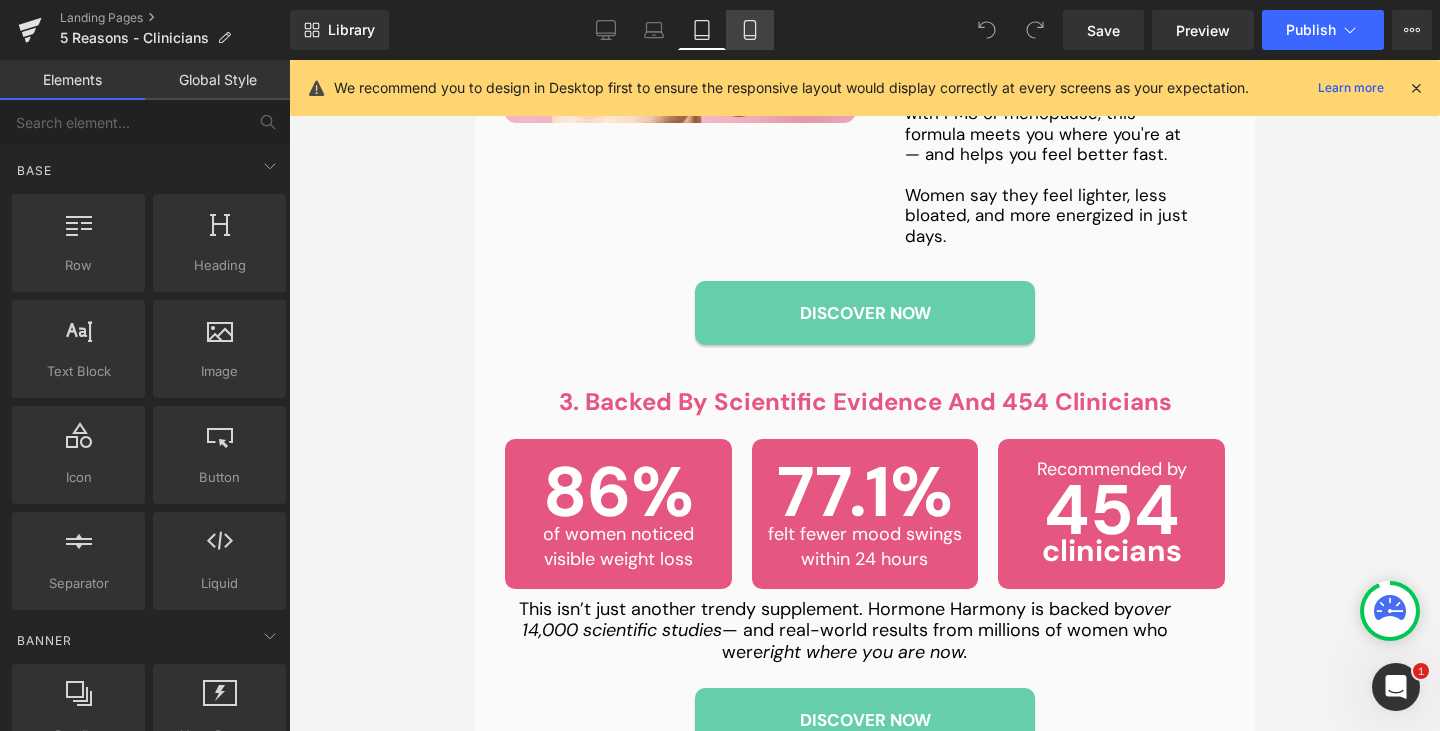 click 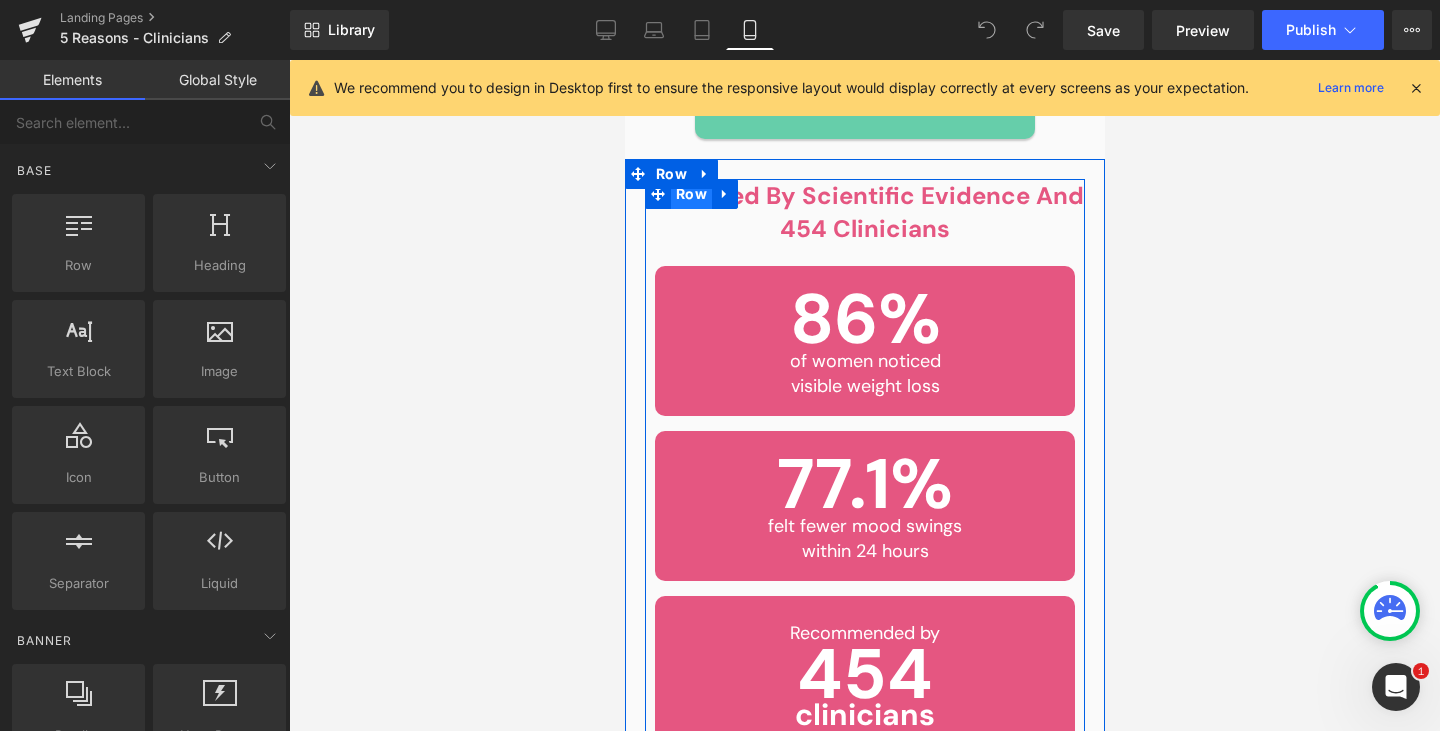 scroll, scrollTop: 2629, scrollLeft: 0, axis: vertical 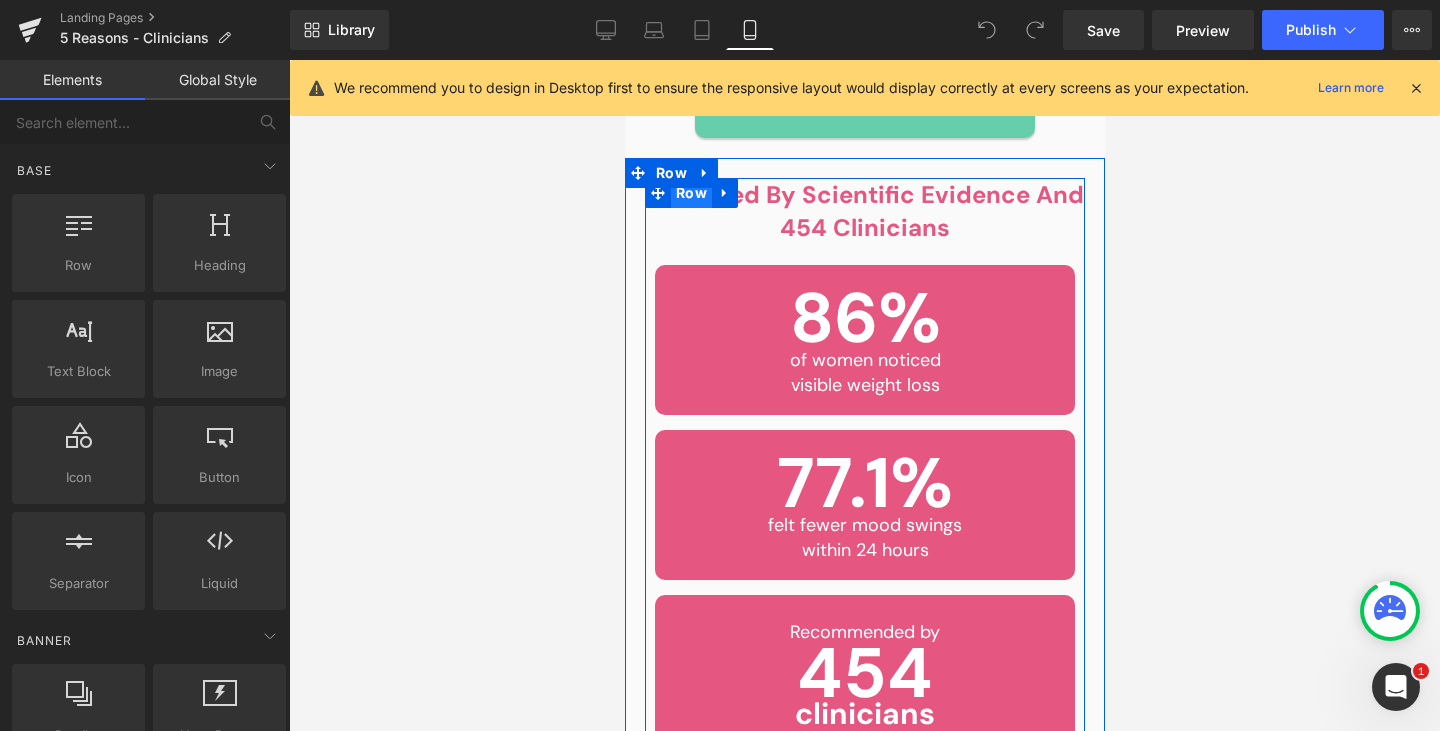 click on "Row" at bounding box center [690, 193] 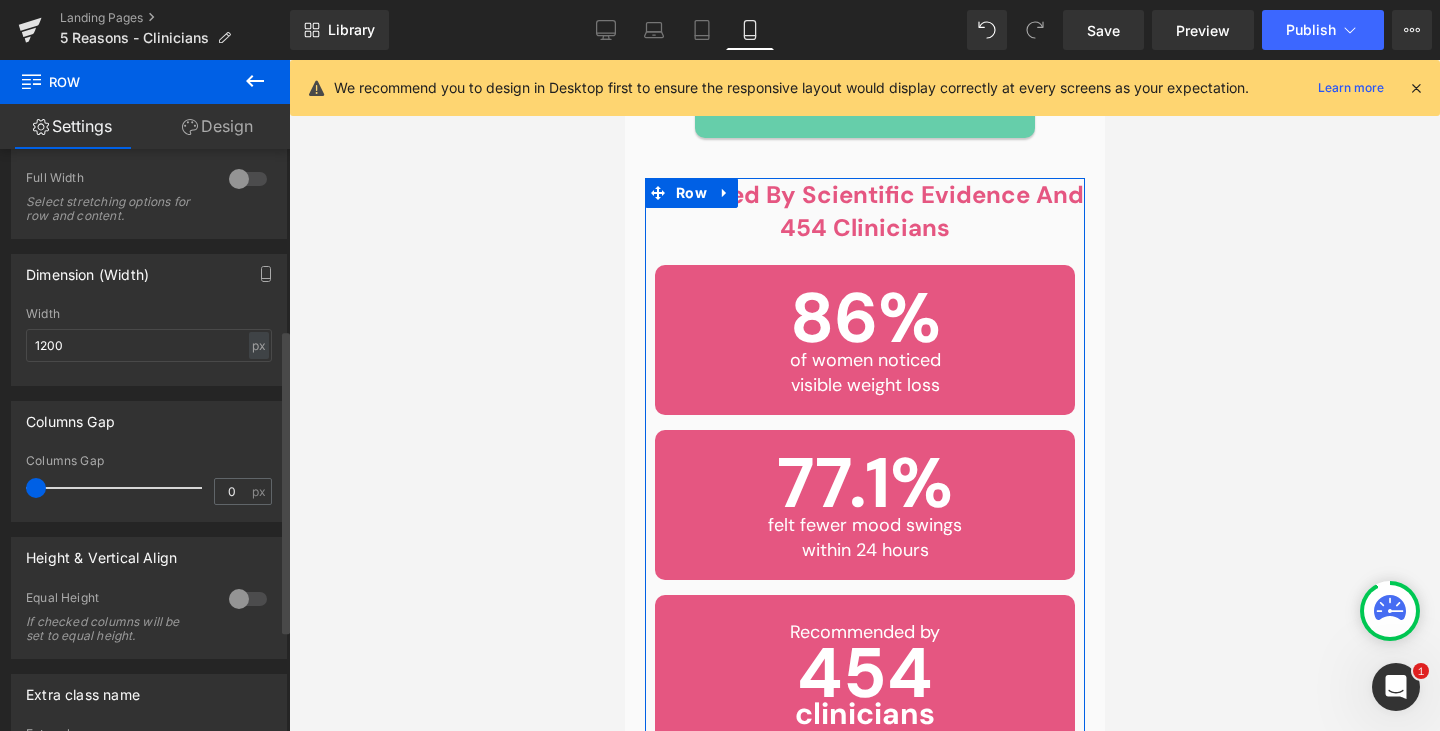 scroll, scrollTop: 346, scrollLeft: 0, axis: vertical 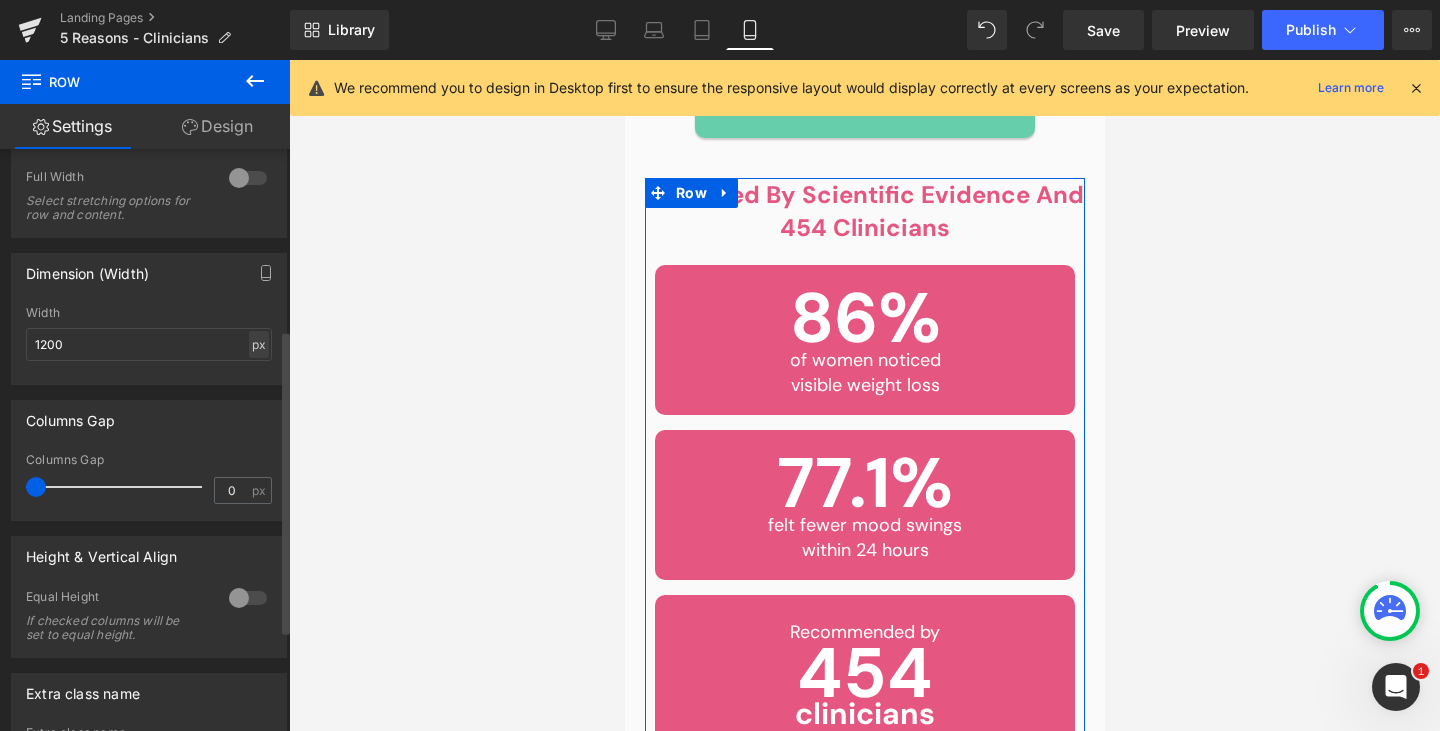 click on "px" at bounding box center [259, 344] 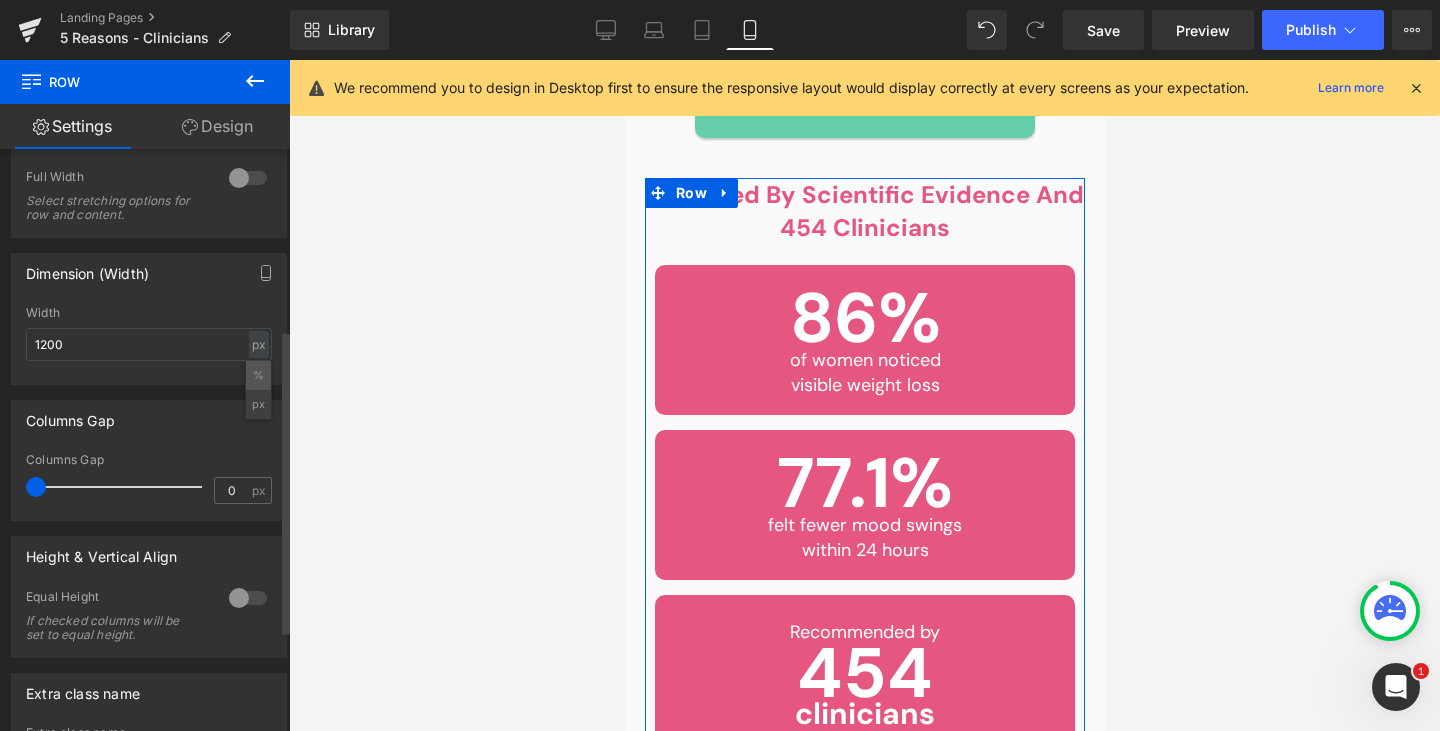 click on "%" at bounding box center (258, 375) 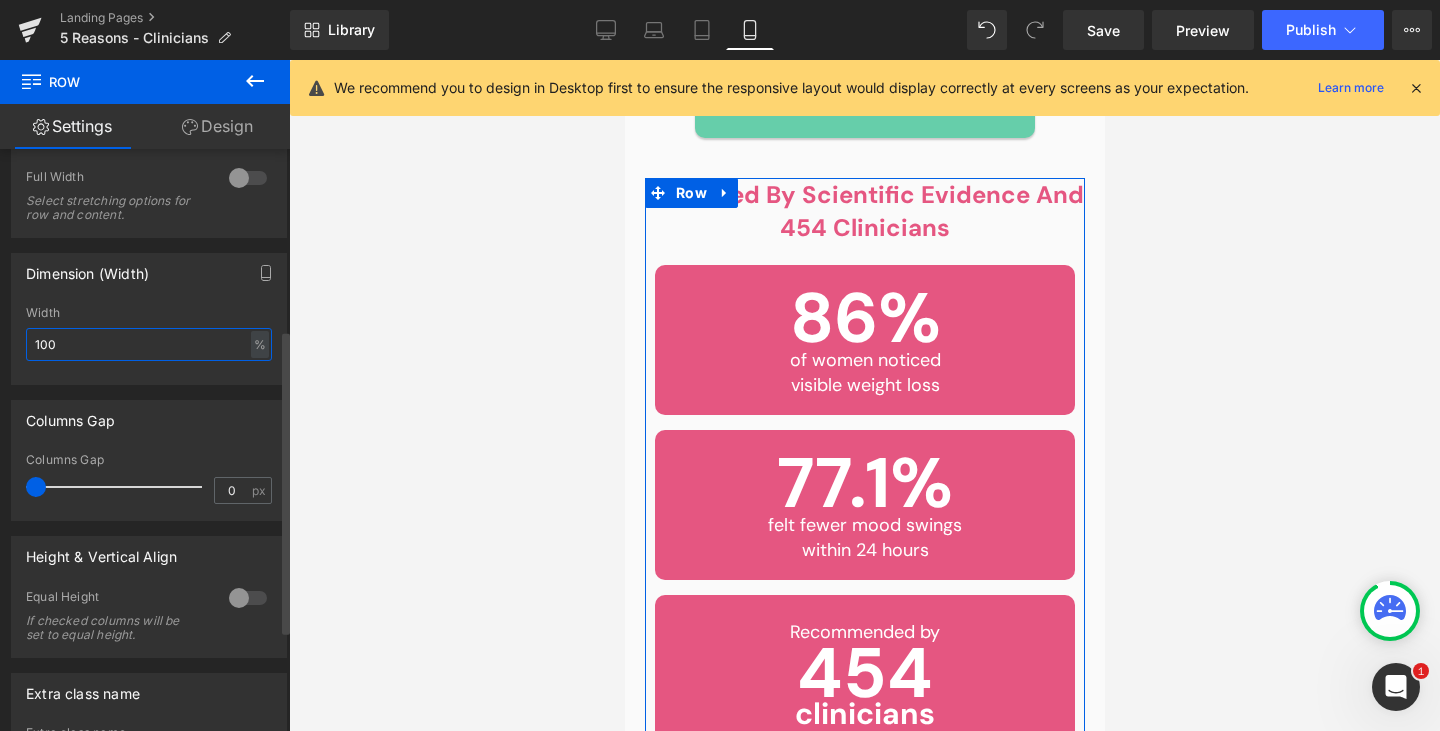 click on "100" at bounding box center [149, 344] 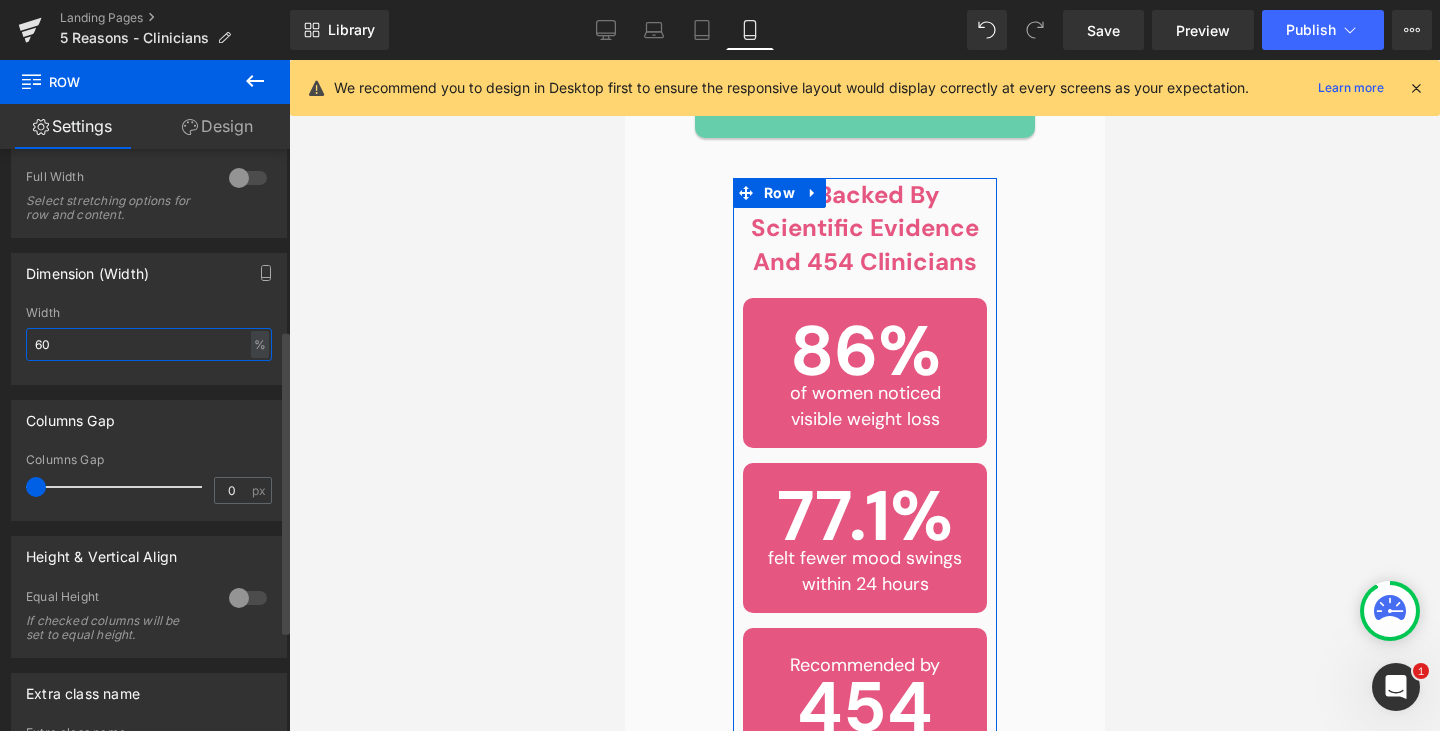 click on "60" at bounding box center [149, 344] 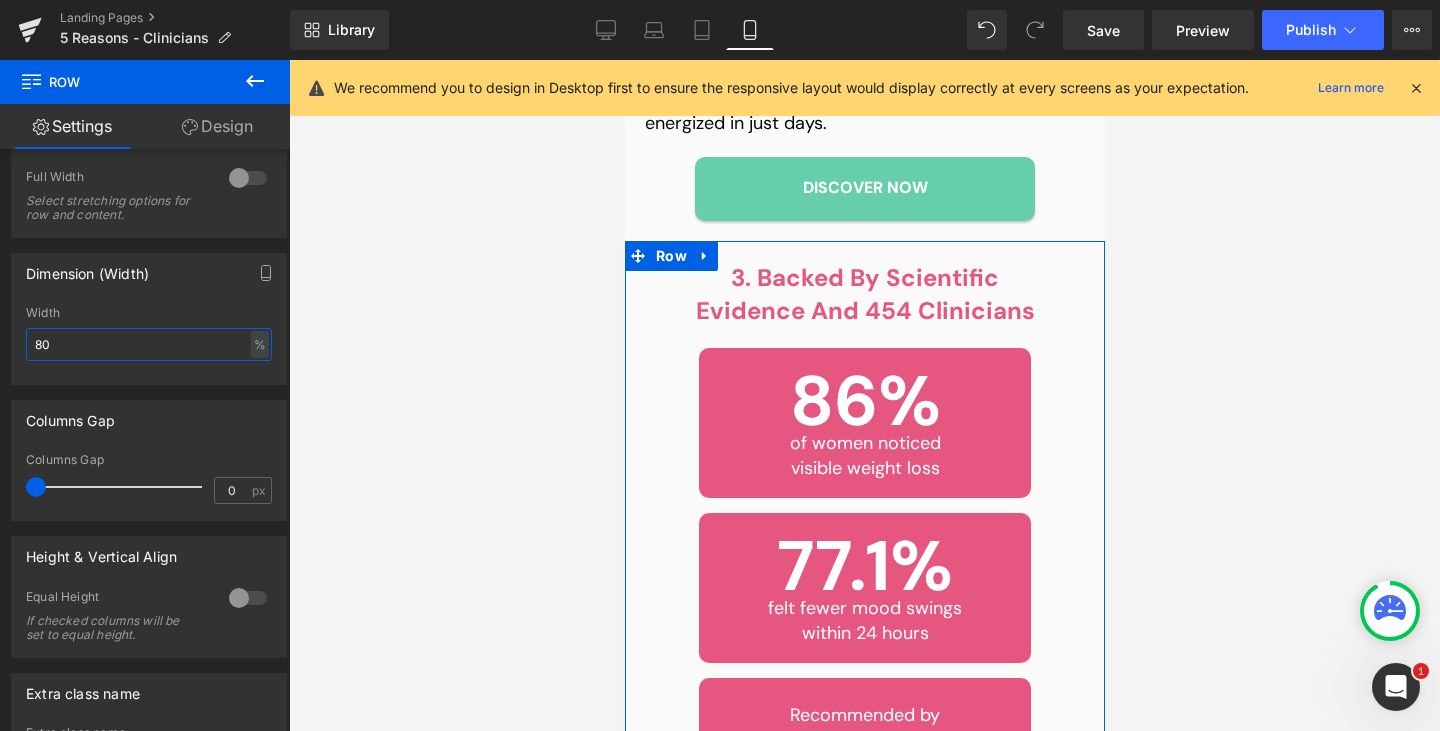 scroll, scrollTop: 2545, scrollLeft: 0, axis: vertical 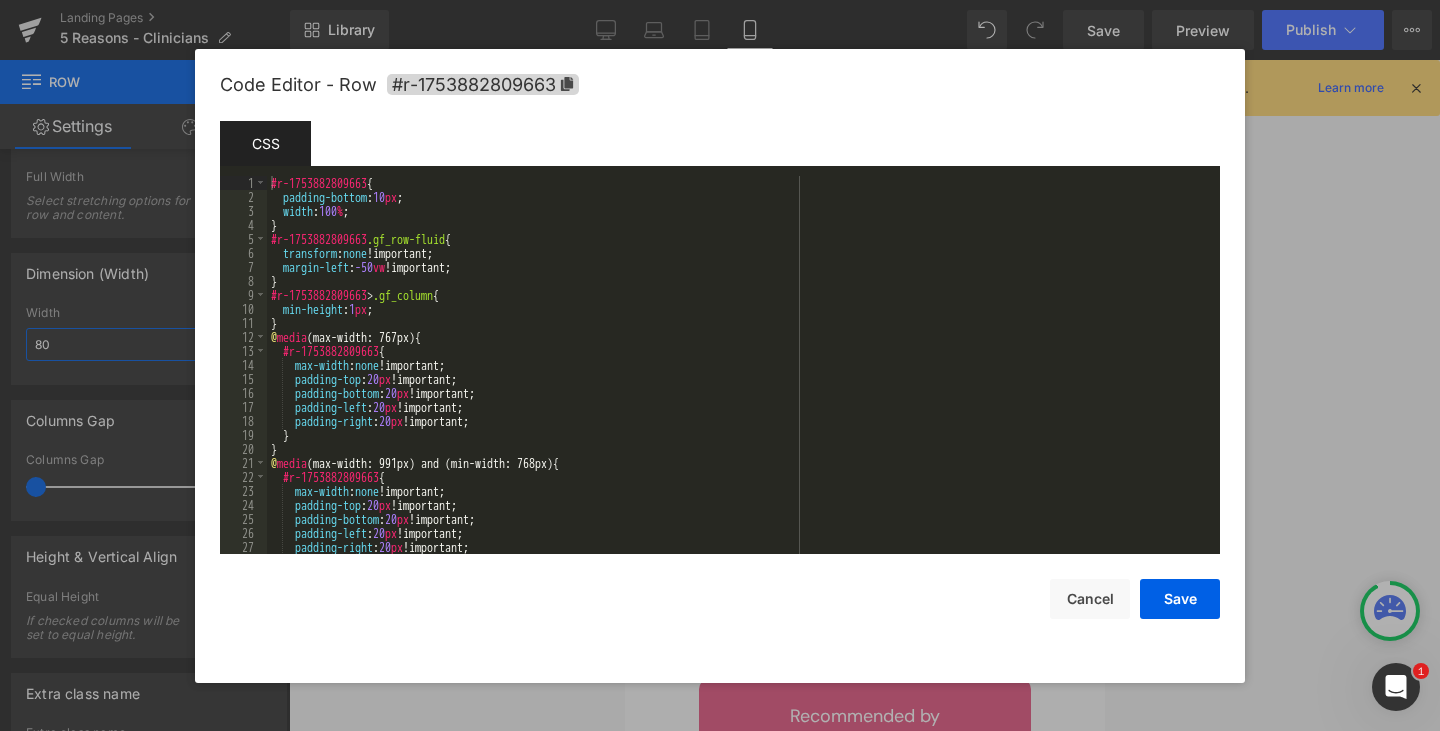 click on "Row  You are previewing how the   will restyle your page. You can not edit Elements in Preset Preview Mode.  Landing Pages 5 Reasons - Clinicians Library Mobile Desktop Laptop Tablet Mobile Save Preview Publish Scheduled View Live Page View with current Template Save Template to Library Schedule Publish Publish Settings Shortcuts We recommend you to design in Desktop first to ensure the responsive layout would display correctly at every screens as your expectation. Learn more  Your page can’t be published   You've reached the maximum number of published pages on your plan  (0/0).  You need to upgrade your plan or unpublish all your pages to get 1 publish slot.   Unpublish pages   Upgrade plan  Elements Global Style Base Row  rows, columns, layouts, div Heading  headings, titles, h1,h2,h3,h4,h5,h6 Text Block  texts, paragraphs, contents, blocks Image  images, photos, alts, uploads Icon  icons, symbols Button  button, call to action, cta Separator  separators, dividers, horizontal lines Liquid  Banner Stack" at bounding box center (720, 0) 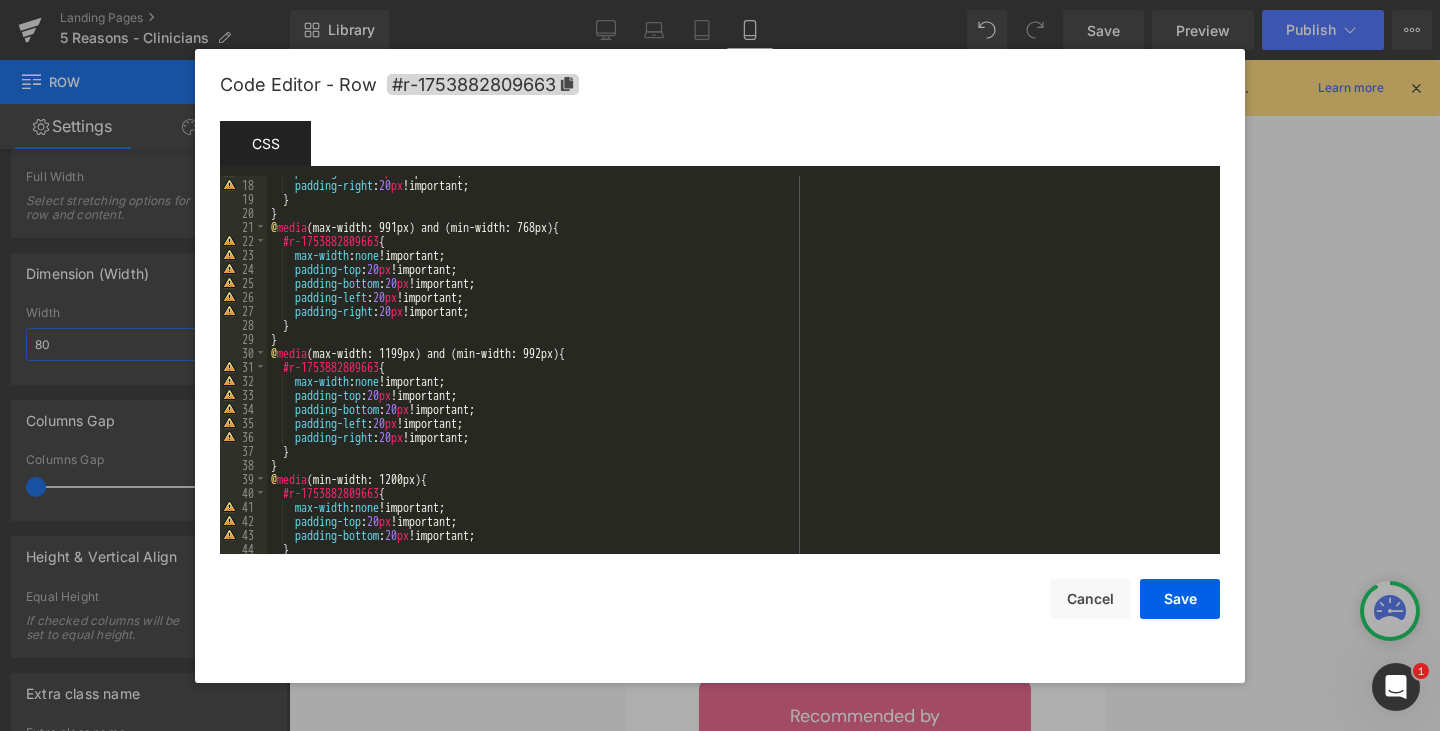scroll, scrollTop: 236, scrollLeft: 0, axis: vertical 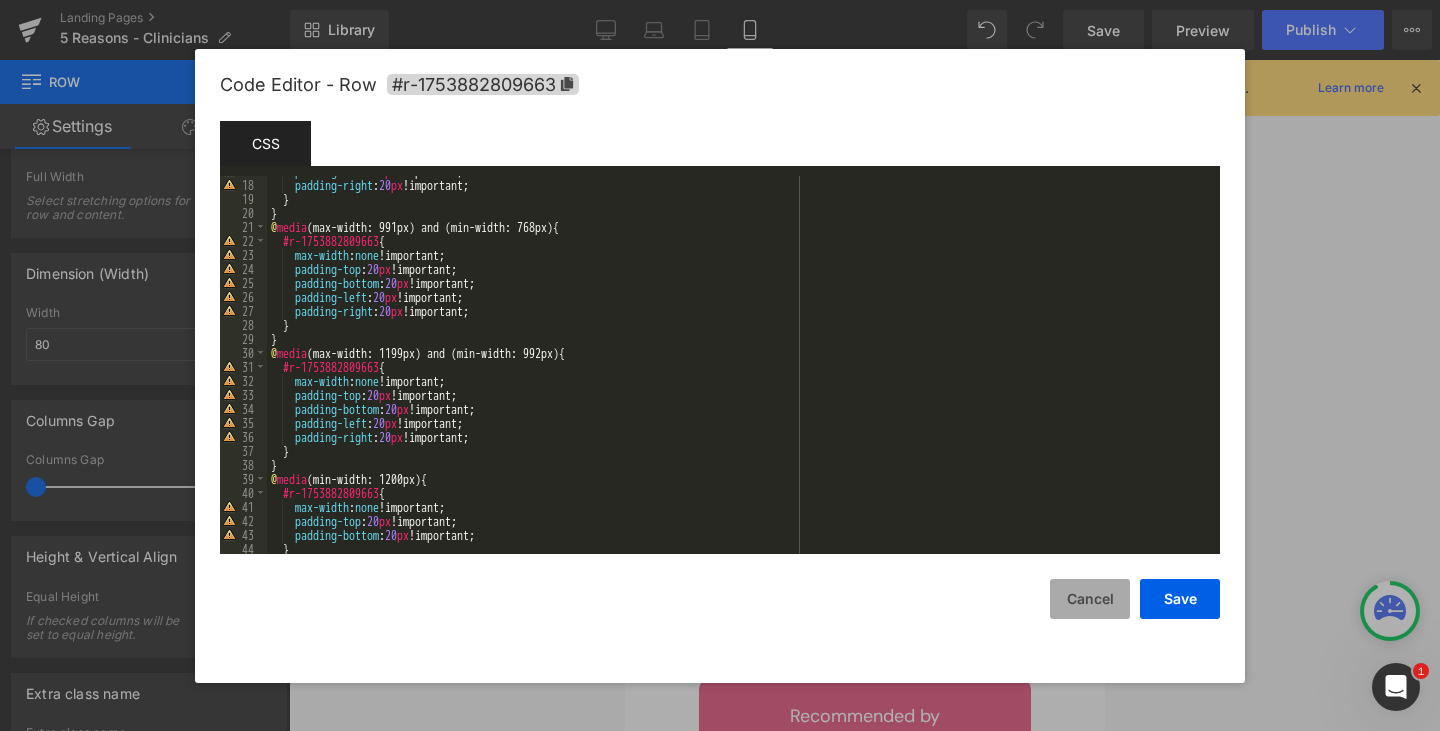click on "Cancel" at bounding box center (1090, 599) 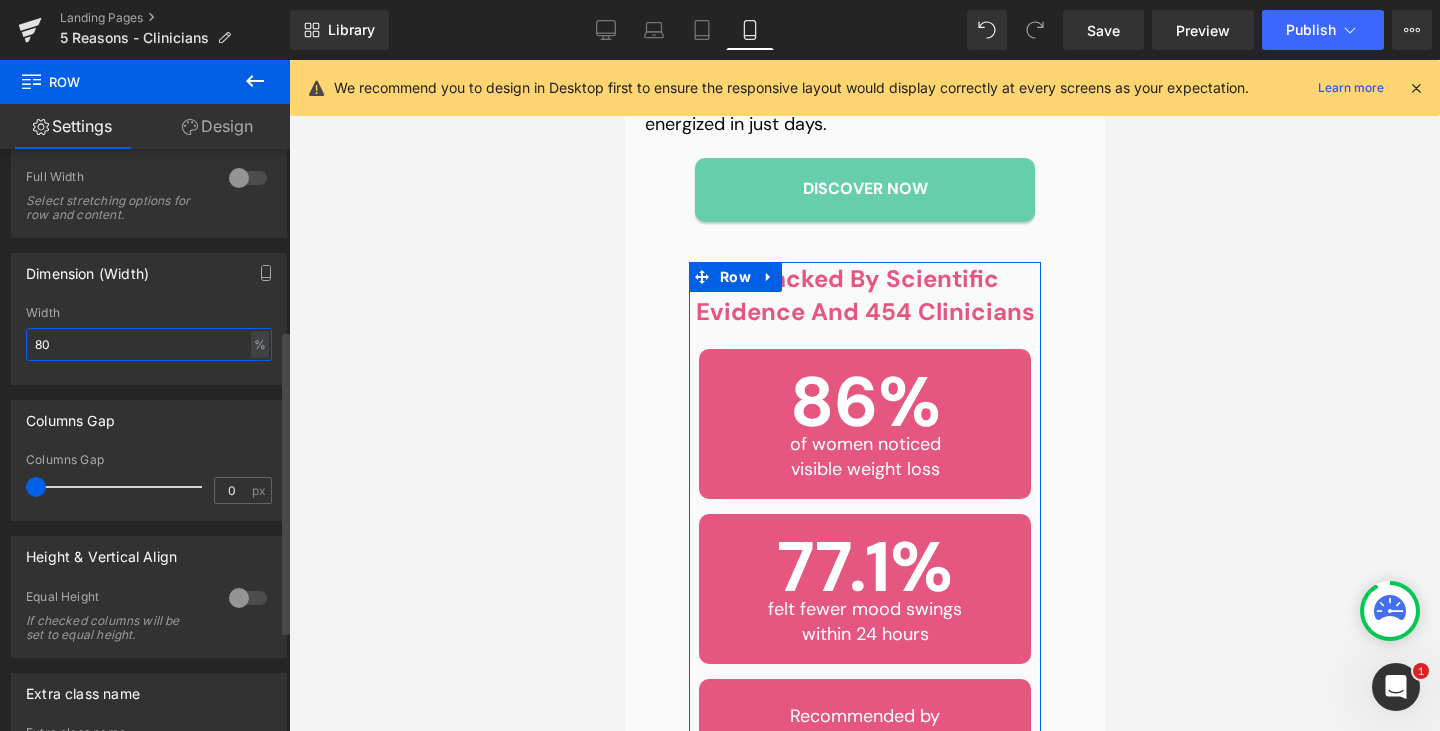 click on "80" at bounding box center (149, 344) 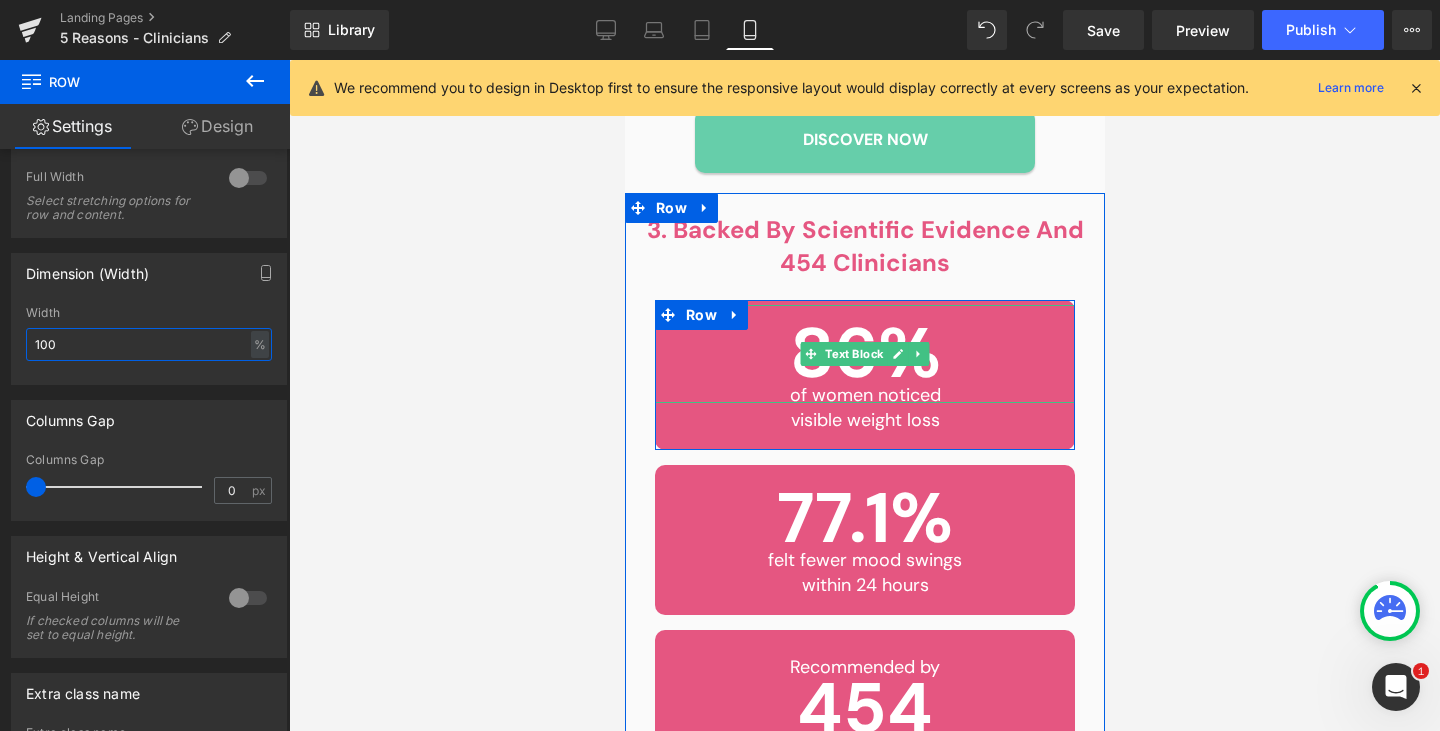 scroll, scrollTop: 2592, scrollLeft: 0, axis: vertical 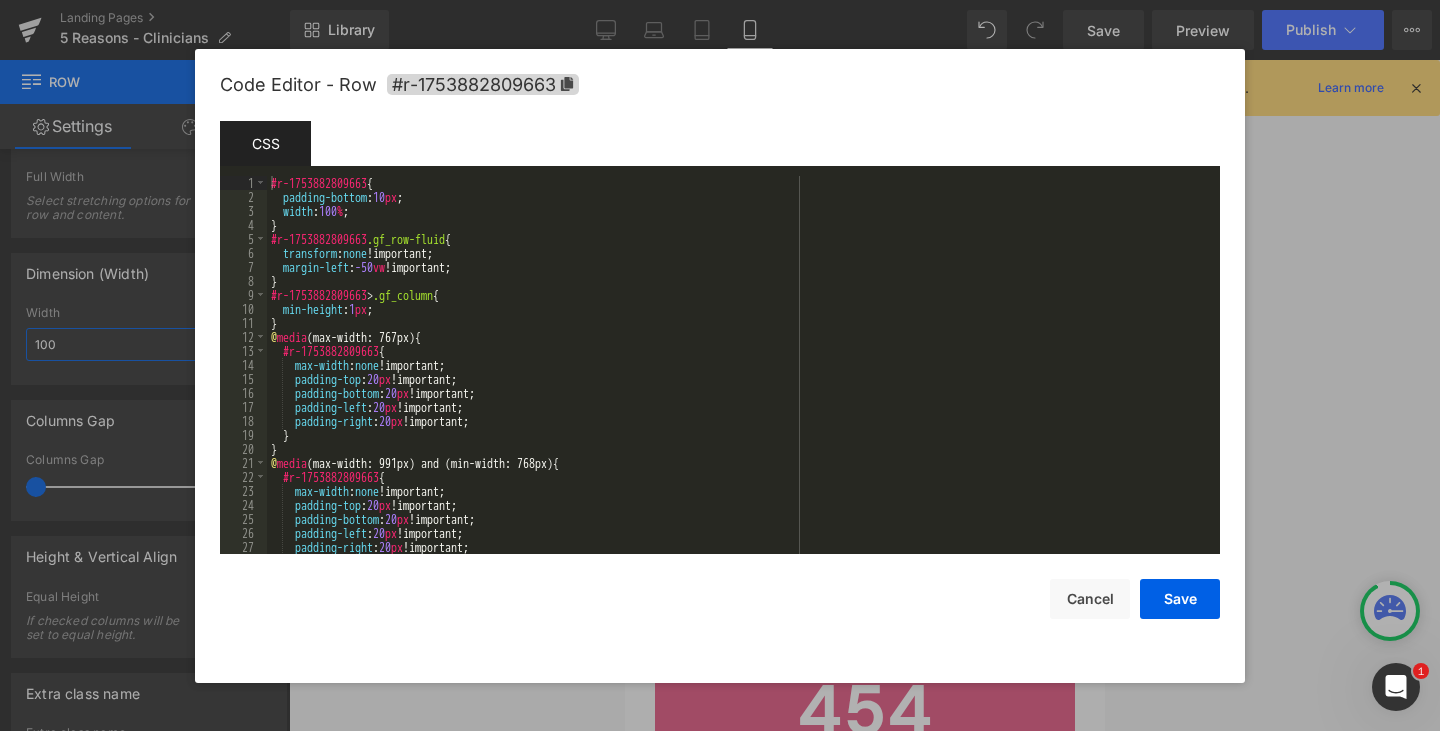 click on "Row  You are previewing how the   will restyle your page. You can not edit Elements in Preset Preview Mode.  Landing Pages 5 Reasons - Clinicians Library Mobile Desktop Laptop Tablet Mobile Save Preview Publish Scheduled View Live Page View with current Template Save Template to Library Schedule Publish Publish Settings Shortcuts We recommend you to design in Desktop first to ensure the responsive layout would display correctly at every screens as your expectation. Learn more  Your page can’t be published   You've reached the maximum number of published pages on your plan  (0/0).  You need to upgrade your plan or unpublish all your pages to get 1 publish slot.   Unpublish pages   Upgrade plan  Elements Global Style Base Row  rows, columns, layouts, div Heading  headings, titles, h1,h2,h3,h4,h5,h6 Text Block  texts, paragraphs, contents, blocks Image  images, photos, alts, uploads Icon  icons, symbols Button  button, call to action, cta Separator  separators, dividers, horizontal lines Liquid  Banner Stack" at bounding box center [720, 0] 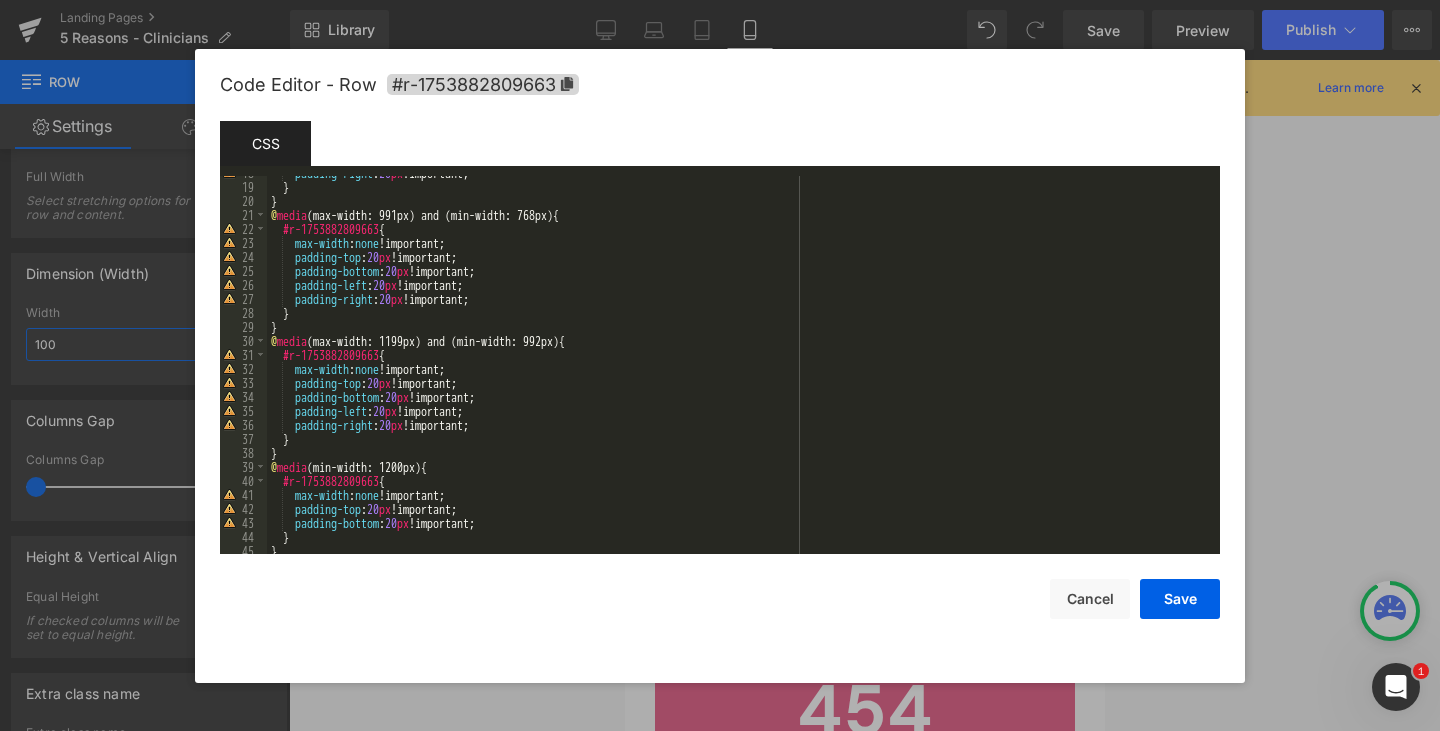 scroll, scrollTop: 392, scrollLeft: 0, axis: vertical 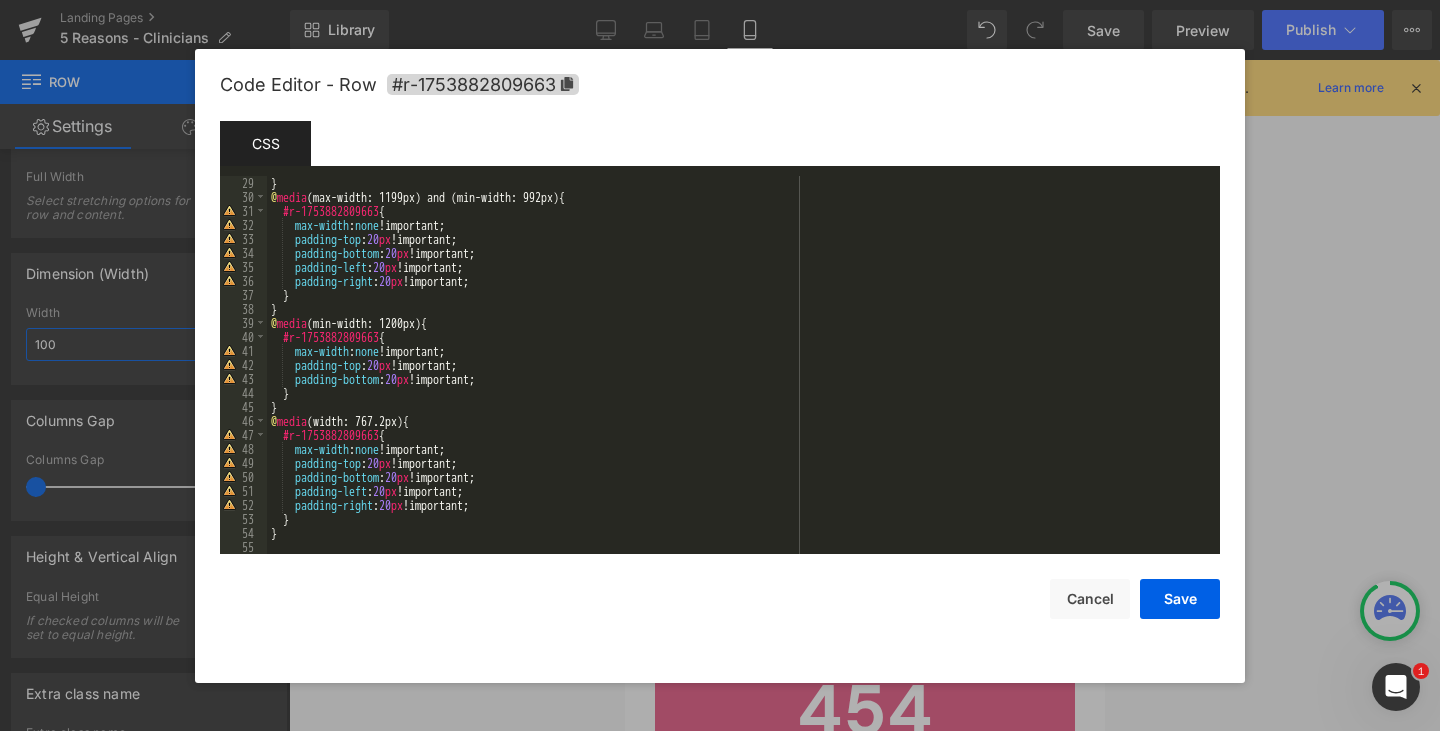 type on "100" 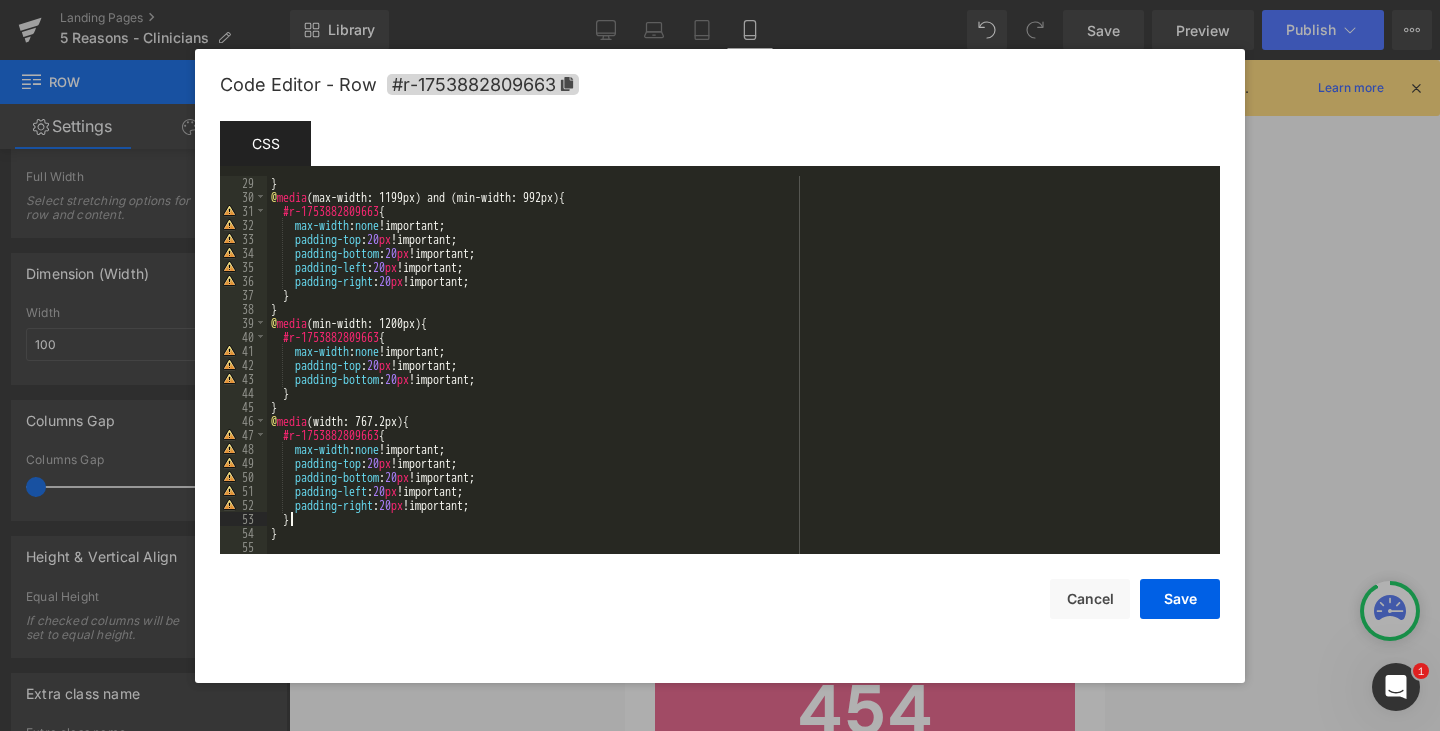 click on "} @ media  (max-width: 1199px) and (min-width: 992px) {    #r-1753882809663 {       max-width :  none !important;       padding-top :  20 px !important;       padding-bottom :  20 px !important;       padding-left :  20 px !important;       padding-right :  20 px !important;    } } @ media  (min-width: 1200px) {    #r-1753882809663 {       max-width :  none !important;       padding-top :  20 px !important;       padding-bottom :  20 px !important;    } } @ media  (width: 767.2px) {    #r-1753882809663 {       max-width :  none !important;       padding-top :  20 px !important;       padding-bottom :  20 px !important;       padding-left :  20 px !important;       padding-right :  20 px !important;    } }" at bounding box center (739, 379) 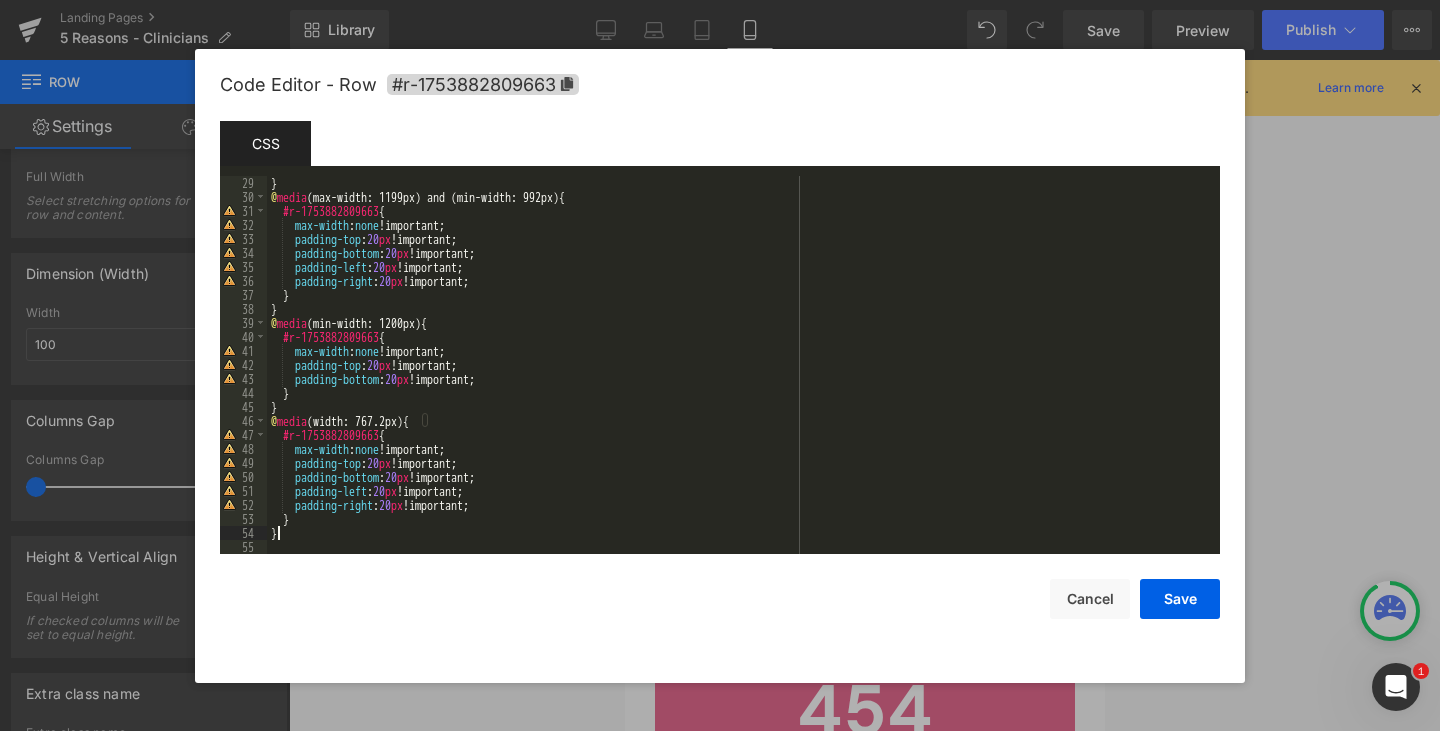click on "} @ media  (max-width: 1199px) and (min-width: 992px) {    #r-1753882809663 {       max-width :  none !important;       padding-top :  20 px !important;       padding-bottom :  20 px !important;       padding-left :  20 px !important;       padding-right :  20 px !important;    } } @ media  (min-width: 1200px) {    #r-1753882809663 {       max-width :  none !important;       padding-top :  20 px !important;       padding-bottom :  20 px !important;    } } @ media  (width: 767.2px) {    #r-1753882809663 {       max-width :  none !important;       padding-top :  20 px !important;       padding-bottom :  20 px !important;       padding-left :  20 px !important;       padding-right :  20 px !important;    } }" at bounding box center (739, 379) 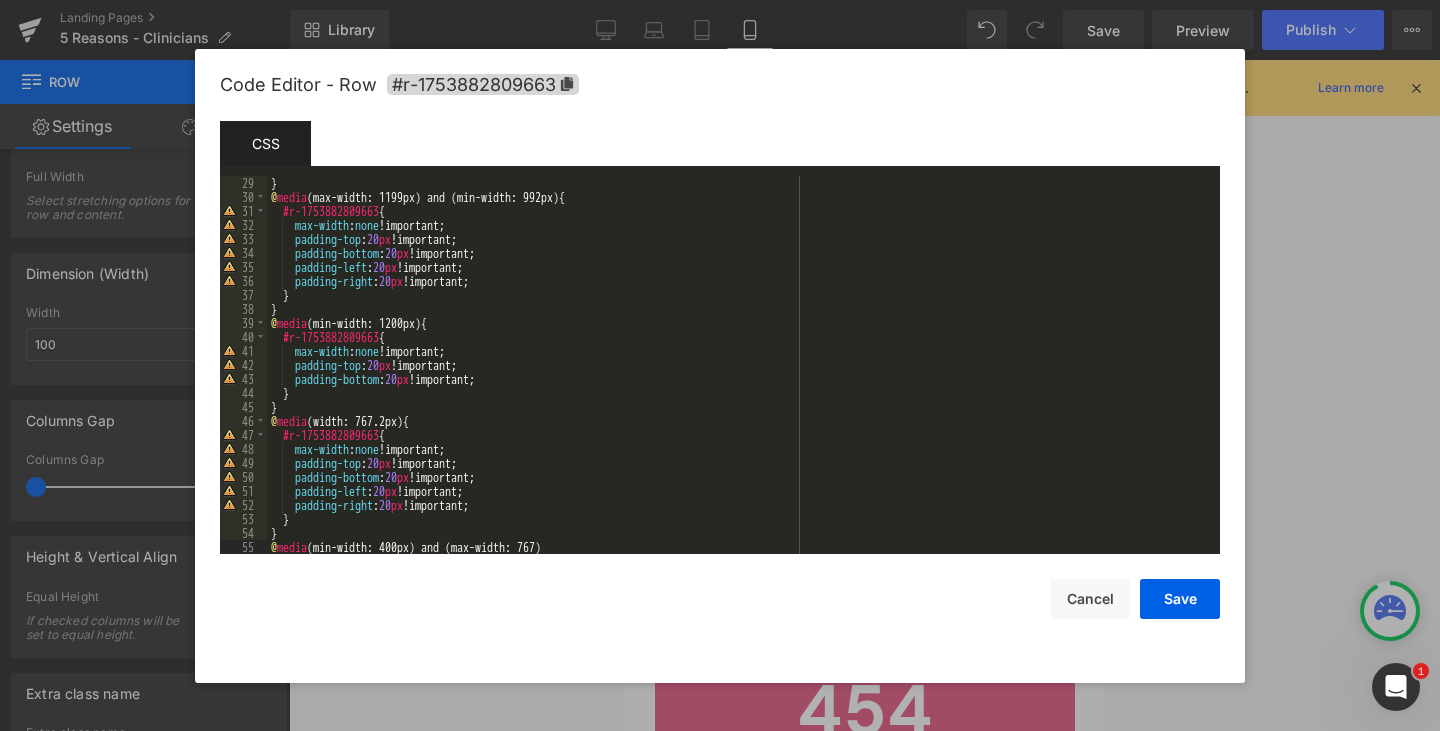 scroll, scrollTop: 406, scrollLeft: 0, axis: vertical 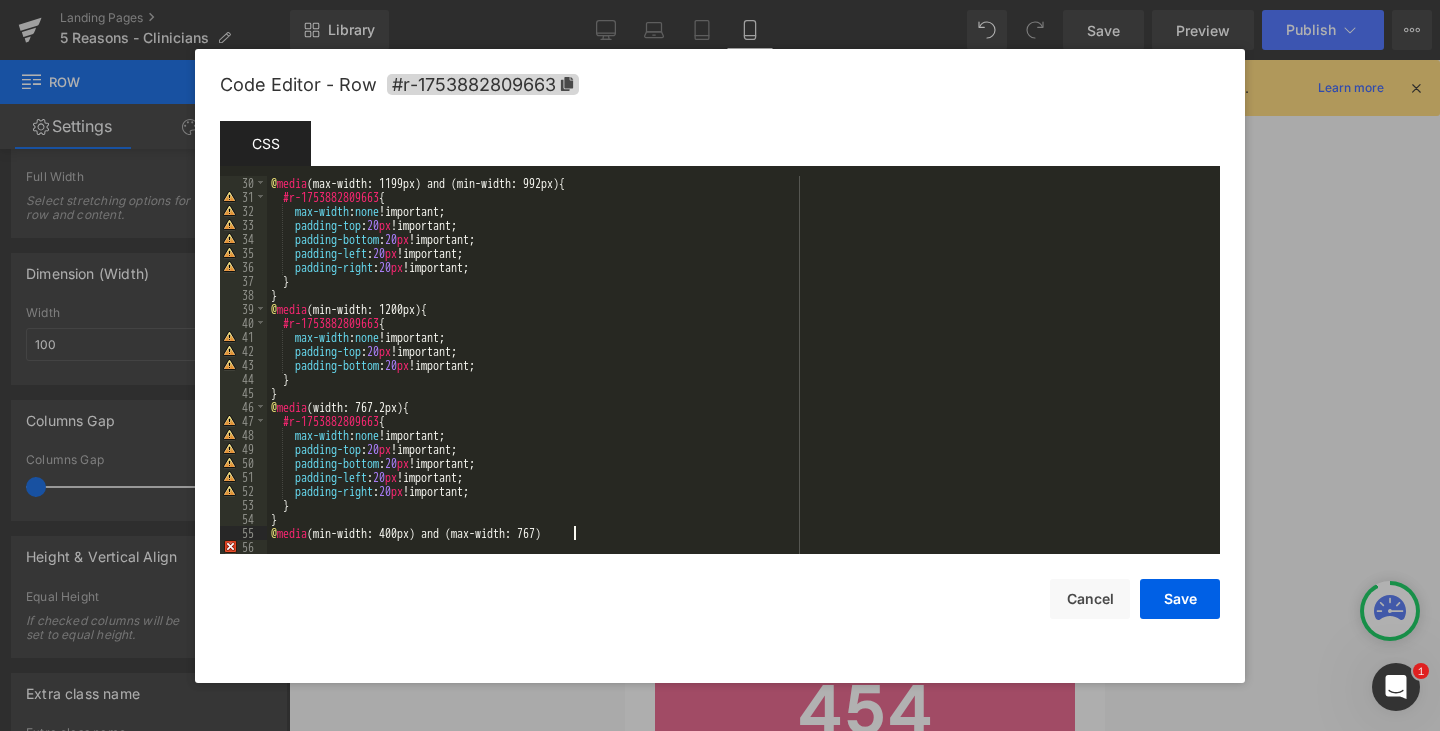 click on "@ media  (max-width: 1199px) and (min-width: 992px) {    #r-1753882809663 {       max-width :  none !important;       padding-top :  20 px !important;       padding-bottom :  20 px !important;       padding-left :  20 px !important;       padding-right :  20 px !important;    } } @ media  (min-width: 1200px) {    #r-1753882809663 {       max-width :  none !important;       padding-top :  20 px !important;       padding-bottom :  20 px !important;    } } @ media  (width: 767.2px) {    #r-1753882809663 {       max-width :  none !important;       padding-top :  20 px !important;       padding-bottom :  20 px !important;       padding-left :  20 px !important;       padding-right :  20 px !important;    } } @ media  (min-width: 400px) and (max-width: 767)" at bounding box center [739, 379] 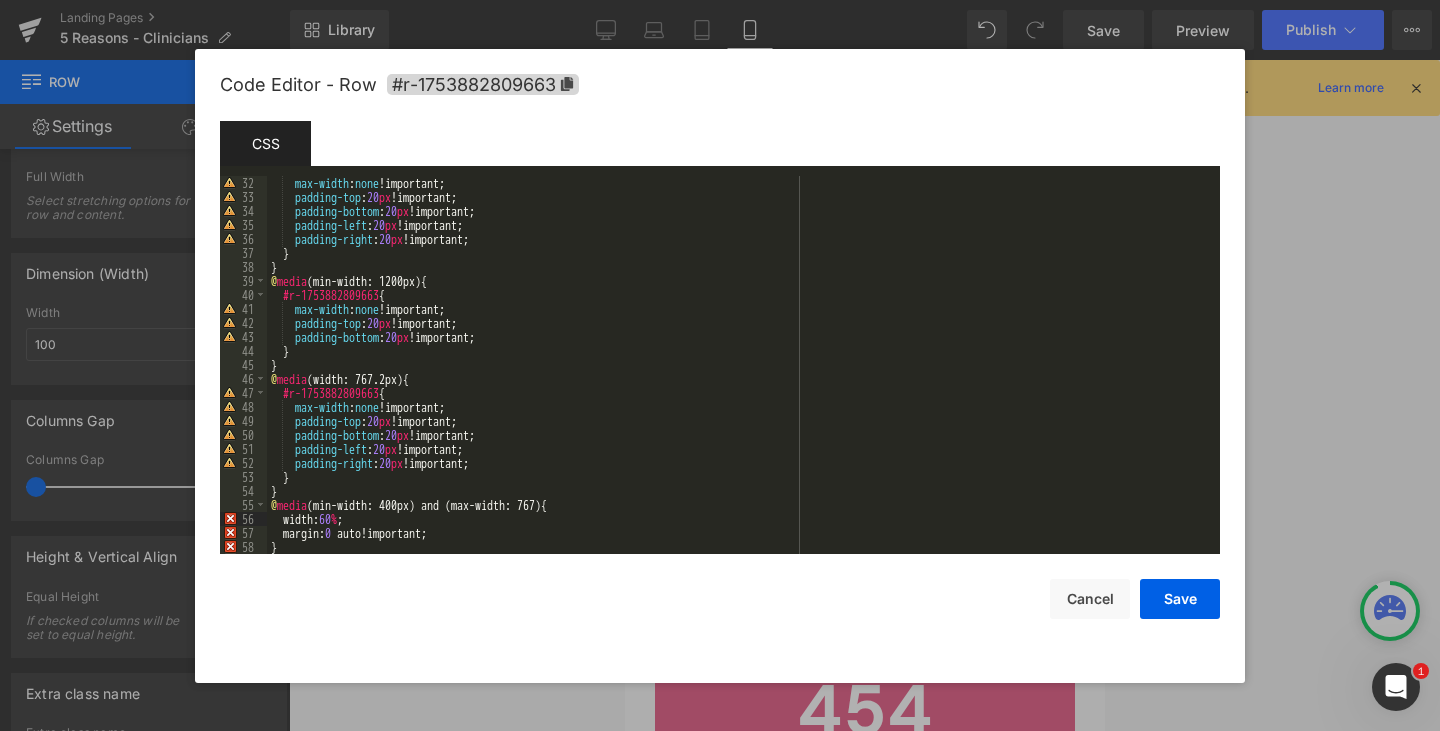 scroll, scrollTop: 448, scrollLeft: 0, axis: vertical 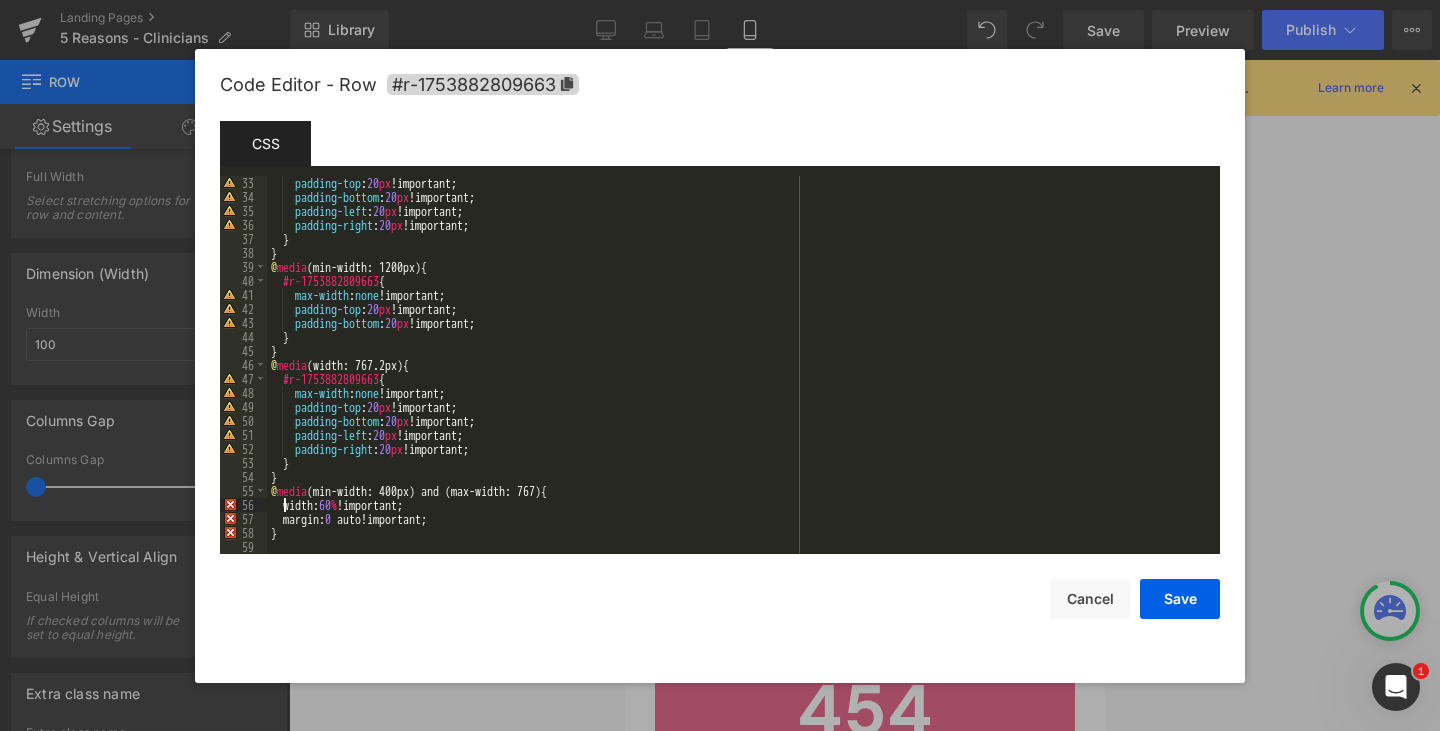 click on "padding-top :  20 px !important;       padding-bottom :  20 px !important;       padding-left :  20 px !important;       padding-right :  20 px !important;    } } @ media  (min-width: 1200px) {    #r-1753882809663 {       max-width :  none !important;       padding-top :  20 px !important;       padding-bottom :  20 px !important;    } } @ media  (width: 767.2px) {    #r-1753882809663 {       max-width :  none !important;       padding-top :  20 px !important;       padding-bottom :  20 px !important;       padding-left :  20 px !important;       padding-right :  20 px !important;    } } @ media  (min-width: 400px) and (max-width: 767)  {    width :  60 %  ! important ;    margin :  0   auto  ! important ; }" at bounding box center (739, 379) 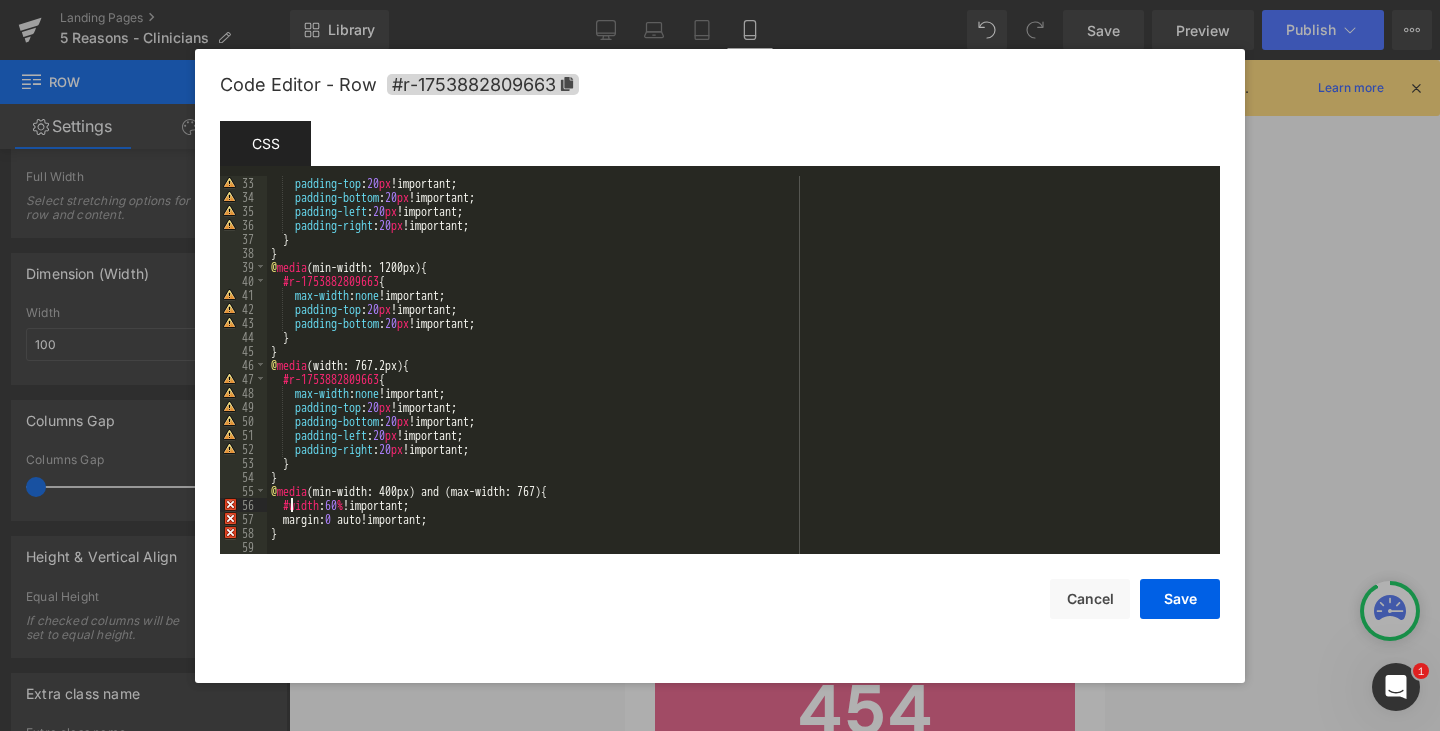 paste 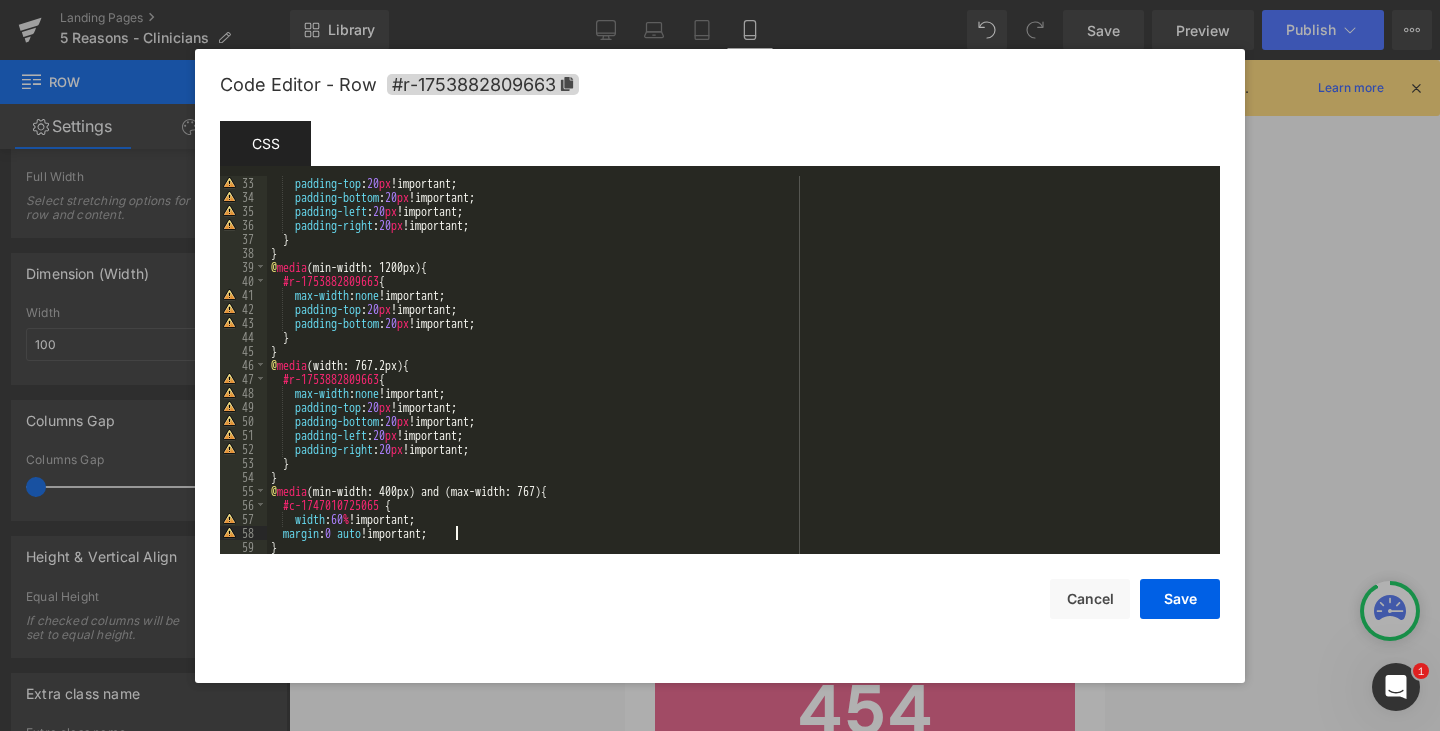 click on "padding-top :  20 px !important;       padding-bottom :  20 px !important;       padding-left :  20 px !important;       padding-right :  20 px !important;    } } @ media  (min-width: 1200px) {    #r-1753882809663 {       max-width :  none !important;       padding-top :  20 px !important;       padding-bottom :  20 px !important;    } } @ media  (width: 767.2px) {    #r-1753882809663 {       max-width :  none !important;       padding-top :  20 px !important;       padding-bottom :  20 px !important;       padding-left :  20 px !important;       padding-right :  20 px !important;    } } @ media  (min-width: 400px) and (max-width: 767)  {    #c-1747010725065   {       width :  60 %  !important;    margin :  0   auto  !important; }" at bounding box center (739, 379) 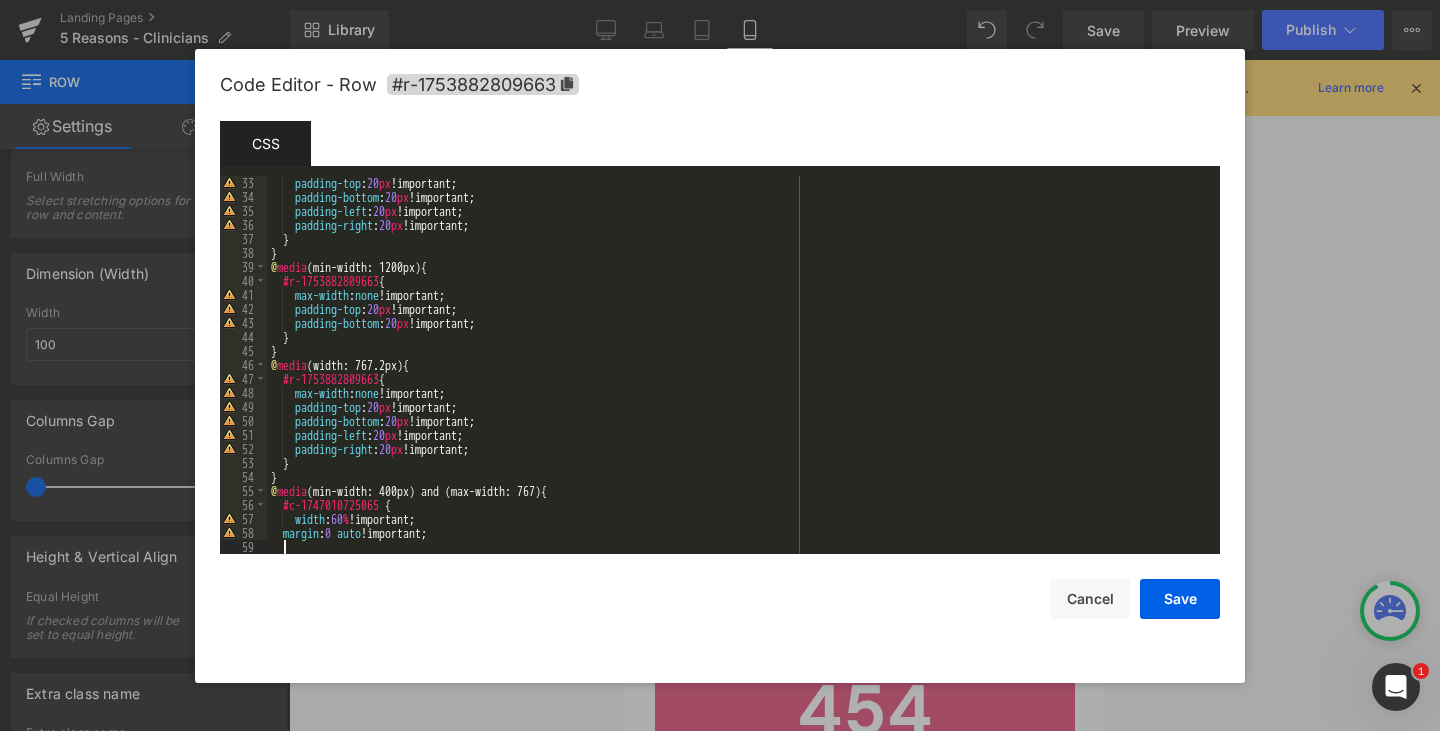 type 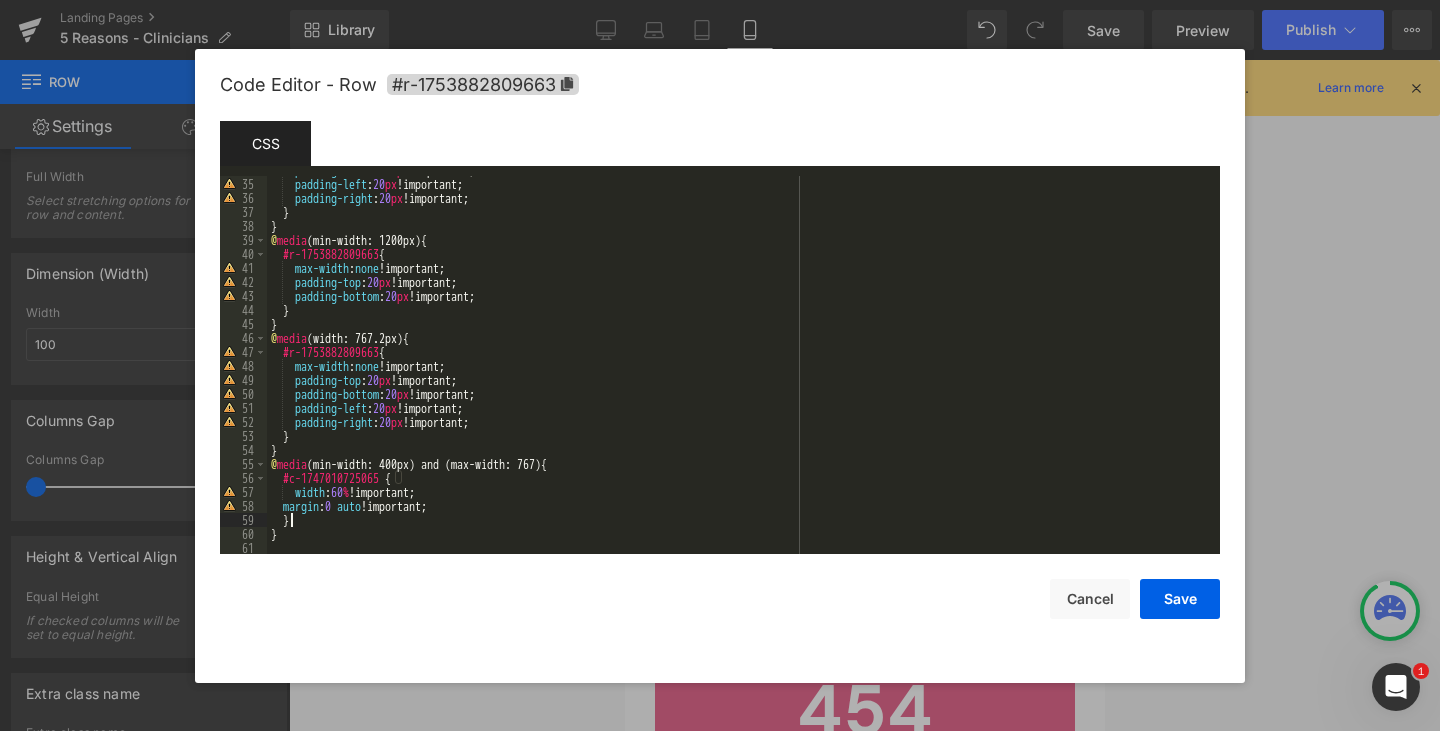 scroll, scrollTop: 476, scrollLeft: 0, axis: vertical 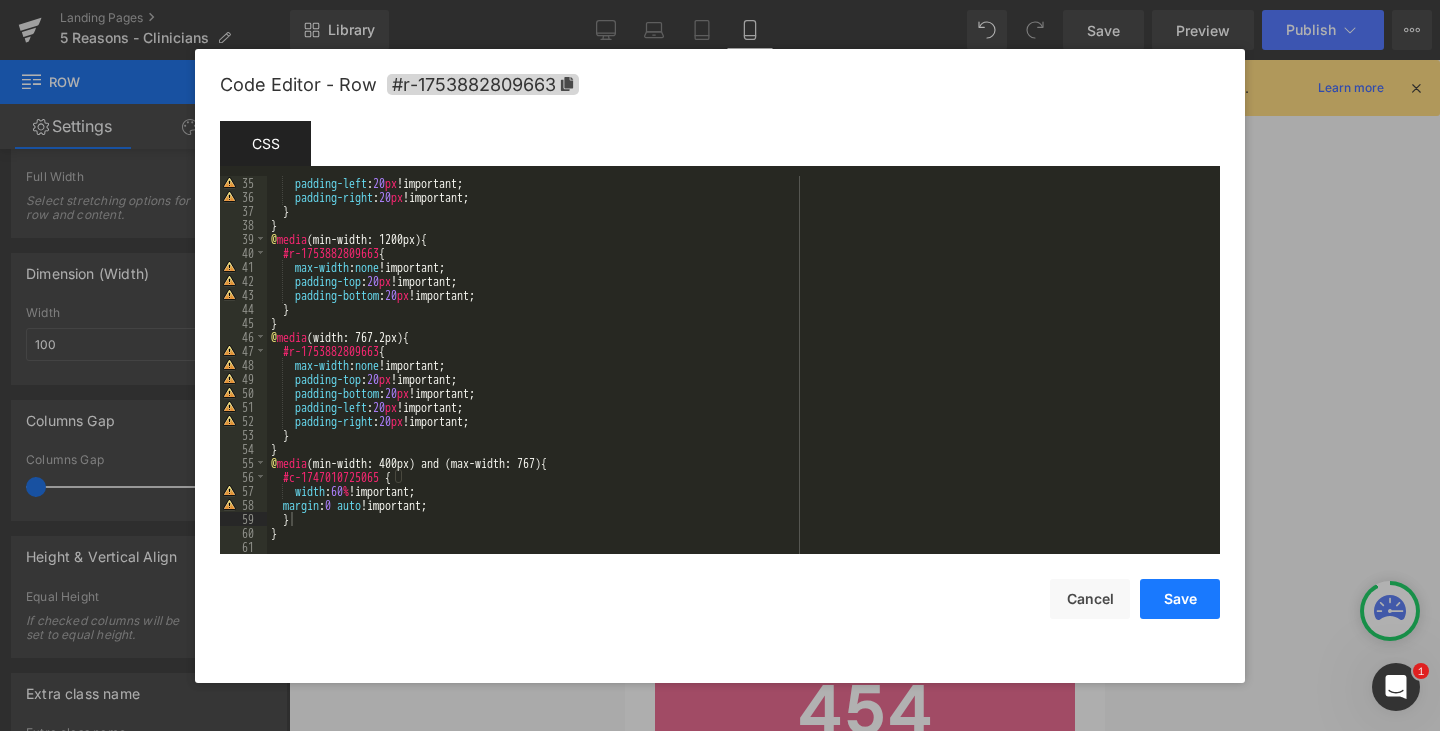 click on "Save" at bounding box center (1180, 599) 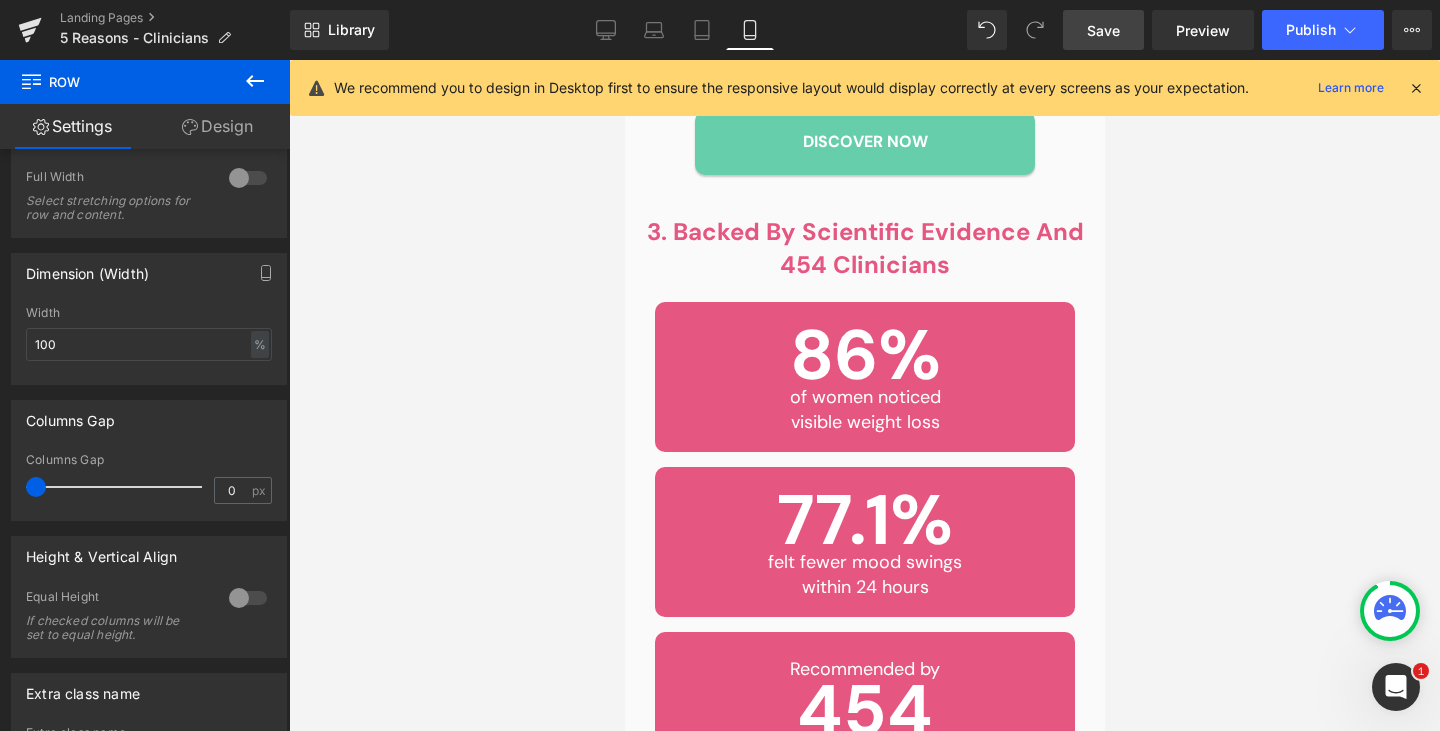 click on "Save" at bounding box center (1103, 30) 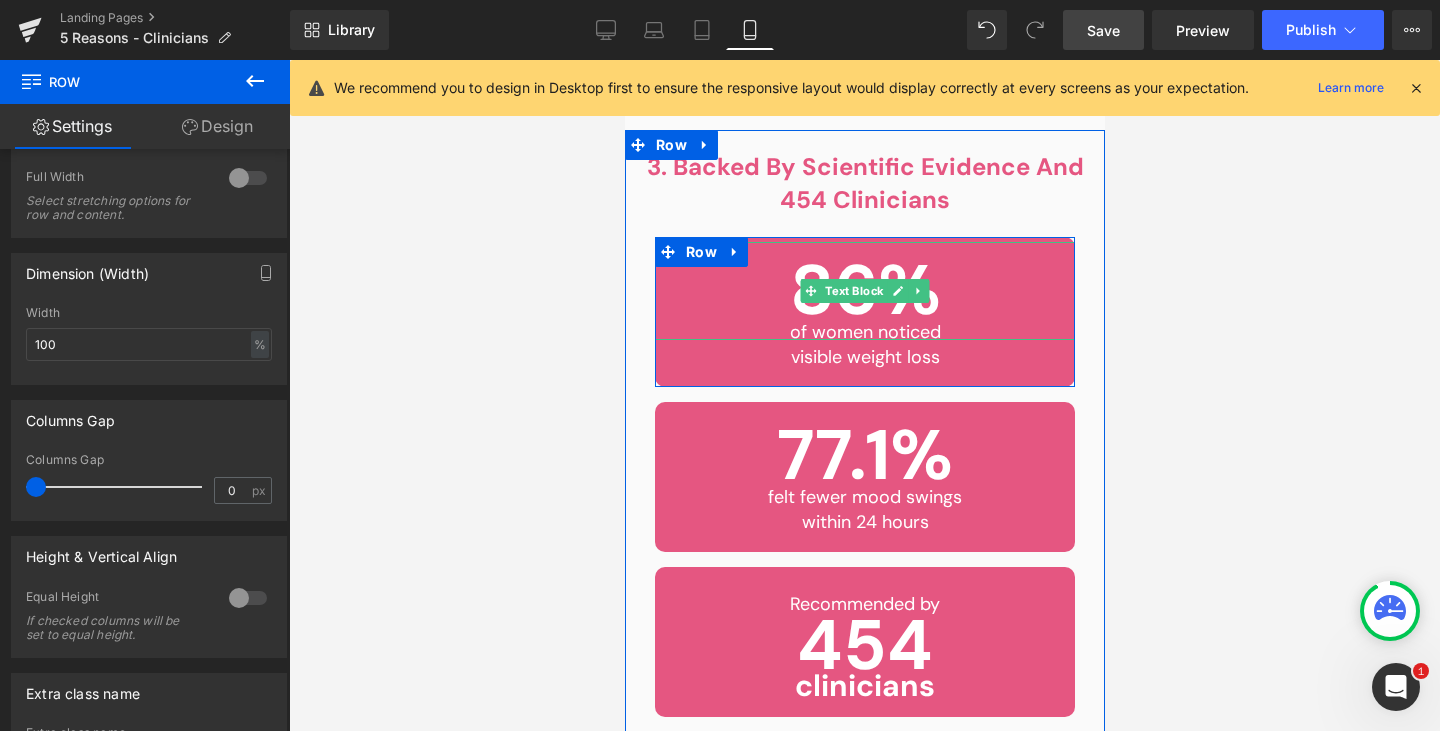 scroll, scrollTop: 2659, scrollLeft: 0, axis: vertical 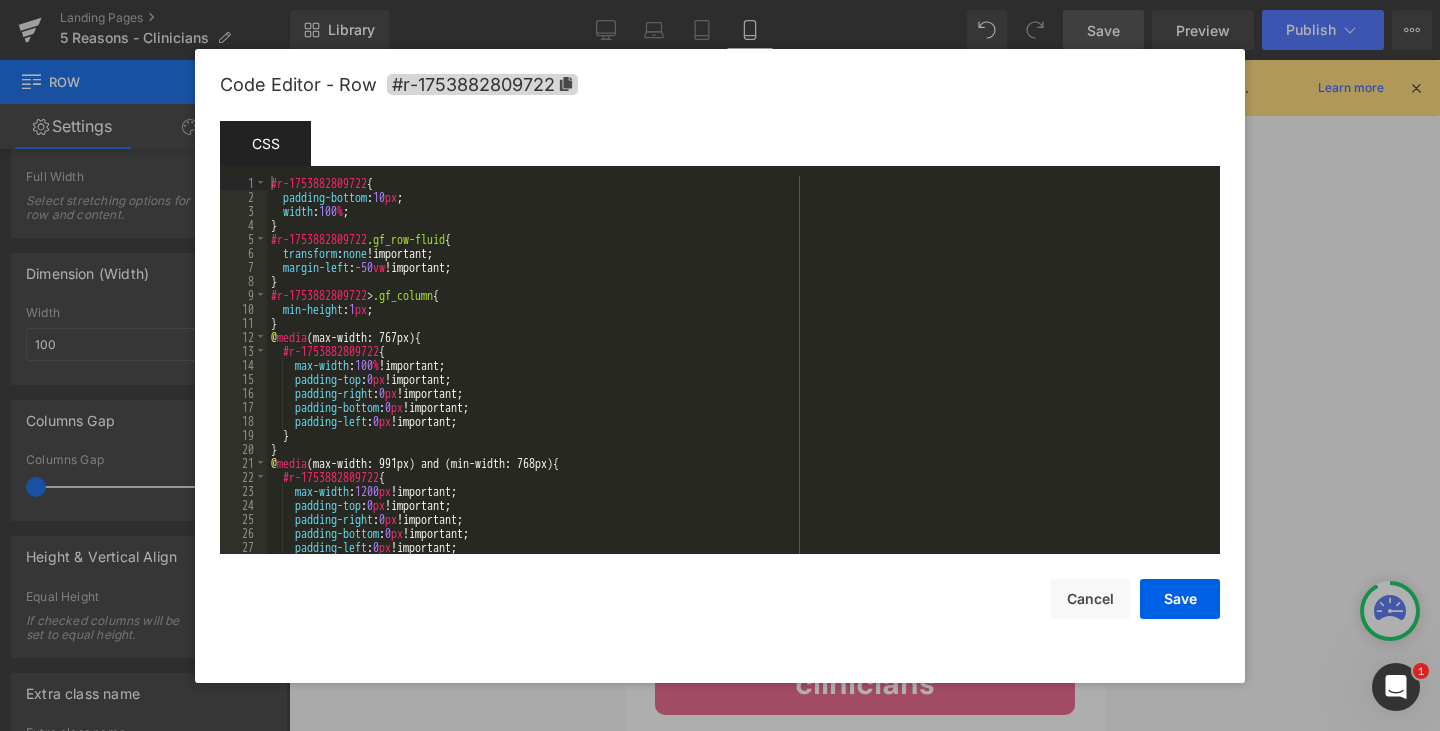 click on "Row  You are previewing how the   will restyle your page. You can not edit Elements in Preset Preview Mode.  Landing Pages 5 Reasons - Clinicians Library Mobile Desktop Laptop Tablet Mobile Save Preview Publish Scheduled View Live Page View with current Template Save Template to Library Schedule Publish Publish Settings Shortcuts We recommend you to design in Desktop first to ensure the responsive layout would display correctly at every screens as your expectation. Learn more  Your page can’t be published   You've reached the maximum number of published pages on your plan  (0/0).  You need to upgrade your plan or unpublish all your pages to get 1 publish slot.   Unpublish pages   Upgrade plan  Elements Global Style Base Row  rows, columns, layouts, div Heading  headings, titles, h1,h2,h3,h4,h5,h6 Text Block  texts, paragraphs, contents, blocks Image  images, photos, alts, uploads Icon  icons, symbols Button  button, call to action, cta Separator  separators, dividers, horizontal lines Liquid  Banner Stack" at bounding box center [720, 0] 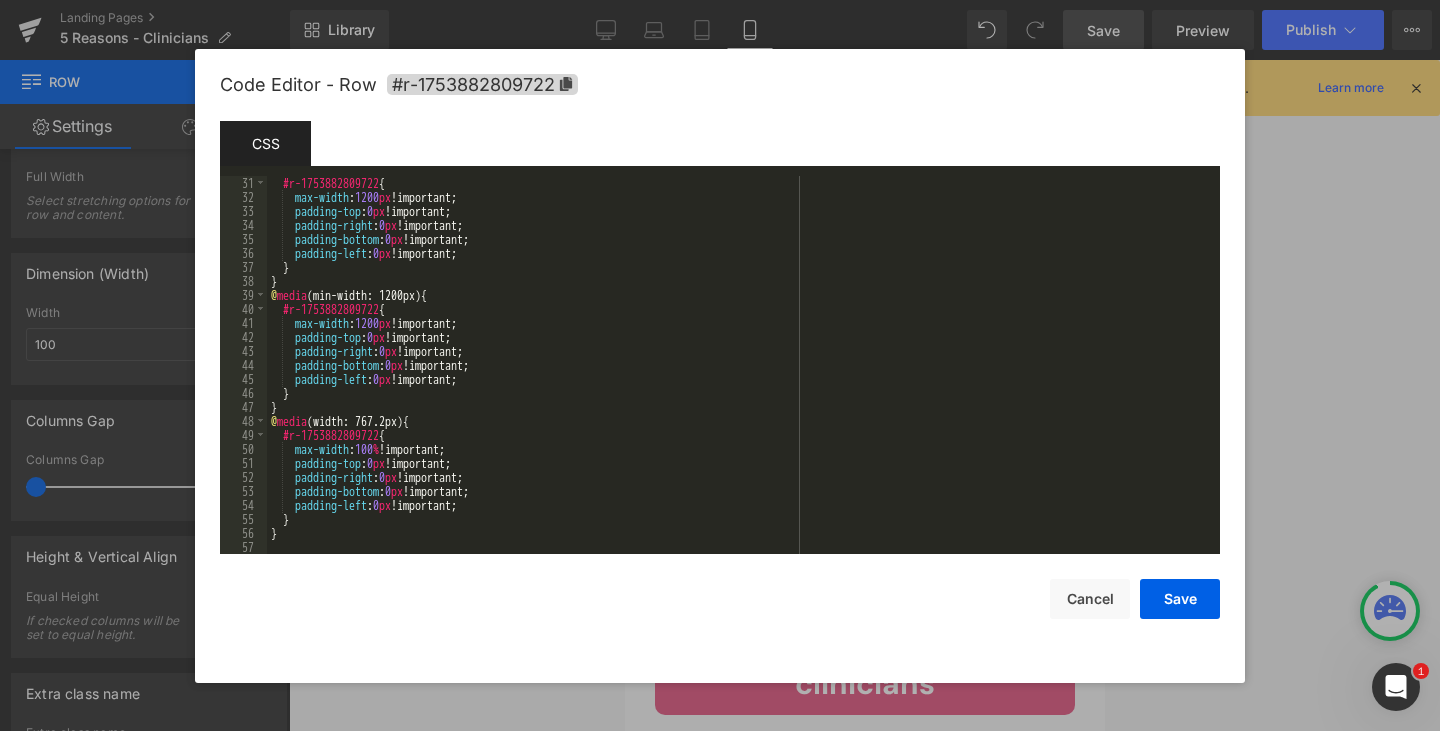 scroll, scrollTop: 420, scrollLeft: 0, axis: vertical 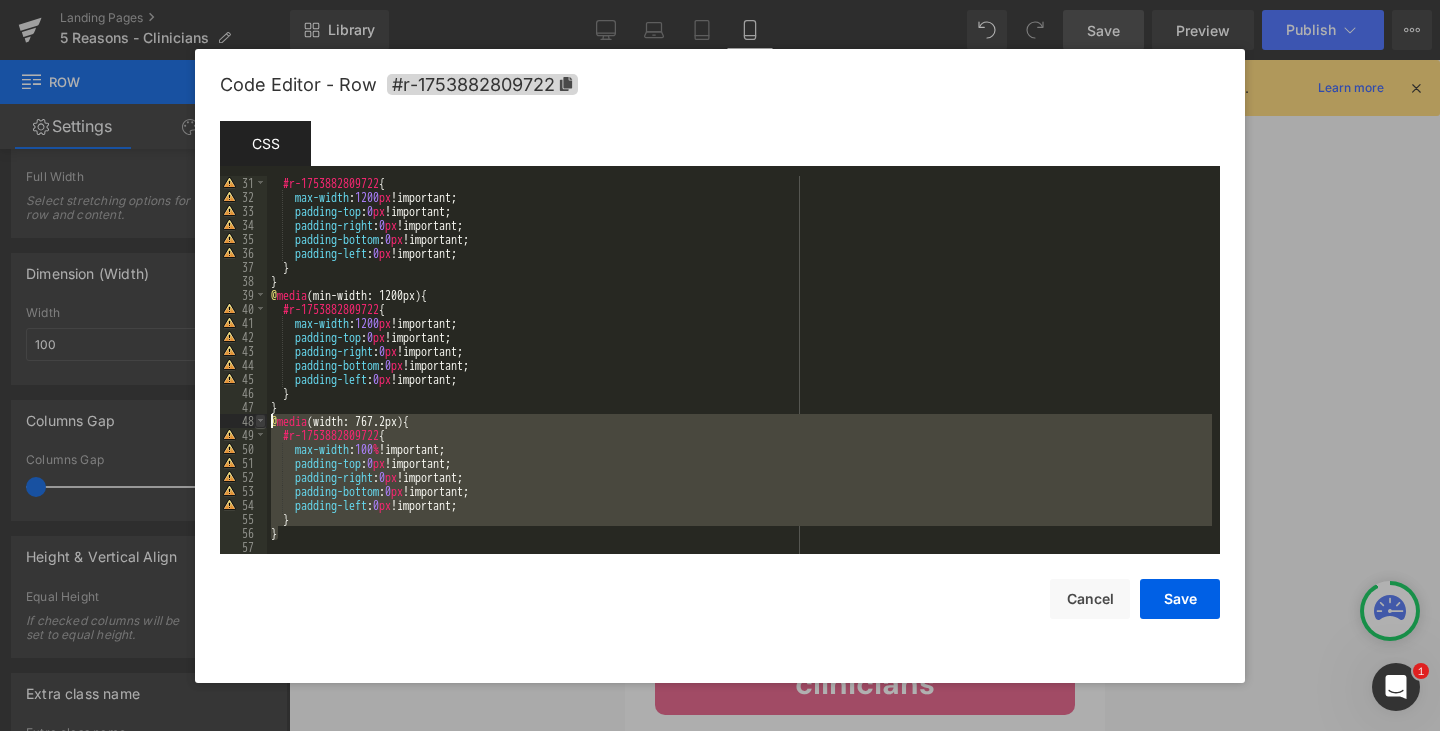 drag, startPoint x: 295, startPoint y: 533, endPoint x: 257, endPoint y: 427, distance: 112.60551 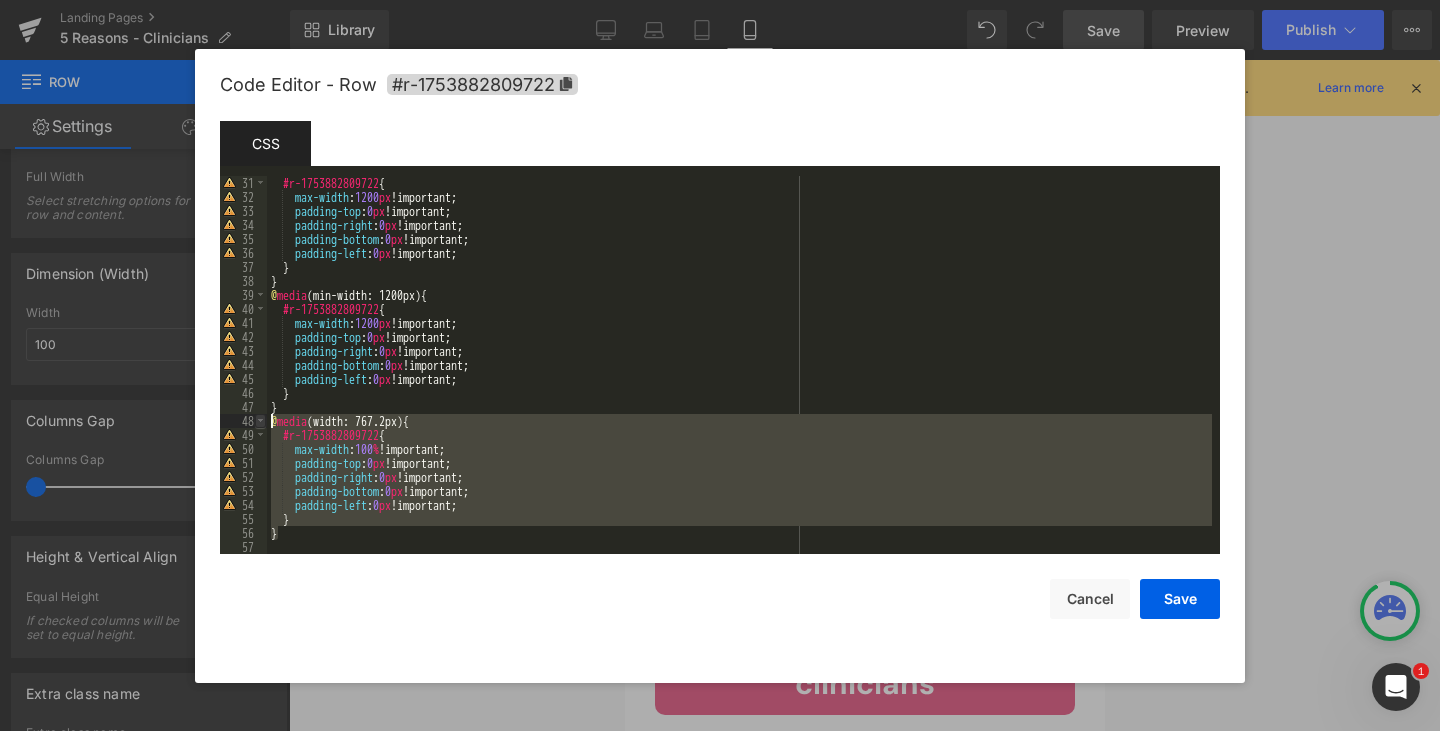 click on "31 32 33 34 35 36 37 38 39 40 41 42 43 44 45 46 47 48 49 50 51 52 53 54 55 56 57    #r-1753882809722 {       max-width :  1200 px !important;       padding-top :  0 px !important;       padding-right :  0 px !important;       padding-bottom :  0 px !important;       padding-left :  0 px !important;    } } @ media  (min-width: 1200px) {    #r-1753882809722 {       max-width :  1200 px !important;       padding-top :  0 px !important;       padding-right :  0 px !important;       padding-bottom :  0 px !important;       padding-left :  0 px !important;    } } @ media  (width: 767.2px) {    #r-1753882809722 {       max-width :  100 % !important;       padding-top :  0 px !important;       padding-right :  0 px !important;       padding-bottom :  0 px !important;       padding-left :  0 px !important;    } } XXXXXXXXXXXXXXXXXXXXXXXXXXXXXXXXXXXXXXXXXXXXXXXXXX" at bounding box center [720, 365] 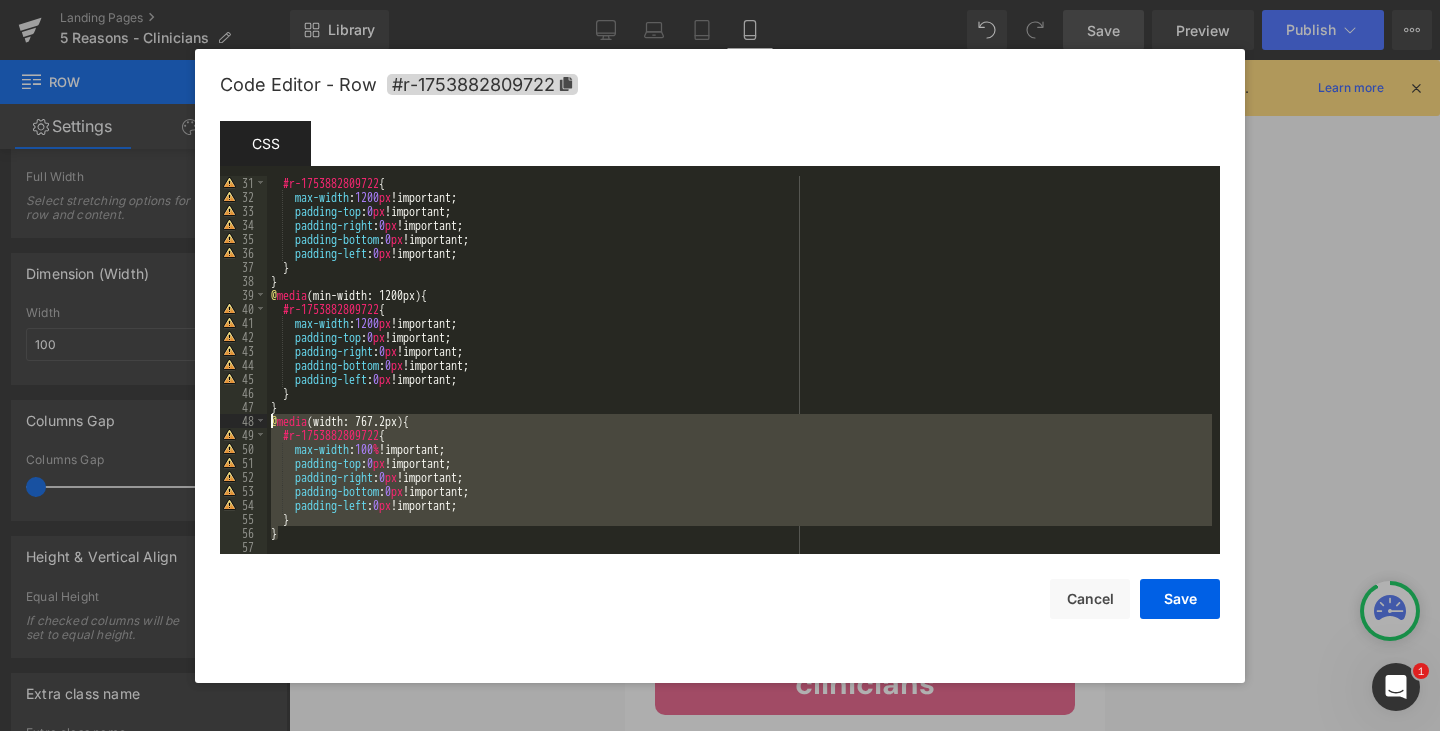 click on "#r-1753882809722 {       max-width :  1200 px !important;       padding-top :  0 px !important;       padding-right :  0 px !important;       padding-bottom :  0 px !important;       padding-left :  0 px !important;    } } @ media  (min-width: 1200px) {    #r-1753882809722 {       max-width :  1200 px !important;       padding-top :  0 px !important;       padding-right :  0 px !important;       padding-bottom :  0 px !important;       padding-left :  0 px !important;    } } @ media  (width: 767.2px) {    #r-1753882809722 {       max-width :  100 % !important;       padding-top :  0 px !important;       padding-right :  0 px !important;       padding-bottom :  0 px !important;       padding-left :  0 px !important;    } }" at bounding box center (739, 365) 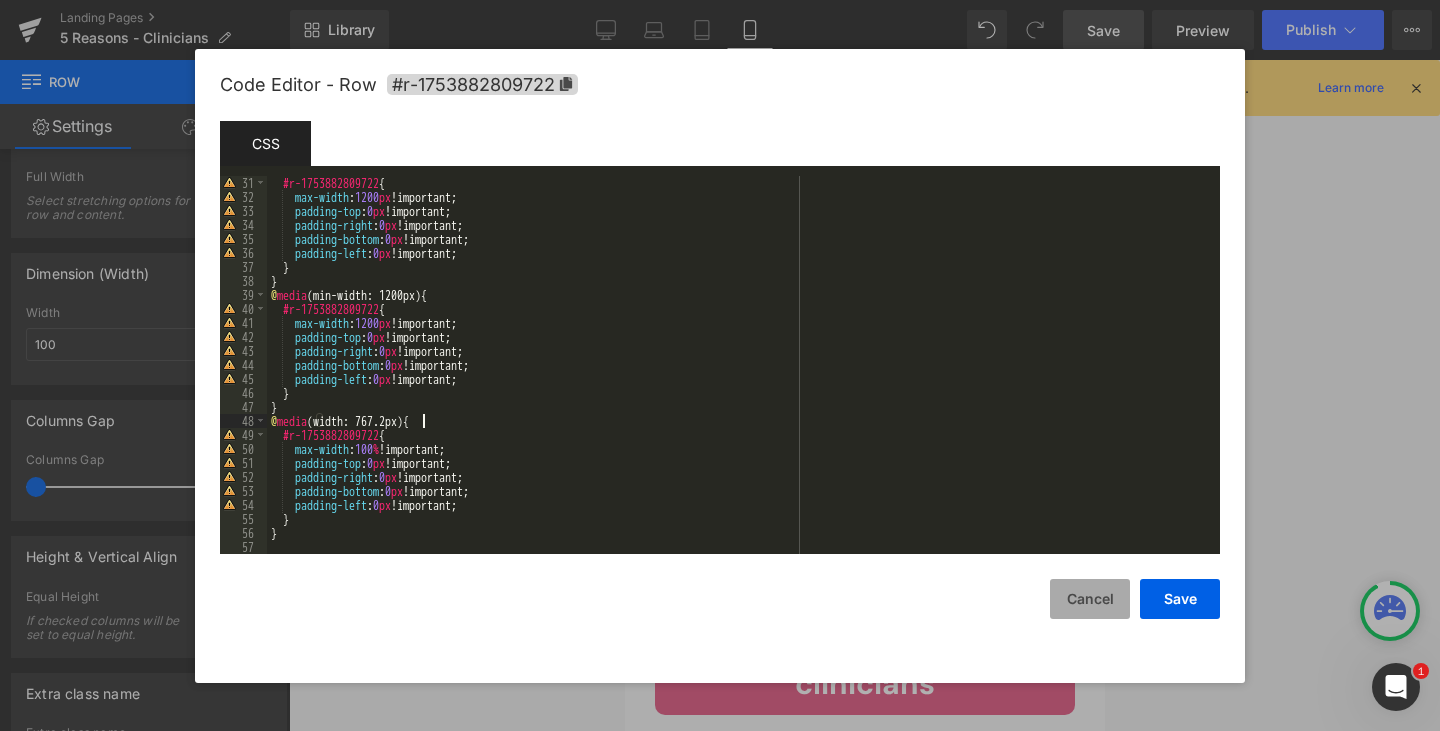 click on "Cancel" at bounding box center (1090, 599) 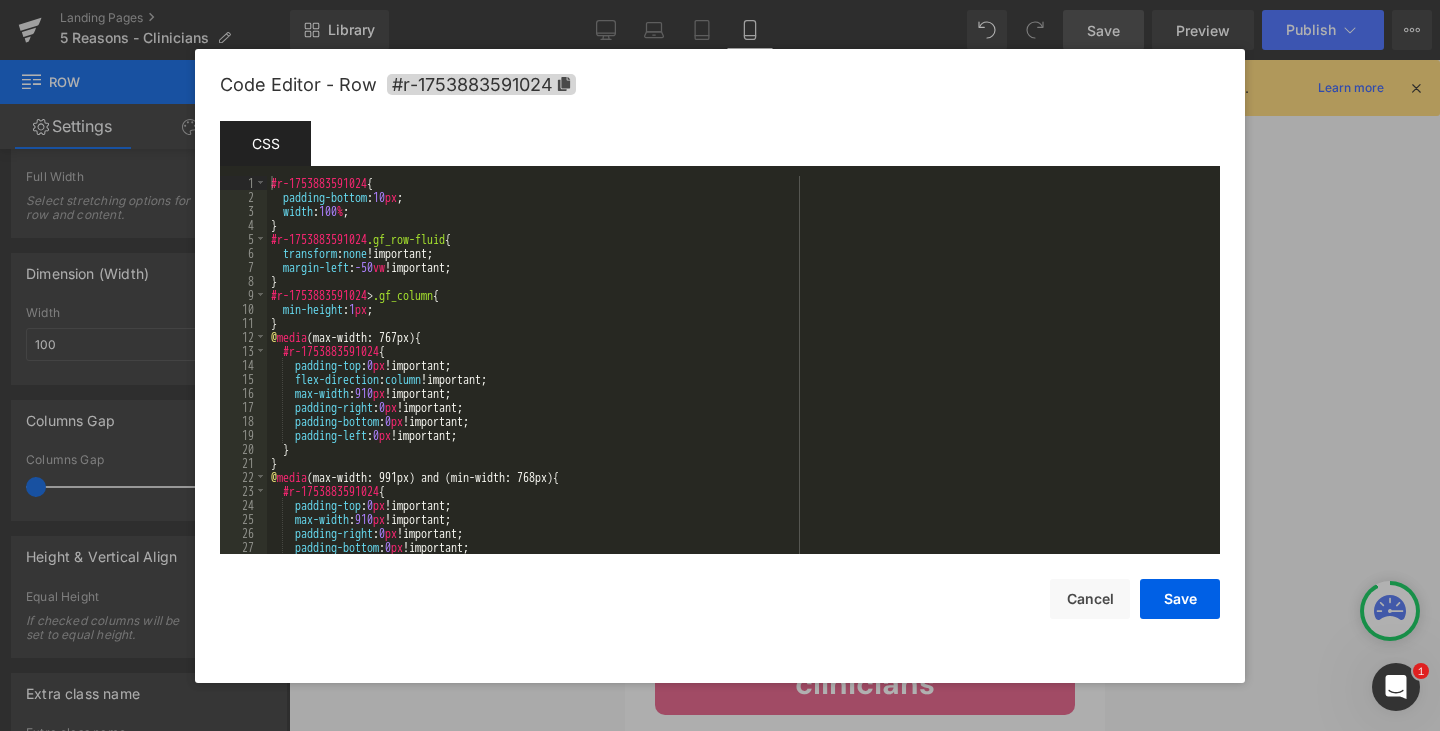 click on "Row  You are previewing how the   will restyle your page. You can not edit Elements in Preset Preview Mode.  Landing Pages 5 Reasons - Clinicians Library Mobile Desktop Laptop Tablet Mobile Save Preview Publish Scheduled View Live Page View with current Template Save Template to Library Schedule Publish Publish Settings Shortcuts We recommend you to design in Desktop first to ensure the responsive layout would display correctly at every screens as your expectation. Learn more  Your page can’t be published   You've reached the maximum number of published pages on your plan  (0/0).  You need to upgrade your plan or unpublish all your pages to get 1 publish slot.   Unpublish pages   Upgrade plan  Elements Global Style Base Row  rows, columns, layouts, div Heading  headings, titles, h1,h2,h3,h4,h5,h6 Text Block  texts, paragraphs, contents, blocks Image  images, photos, alts, uploads Icon  icons, symbols Button  button, call to action, cta Separator  separators, dividers, horizontal lines Liquid  Banner Stack" at bounding box center (720, 0) 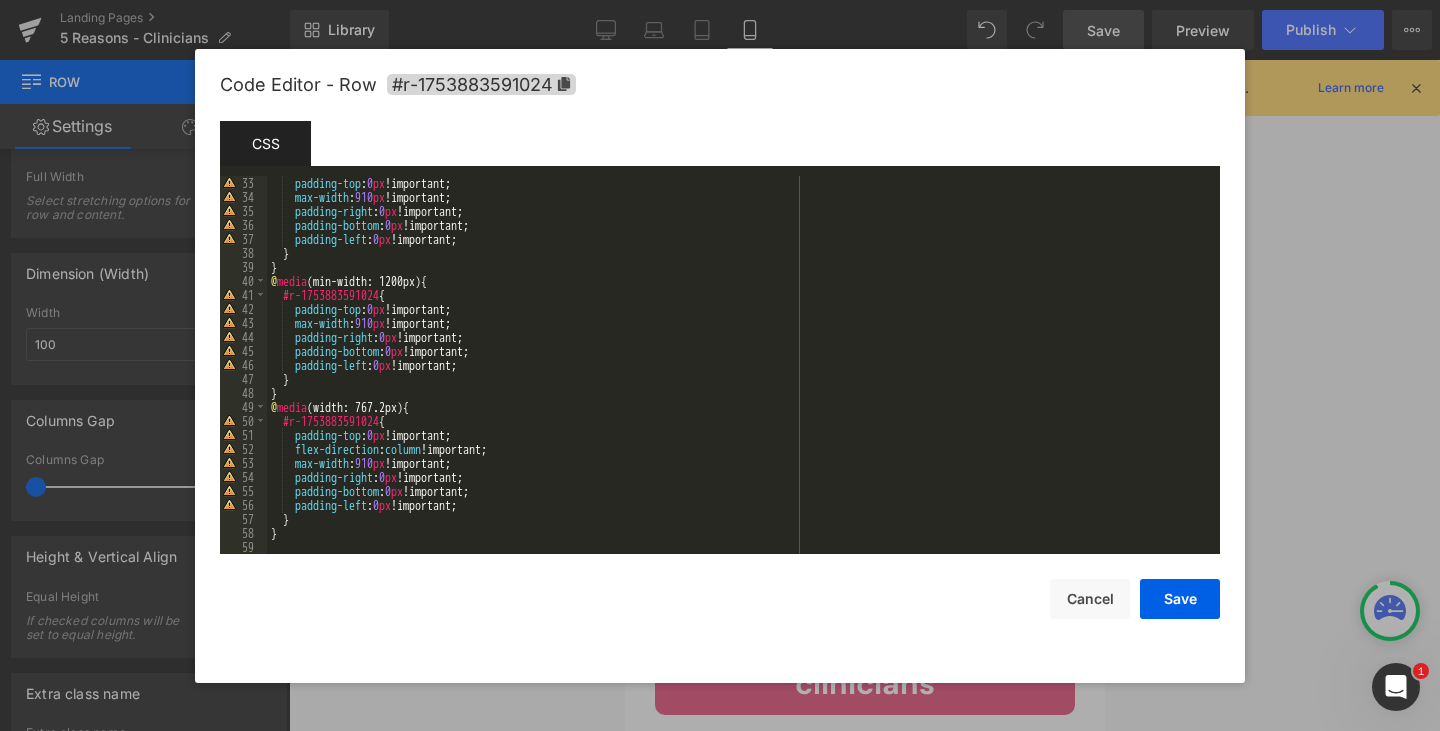 scroll, scrollTop: 448, scrollLeft: 0, axis: vertical 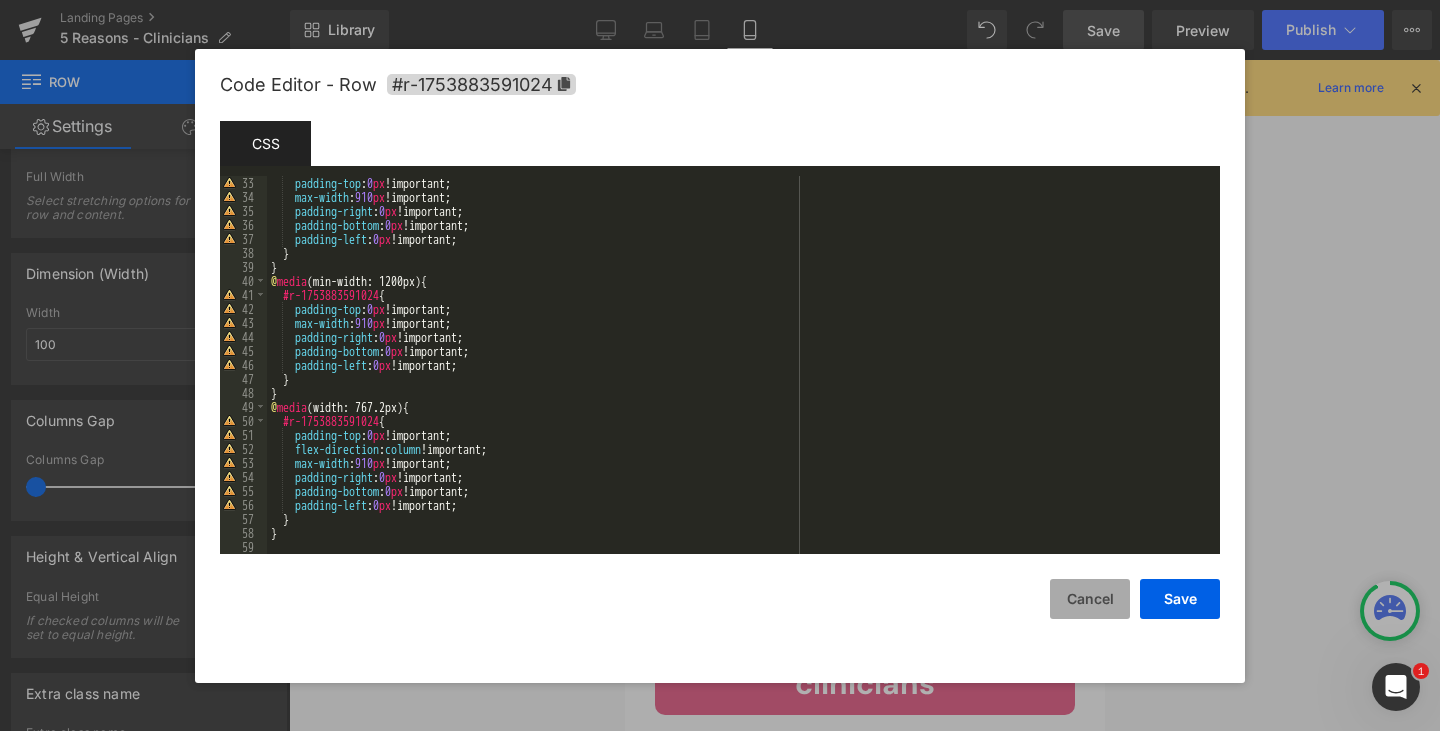 click on "Cancel" at bounding box center [1090, 599] 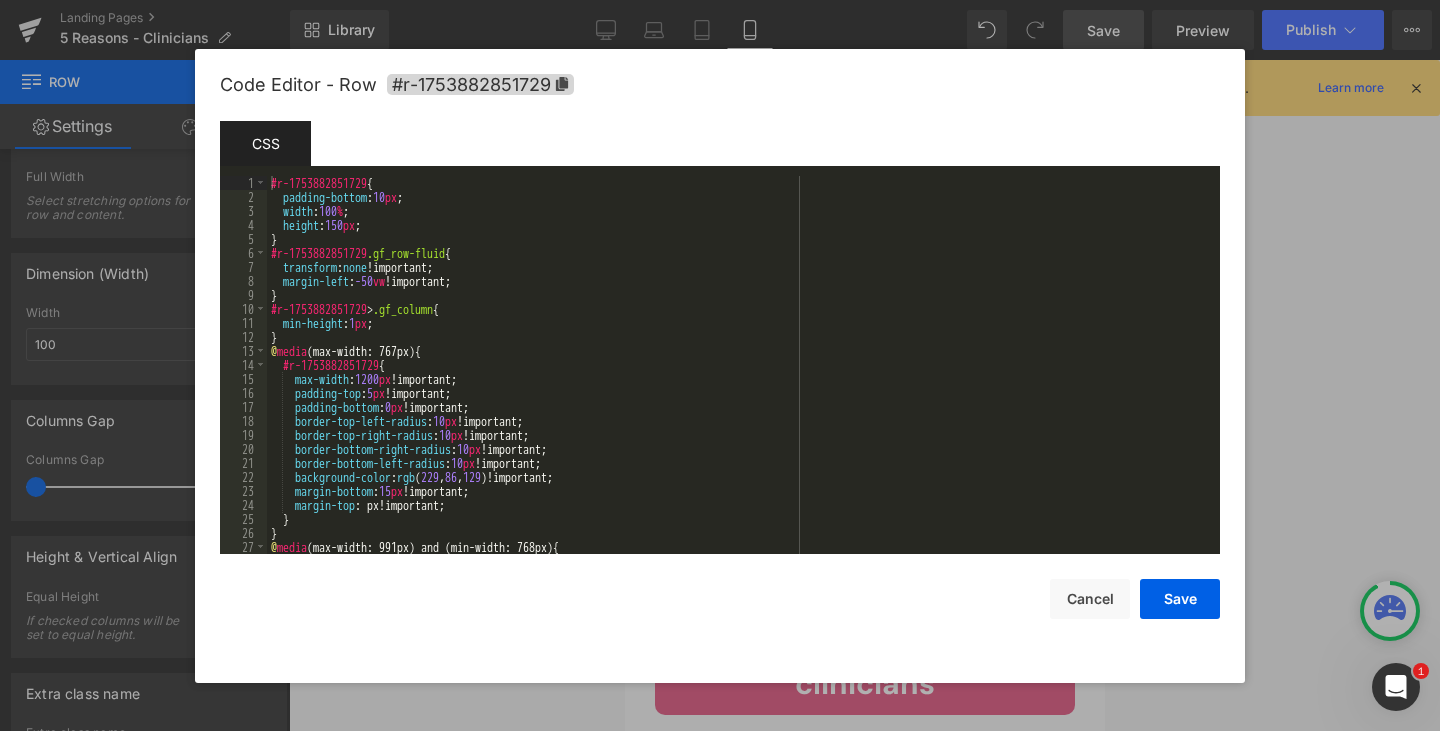 click on "Row  You are previewing how the   will restyle your page. You can not edit Elements in Preset Preview Mode.  Landing Pages 5 Reasons - Clinicians Library Mobile Desktop Laptop Tablet Mobile Save Preview Publish Scheduled View Live Page View with current Template Save Template to Library Schedule Publish Publish Settings Shortcuts We recommend you to design in Desktop first to ensure the responsive layout would display correctly at every screens as your expectation. Learn more  Your page can’t be published   You've reached the maximum number of published pages on your plan  (0/0).  You need to upgrade your plan or unpublish all your pages to get 1 publish slot.   Unpublish pages   Upgrade plan  Elements Global Style Base Row  rows, columns, layouts, div Heading  headings, titles, h1,h2,h3,h4,h5,h6 Text Block  texts, paragraphs, contents, blocks Image  images, photos, alts, uploads Icon  icons, symbols Button  button, call to action, cta Separator  separators, dividers, horizontal lines Liquid  Banner Stack" at bounding box center [720, 0] 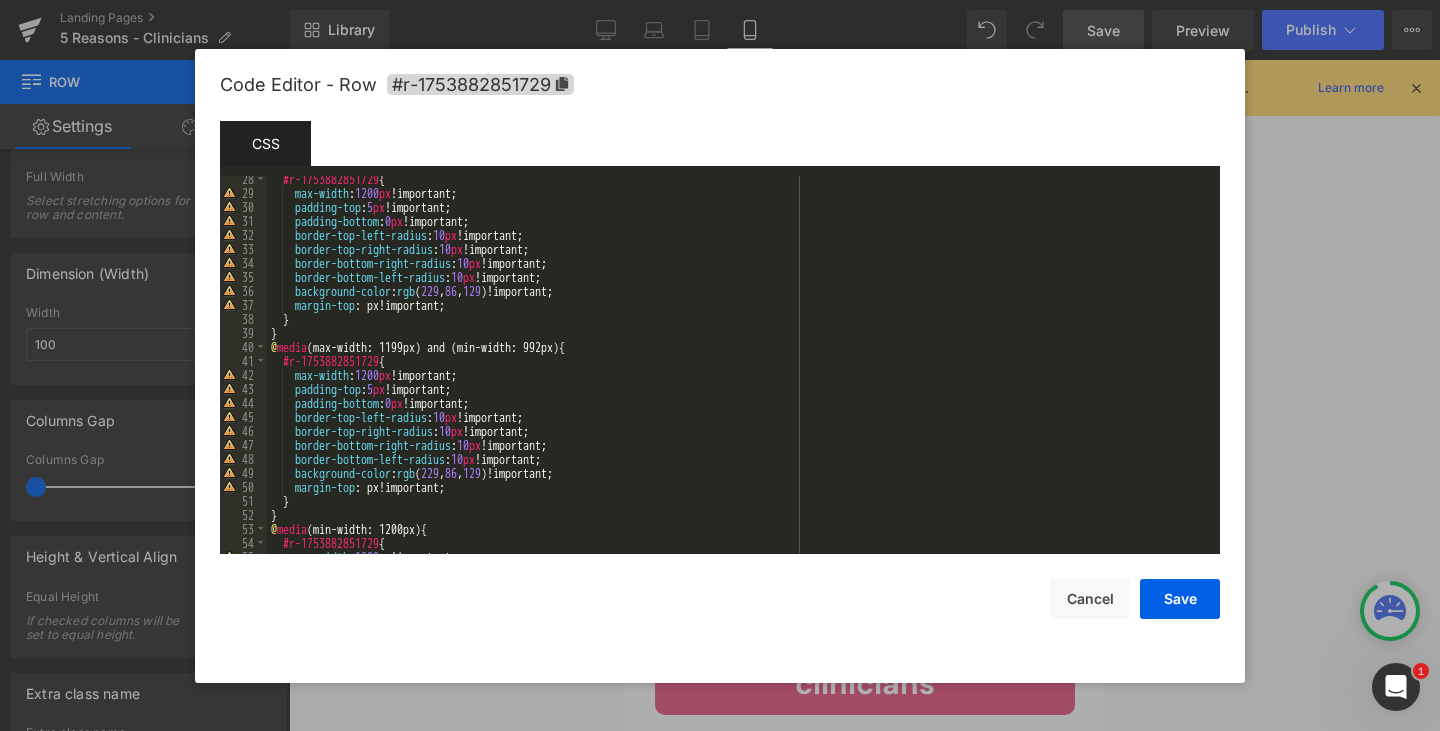 scroll, scrollTop: 742, scrollLeft: 0, axis: vertical 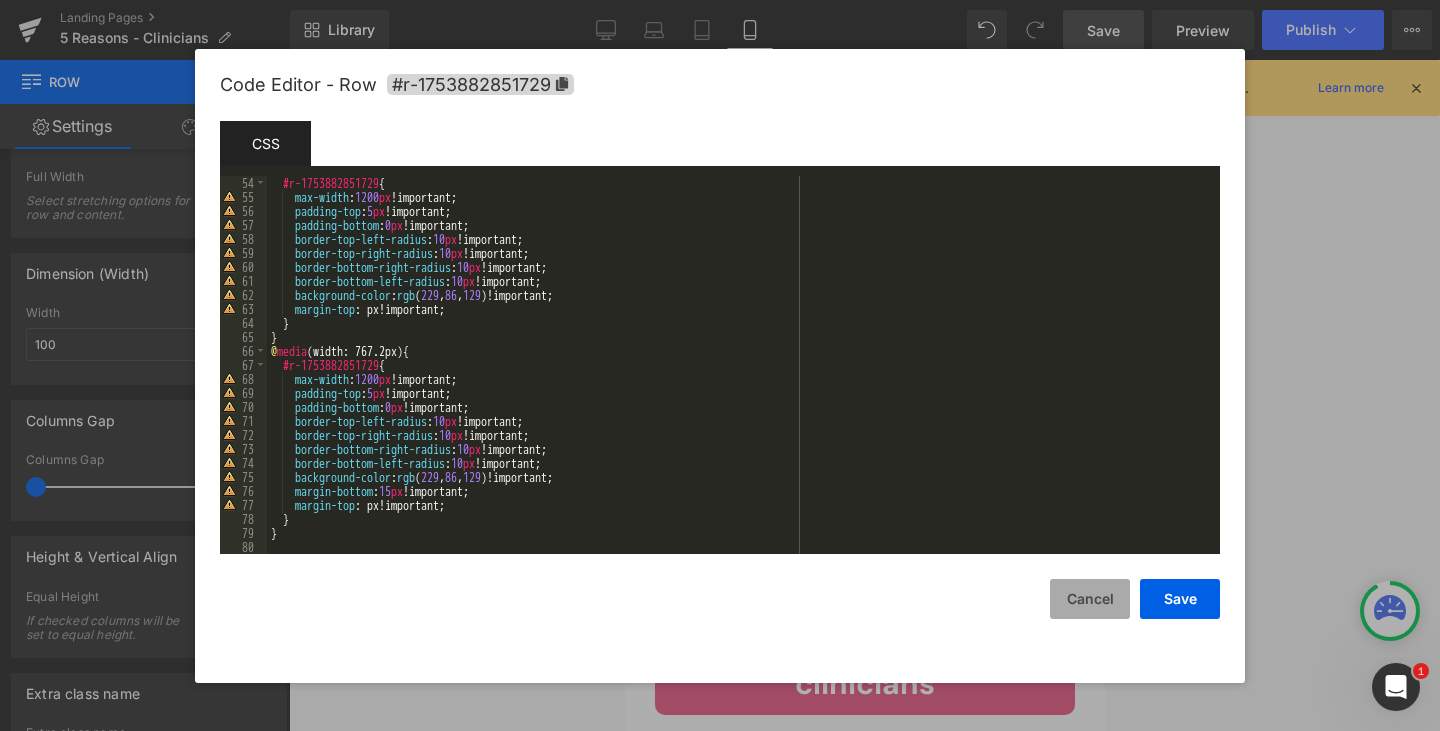 click on "Cancel" at bounding box center (1090, 599) 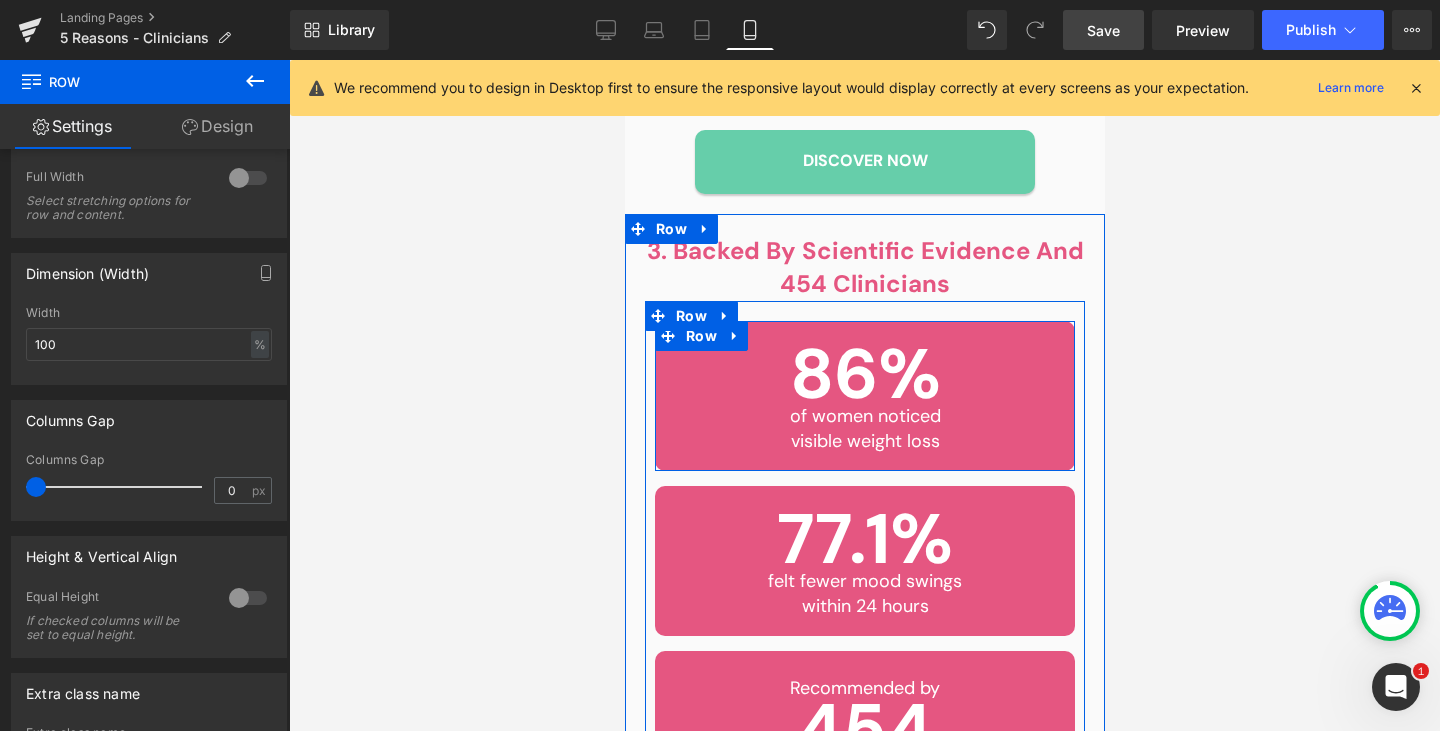 scroll, scrollTop: 2571, scrollLeft: 0, axis: vertical 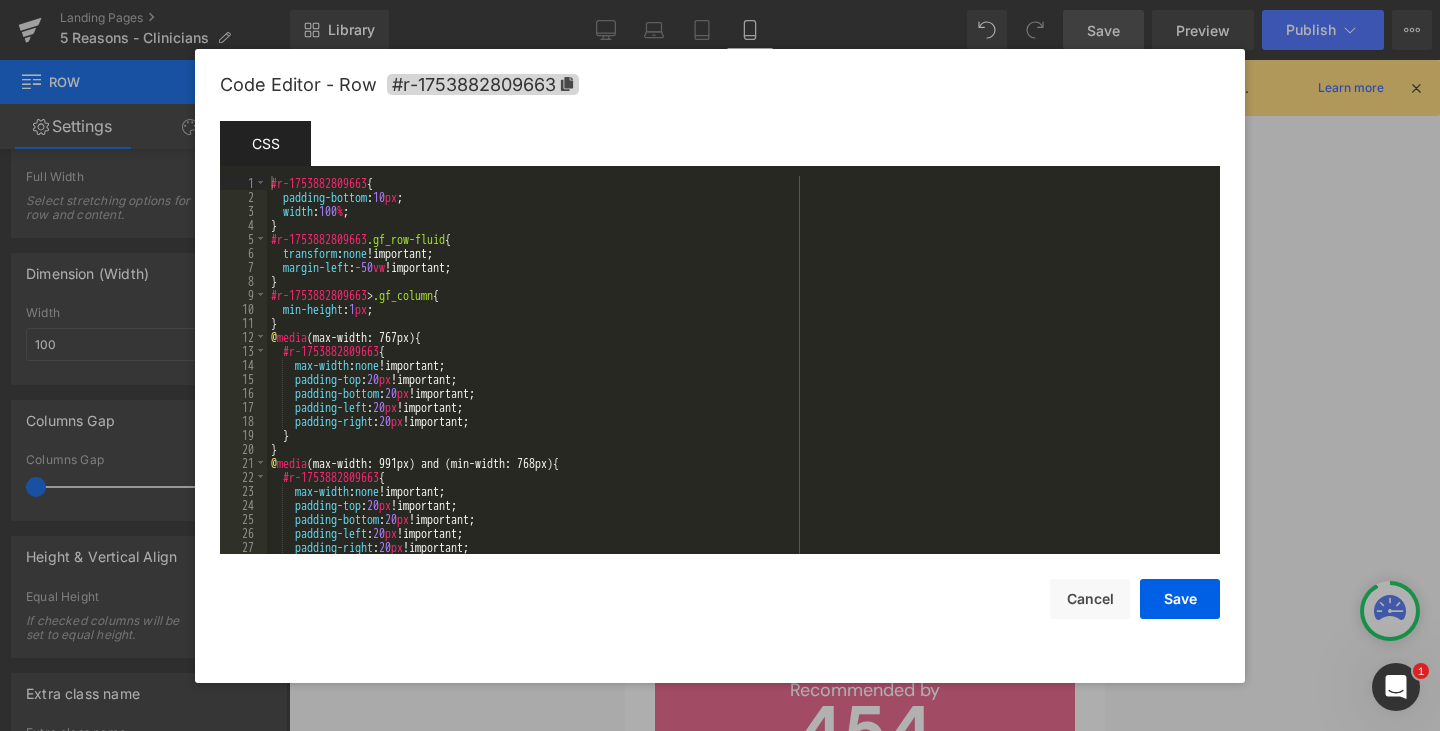 click on "Row  You are previewing how the   will restyle your page. You can not edit Elements in Preset Preview Mode.  Landing Pages 5 Reasons - Clinicians Library Mobile Desktop Laptop Tablet Mobile Save Preview Publish Scheduled View Live Page View with current Template Save Template to Library Schedule Publish Publish Settings Shortcuts We recommend you to design in Desktop first to ensure the responsive layout would display correctly at every screens as your expectation. Learn more  Your page can’t be published   You've reached the maximum number of published pages on your plan  (0/0).  You need to upgrade your plan or unpublish all your pages to get 1 publish slot.   Unpublish pages   Upgrade plan  Elements Global Style Base Row  rows, columns, layouts, div Heading  headings, titles, h1,h2,h3,h4,h5,h6 Text Block  texts, paragraphs, contents, blocks Image  images, photos, alts, uploads Icon  icons, symbols Button  button, call to action, cta Separator  separators, dividers, horizontal lines Liquid  Banner Stack" at bounding box center (720, 0) 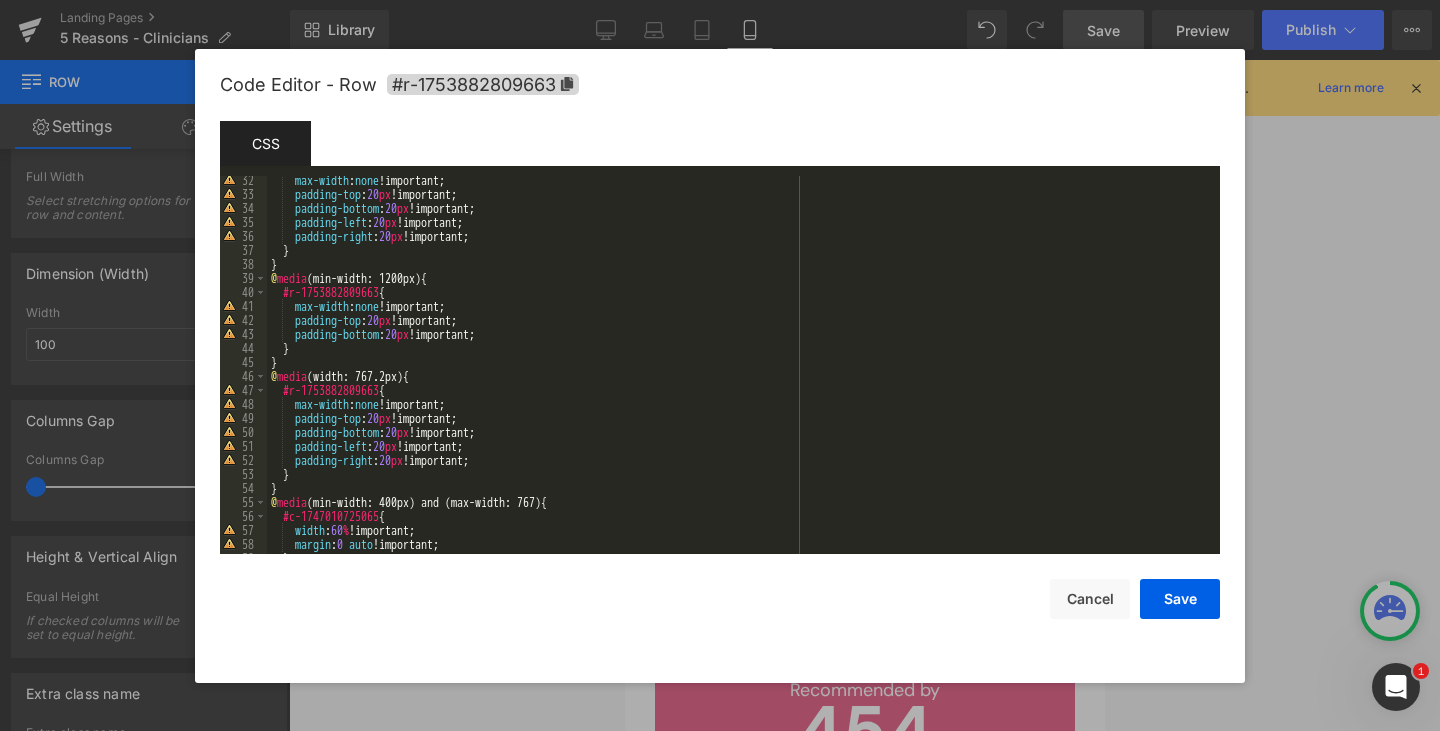 scroll, scrollTop: 476, scrollLeft: 0, axis: vertical 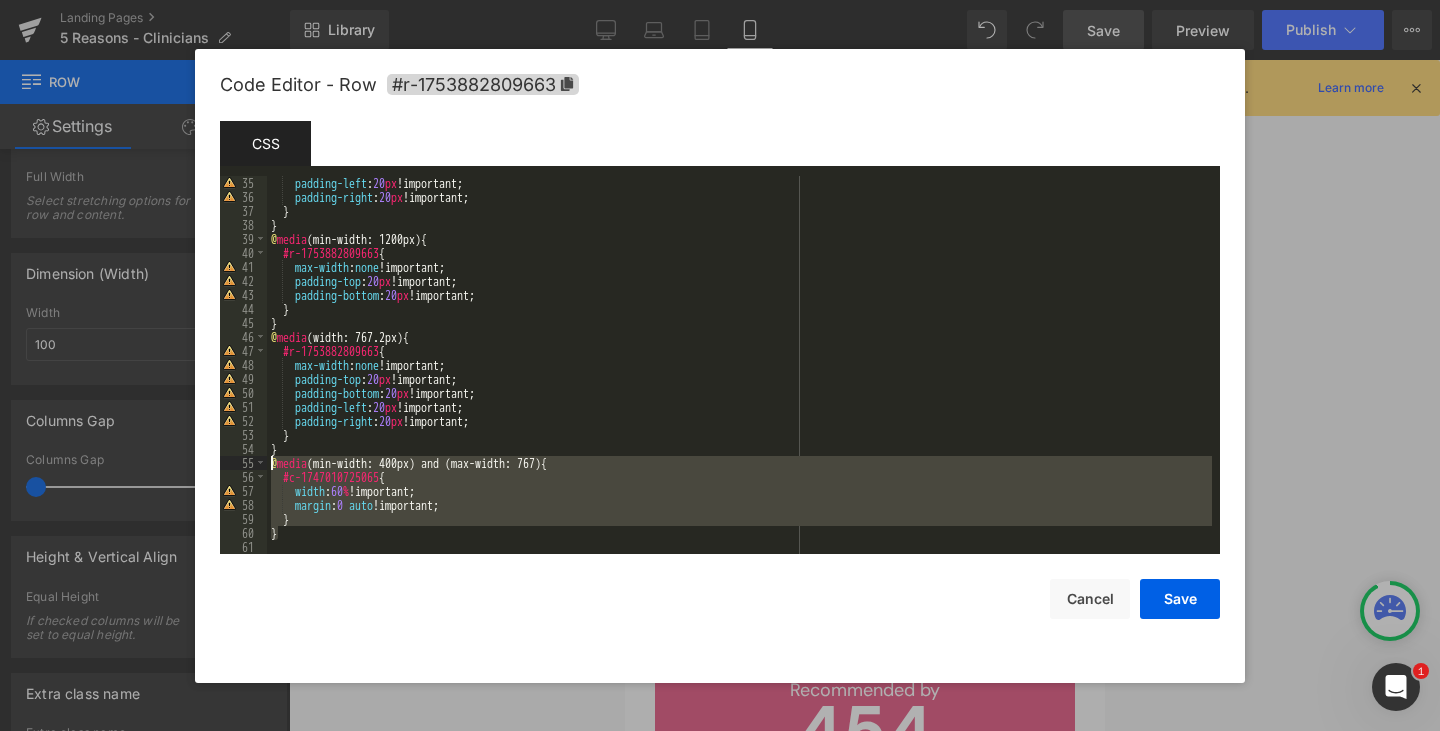 drag, startPoint x: 297, startPoint y: 534, endPoint x: 252, endPoint y: 464, distance: 83.21658 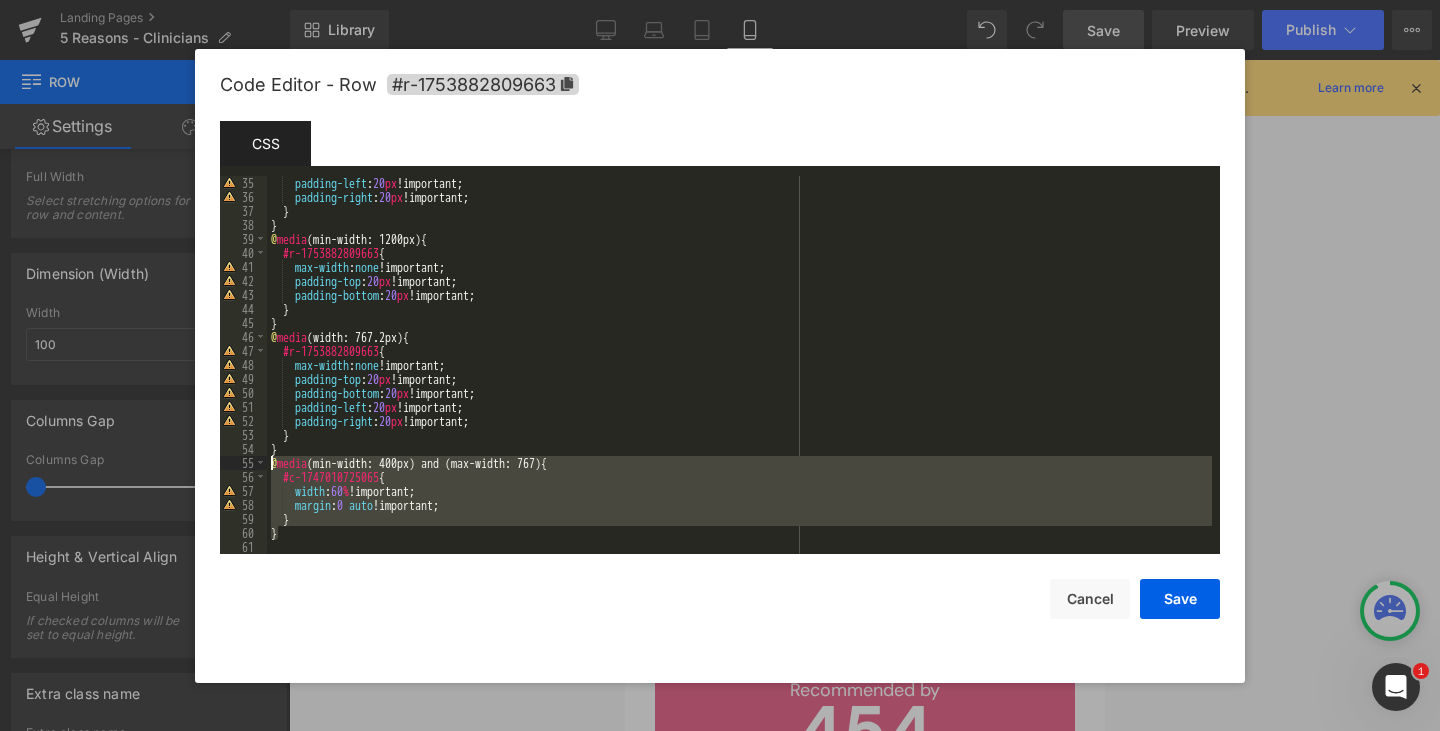 click on "35 36 37 38 39 40 41 42 43 44 45 46 47 48 49 50 51 52 53 54 55 56 57 58 59 60 61       padding-left :  20 px !important;       padding-right :  20 px !important;    } } @ media  (min-width: 1200px) {    #r-1753882809663 {       max-width :  none !important;       padding-top :  20 px !important;       padding-bottom :  20 px !important;    } } @ media  (width: 767.2px) {    #r-1753882809663 {       max-width :  none !important;       padding-top :  20 px !important;       padding-bottom :  20 px !important;       padding-left :  20 px !important;       padding-right :  20 px !important;    } } @ media  (min-width: 400px) and (max-width: 767) {    #c-1747010725065 {       width :  60 %  !important;       margin :  0   auto  !important;    } } XXXXXXXXXXXXXXXXXXXXXXXXXXXXXXXXXXXXXXXXXXXXXXXXXX" at bounding box center [720, 365] 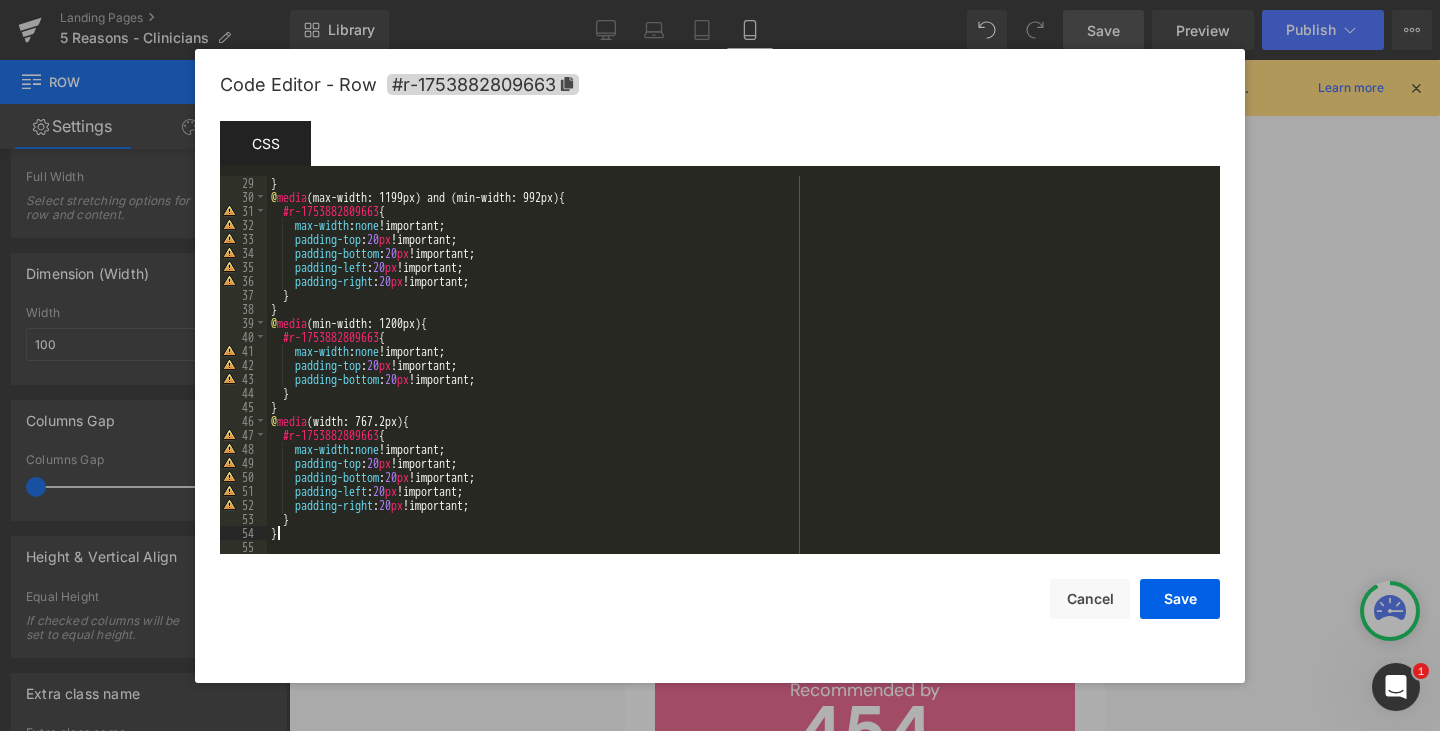 scroll, scrollTop: 392, scrollLeft: 0, axis: vertical 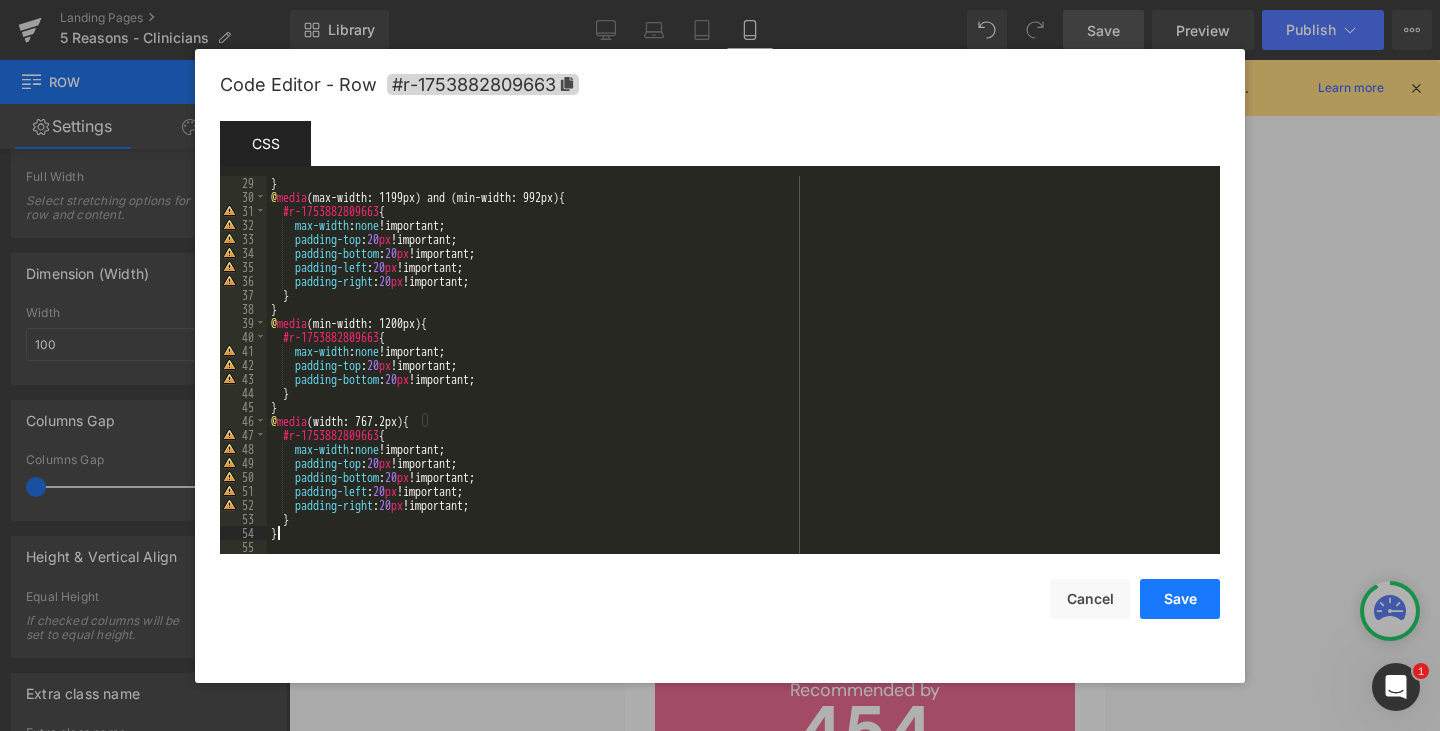 click on "Save" at bounding box center (1180, 599) 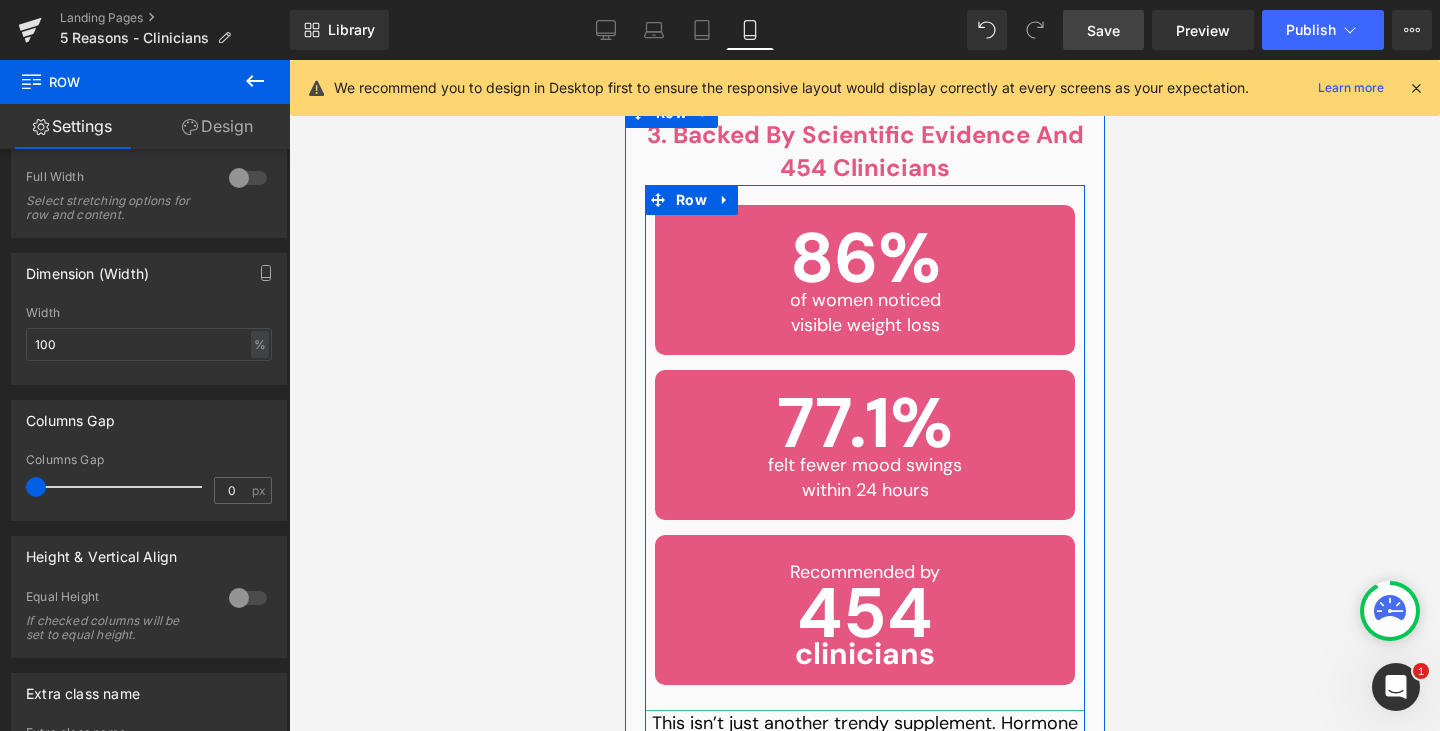 scroll, scrollTop: 2685, scrollLeft: 0, axis: vertical 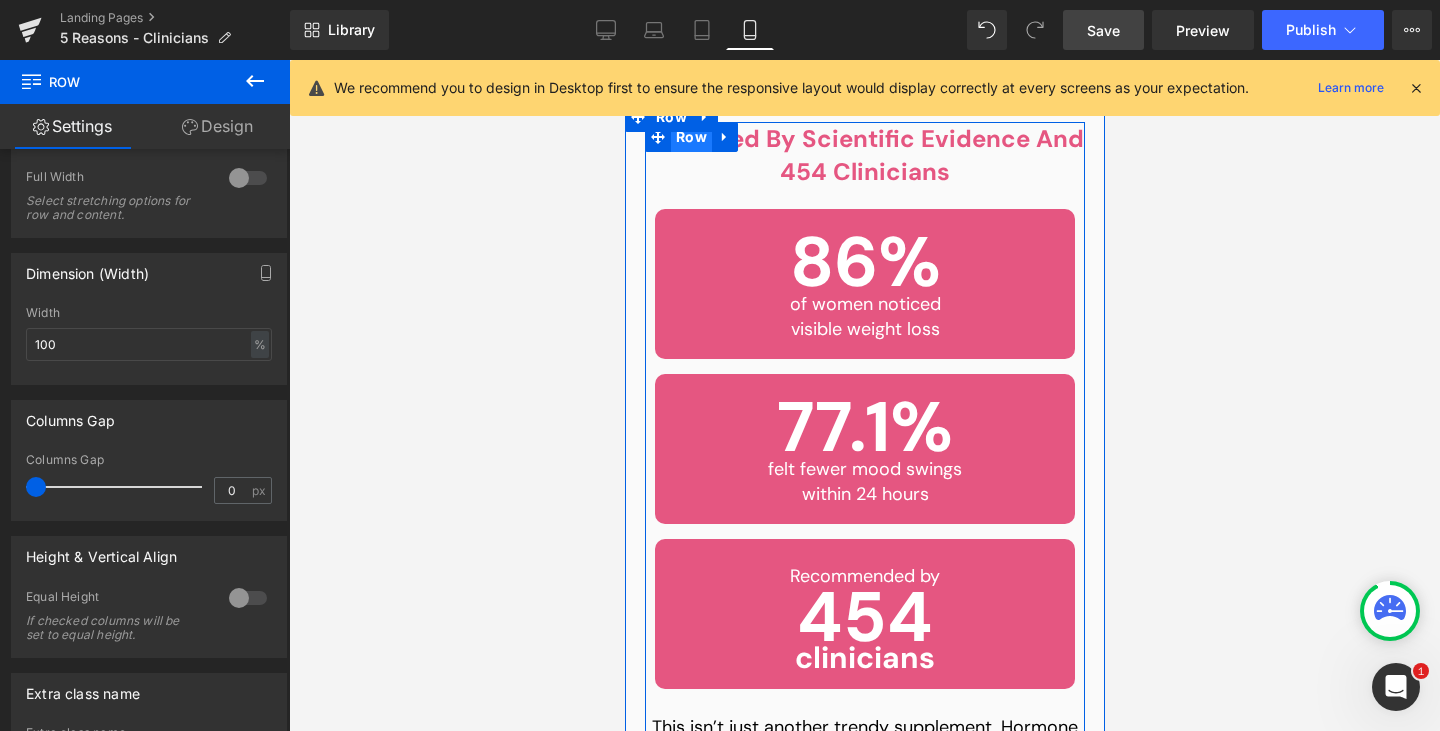 click on "Row" at bounding box center [690, 137] 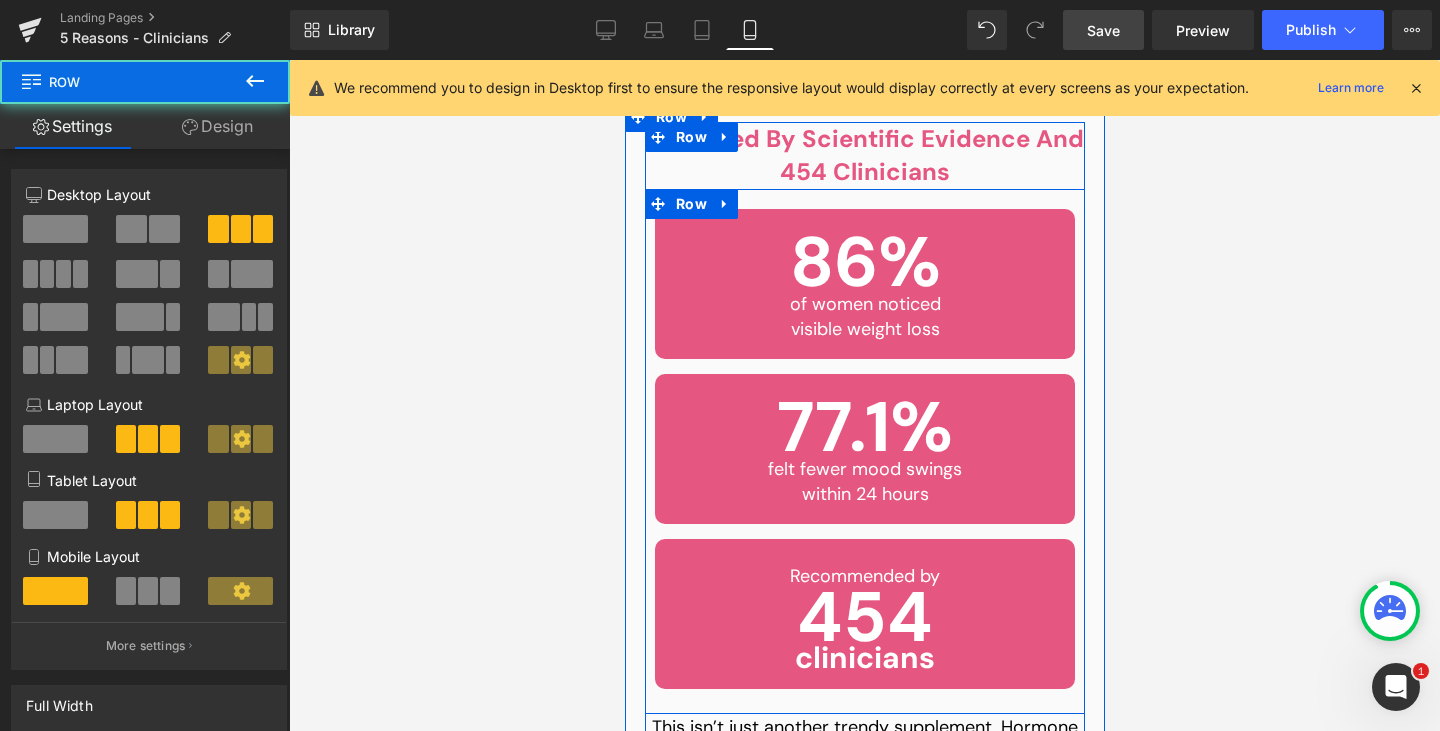 click on "86% Text Block         of women noticed visible weight loss Text Block         Row         77.1% Text Block         felt fewer mood swings within 24 hours Text Block         Row         Recommended by Text Block         454 Text Block         clinicians Text Block         Row         Row" at bounding box center [864, 451] 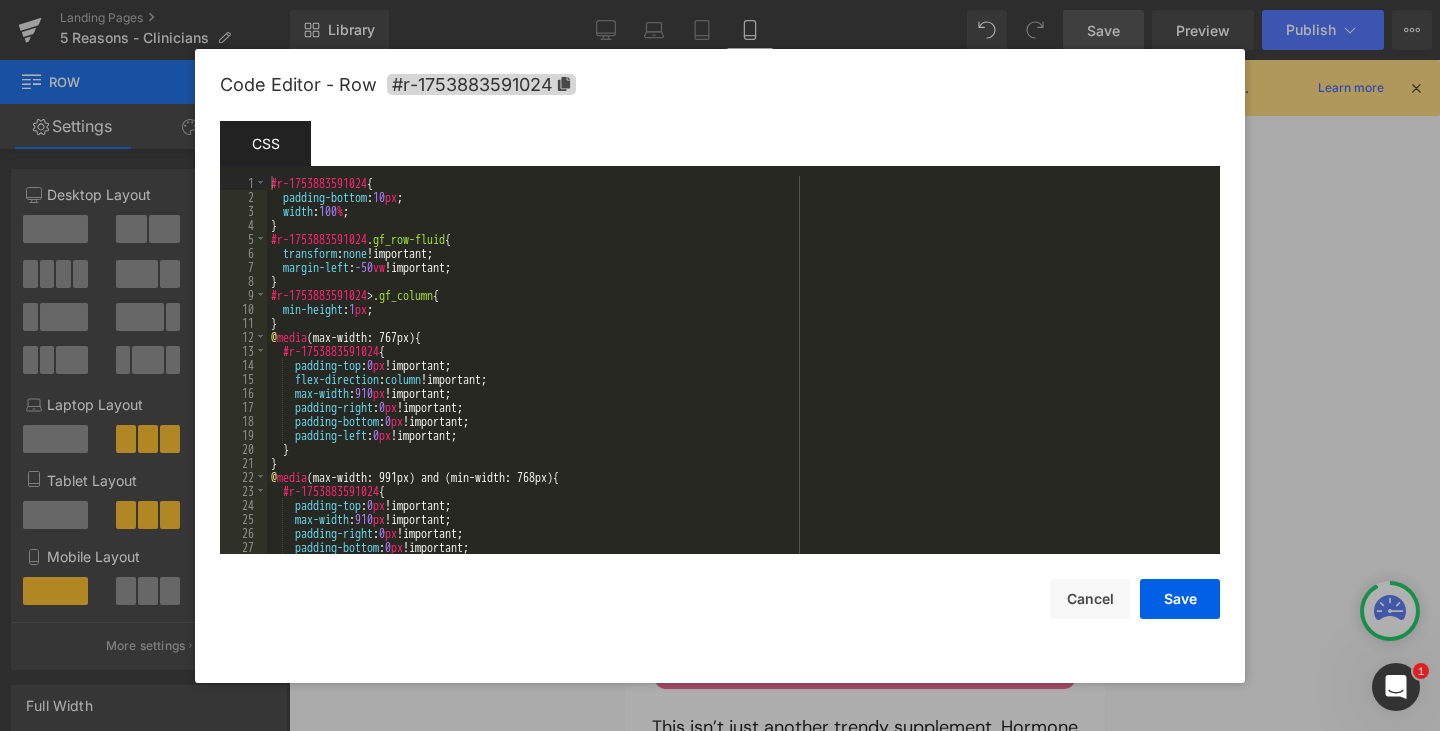 click on "Row  You are previewing how the   will restyle your page. You can not edit Elements in Preset Preview Mode.  Landing Pages 5 Reasons - Clinicians Library Mobile Desktop Laptop Tablet Mobile Save Preview Publish Scheduled View Live Page View with current Template Save Template to Library Schedule Publish Publish Settings Shortcuts We recommend you to design in Desktop first to ensure the responsive layout would display correctly at every screens as your expectation. Learn more  Your page can’t be published   You've reached the maximum number of published pages on your plan  (0/0).  You need to upgrade your plan or unpublish all your pages to get 1 publish slot.   Unpublish pages   Upgrade plan  Elements Global Style Base Row  rows, columns, layouts, div Heading  headings, titles, h1,h2,h3,h4,h5,h6 Text Block  texts, paragraphs, contents, blocks Image  images, photos, alts, uploads Icon  icons, symbols Button  button, call to action, cta Separator  separators, dividers, horizontal lines Liquid  Banner Stack" at bounding box center [720, 0] 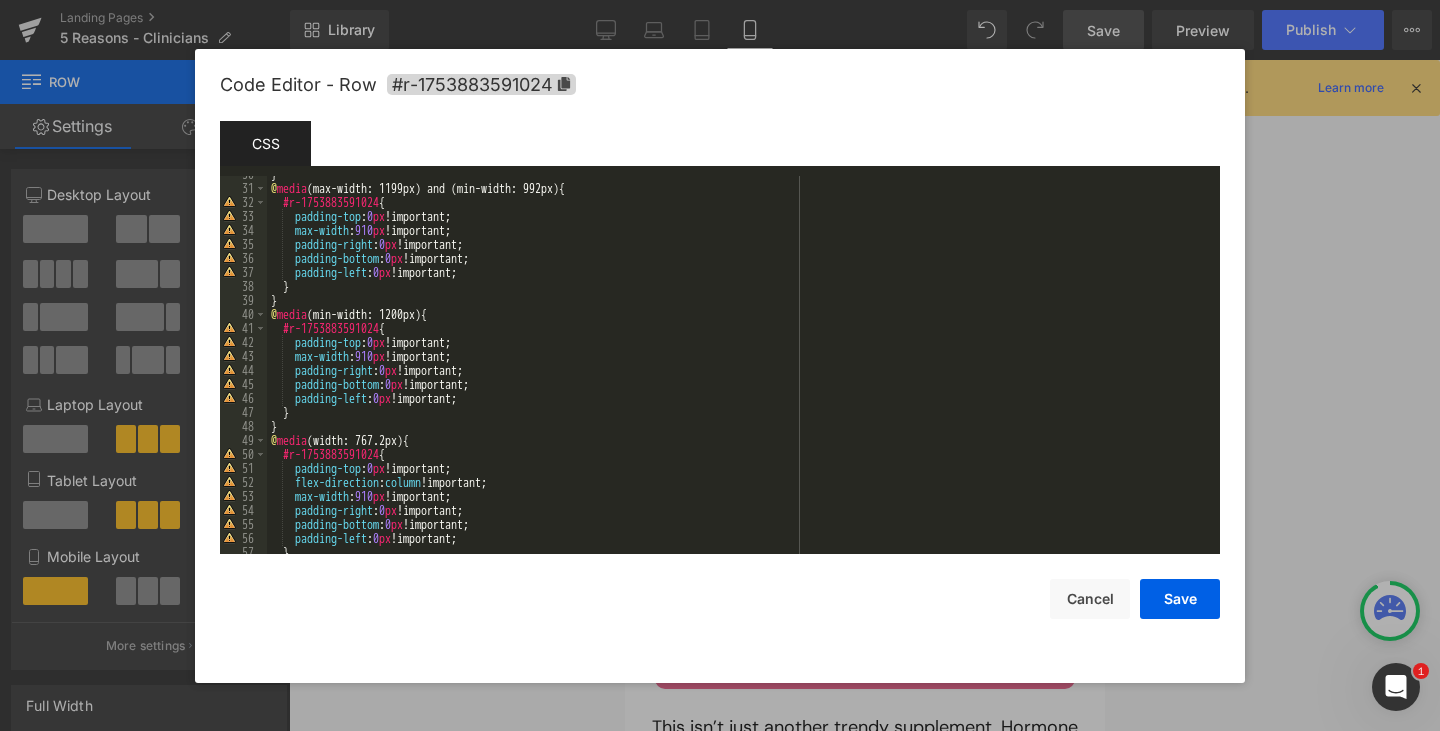 scroll, scrollTop: 448, scrollLeft: 0, axis: vertical 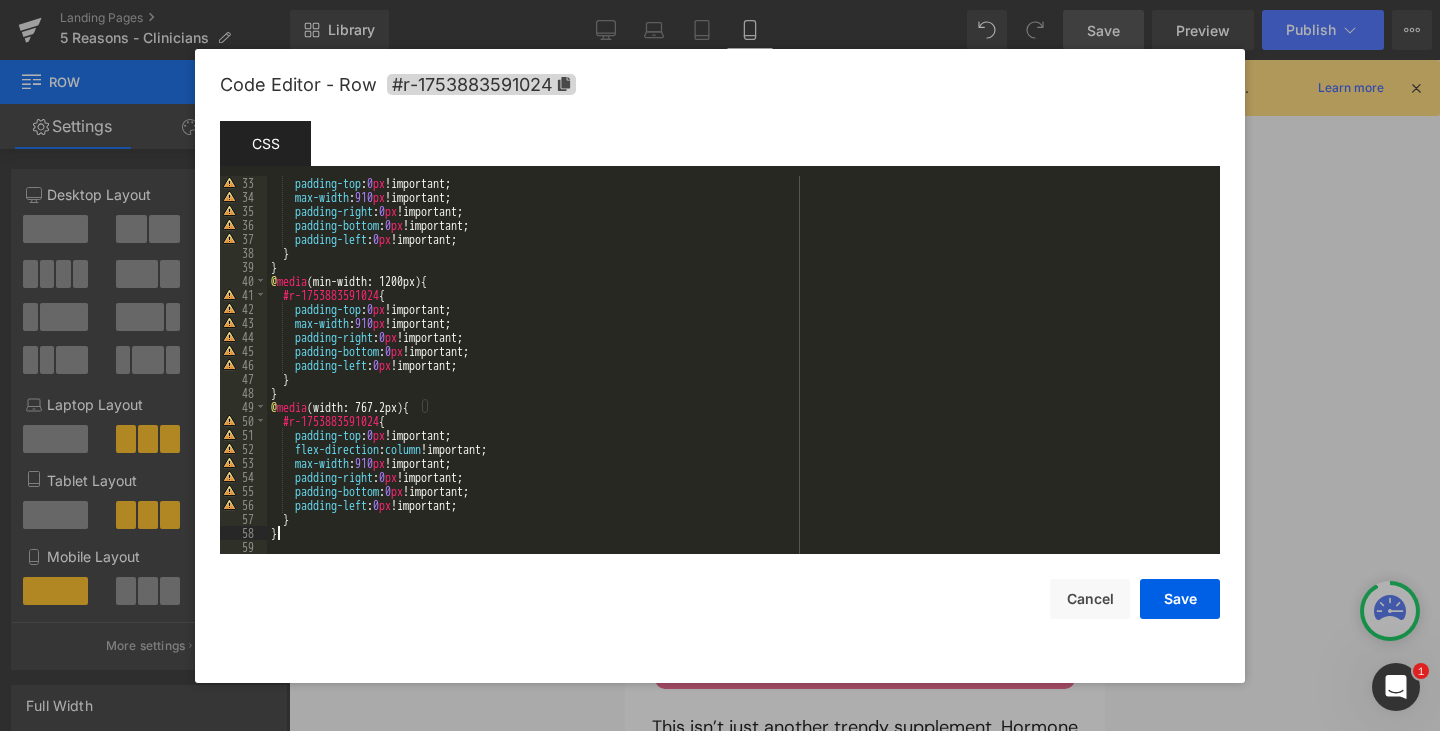 click on "padding-top :  0 px !important;       max-width :  910 px !important;       padding-right :  0 px !important;       padding-bottom :  0 px !important;       padding-left :  0 px !important;    } } @ media  (min-width: 1200px) {    #r-1753883591024 {       padding-top :  0 px !important;       max-width :  910 px !important;       padding-right :  0 px !important;       padding-bottom :  0 px !important;       padding-left :  0 px !important;    } } @ media  (width: 767.2px) {    #r-1753883591024 {       padding-top :  0 px !important;       flex-direction :  column !important;       max-width :  910 px !important;       padding-right :  0 px !important;       padding-bottom :  0 px !important;       padding-left :  0 px !important;    } }" at bounding box center [739, 379] 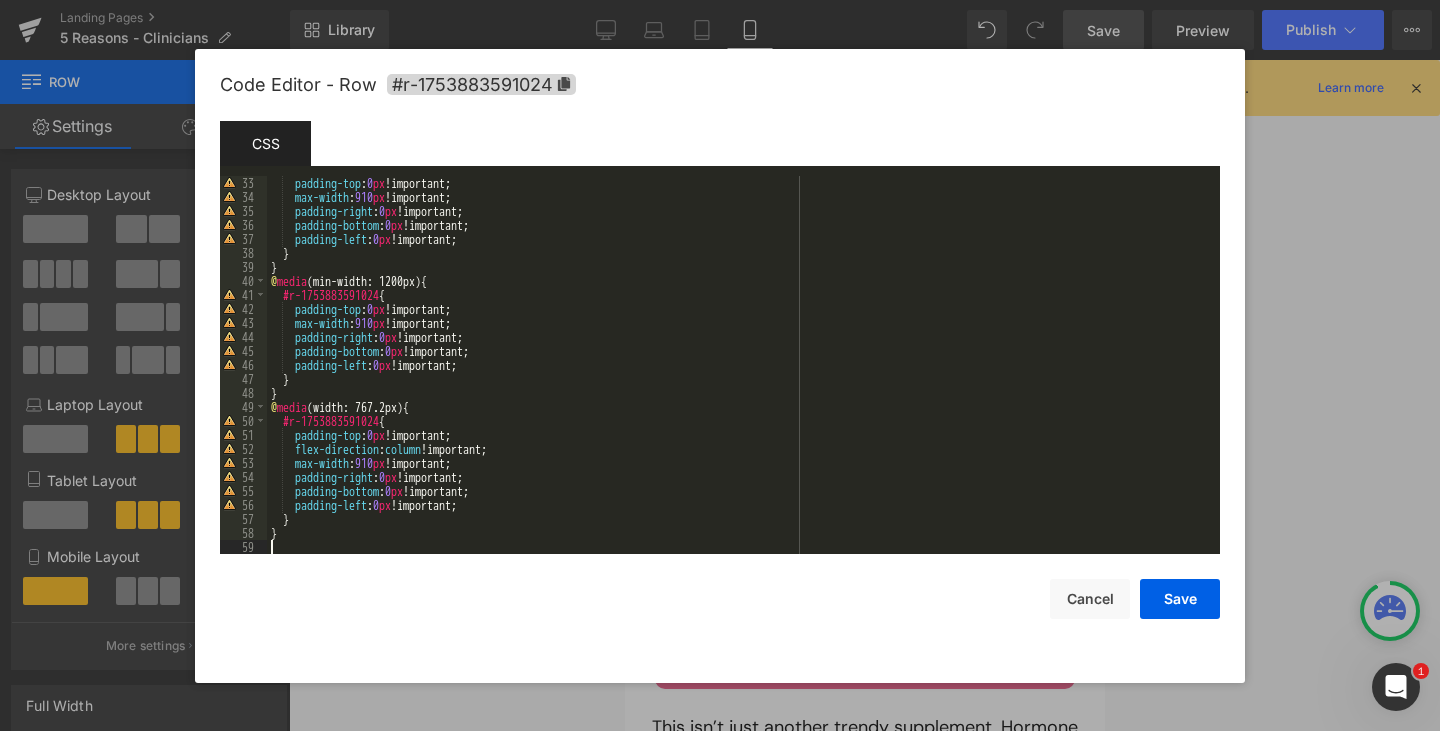 type 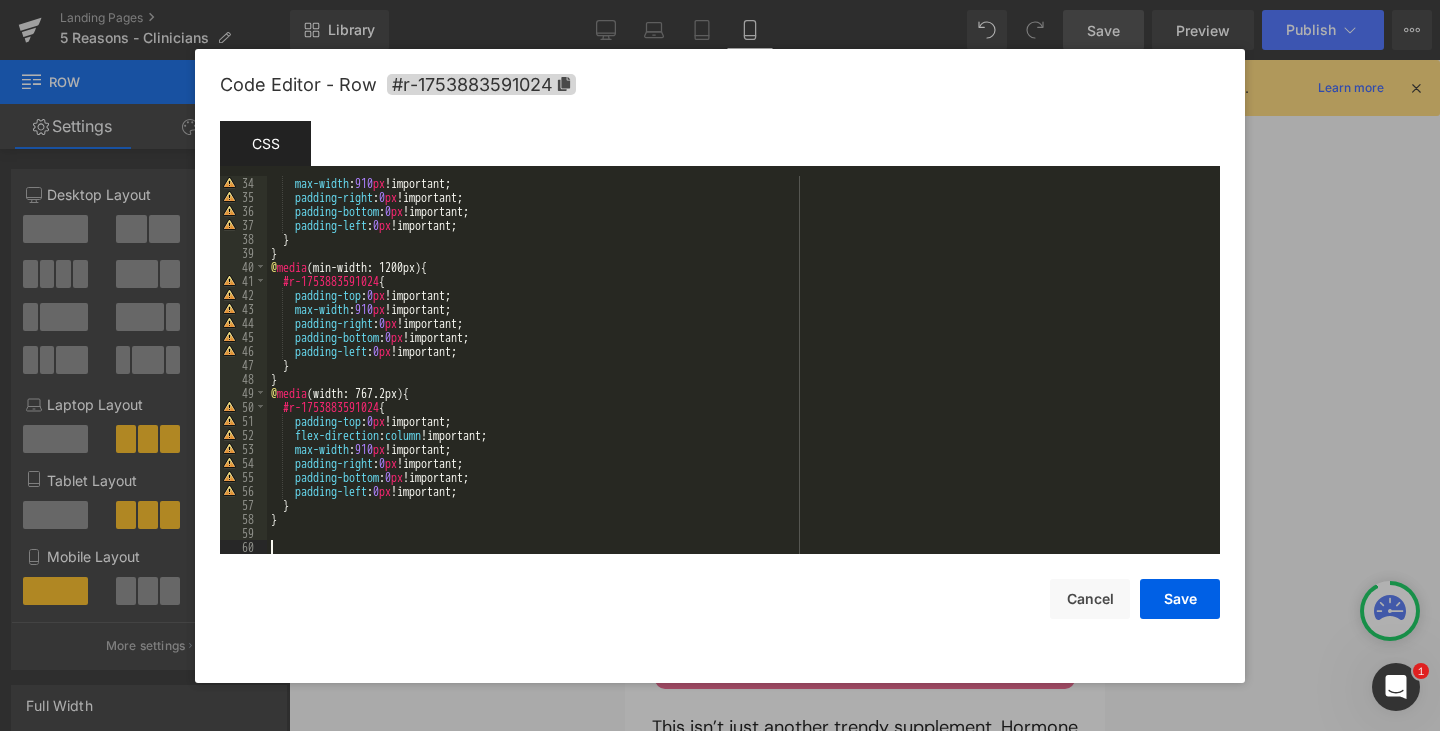 scroll, scrollTop: 532, scrollLeft: 0, axis: vertical 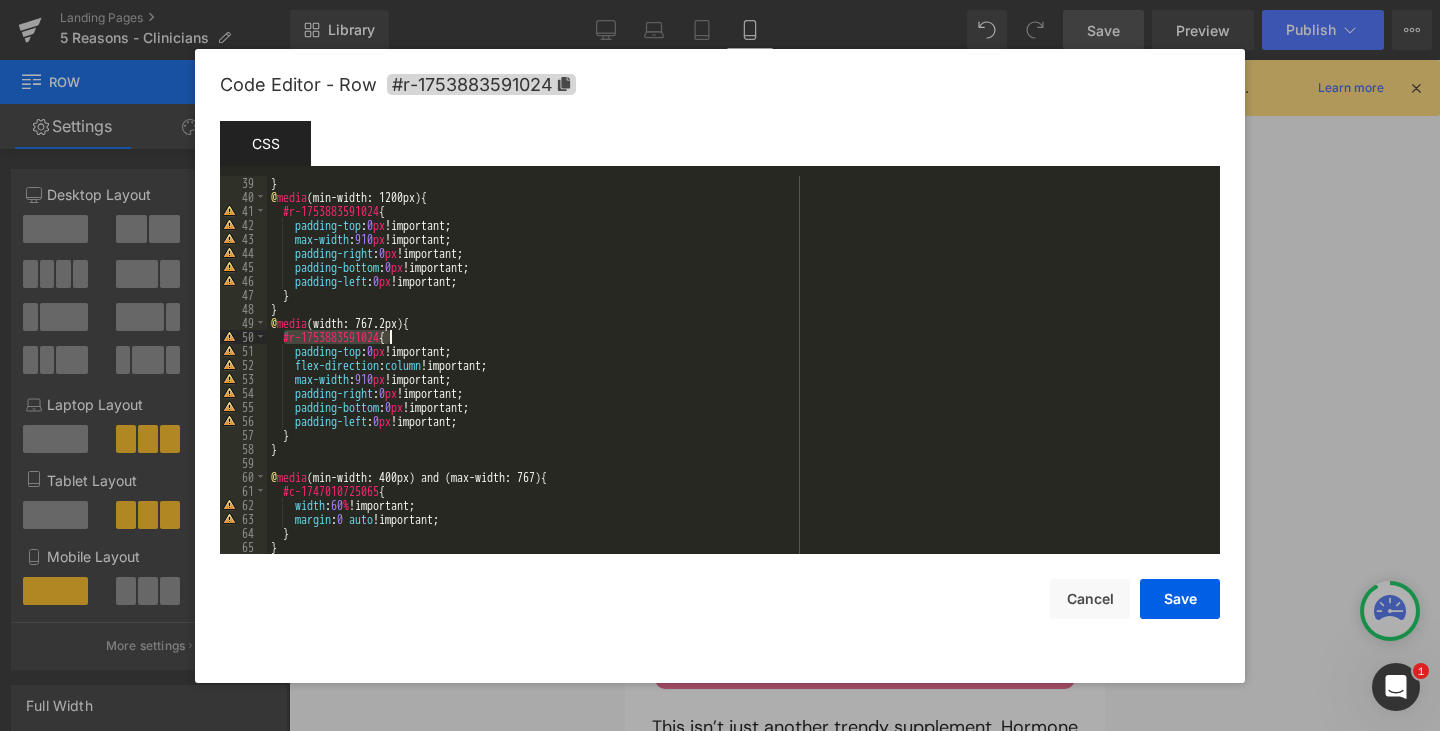 drag, startPoint x: 283, startPoint y: 337, endPoint x: 388, endPoint y: 338, distance: 105.00476 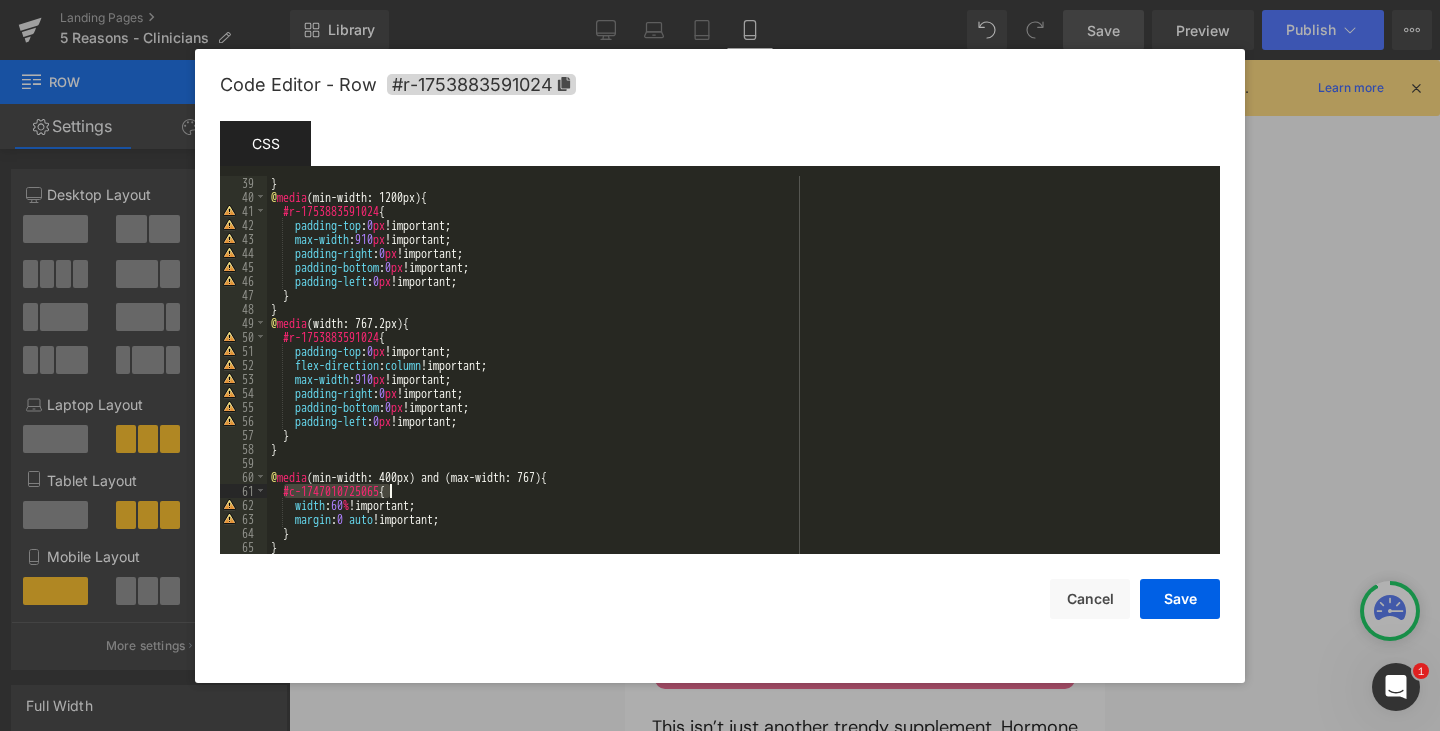 drag, startPoint x: 285, startPoint y: 486, endPoint x: 389, endPoint y: 486, distance: 104 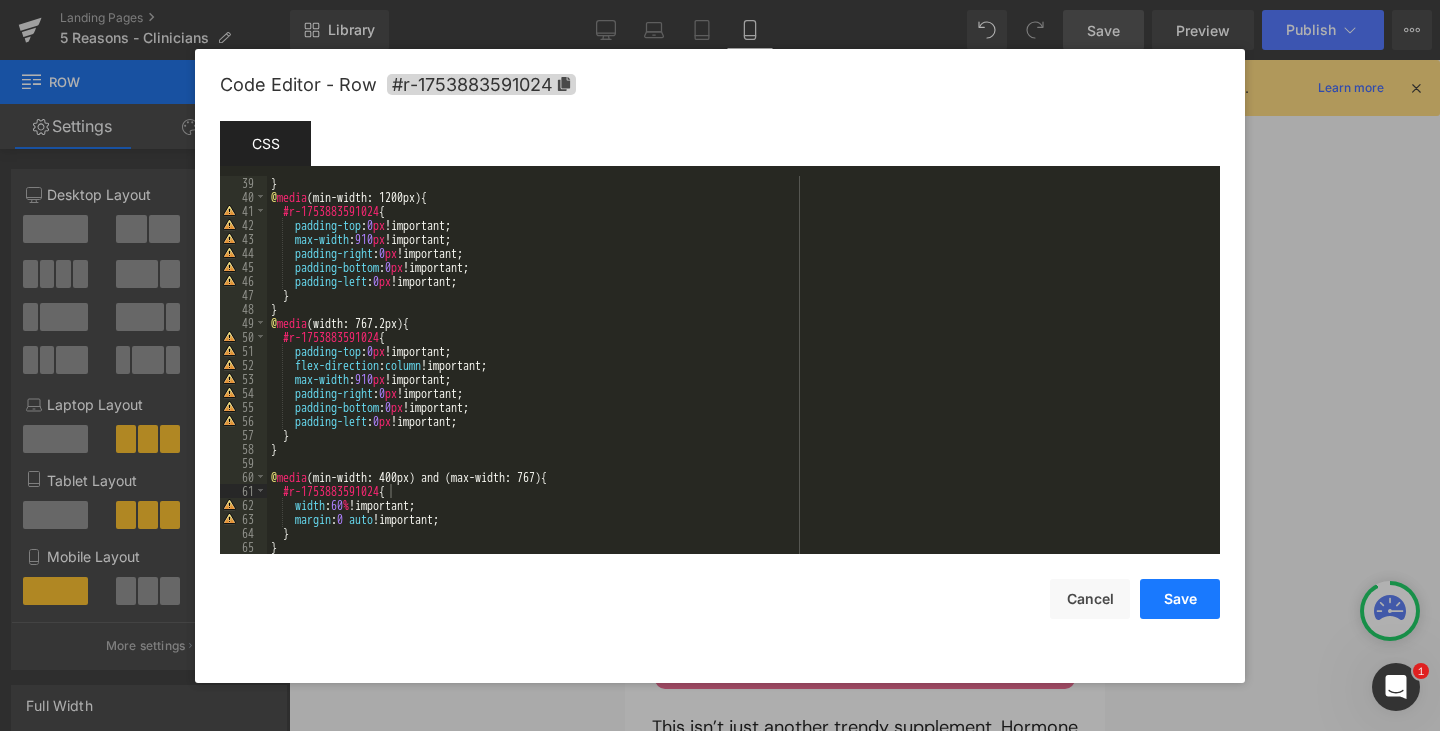 click on "Save" at bounding box center (1180, 599) 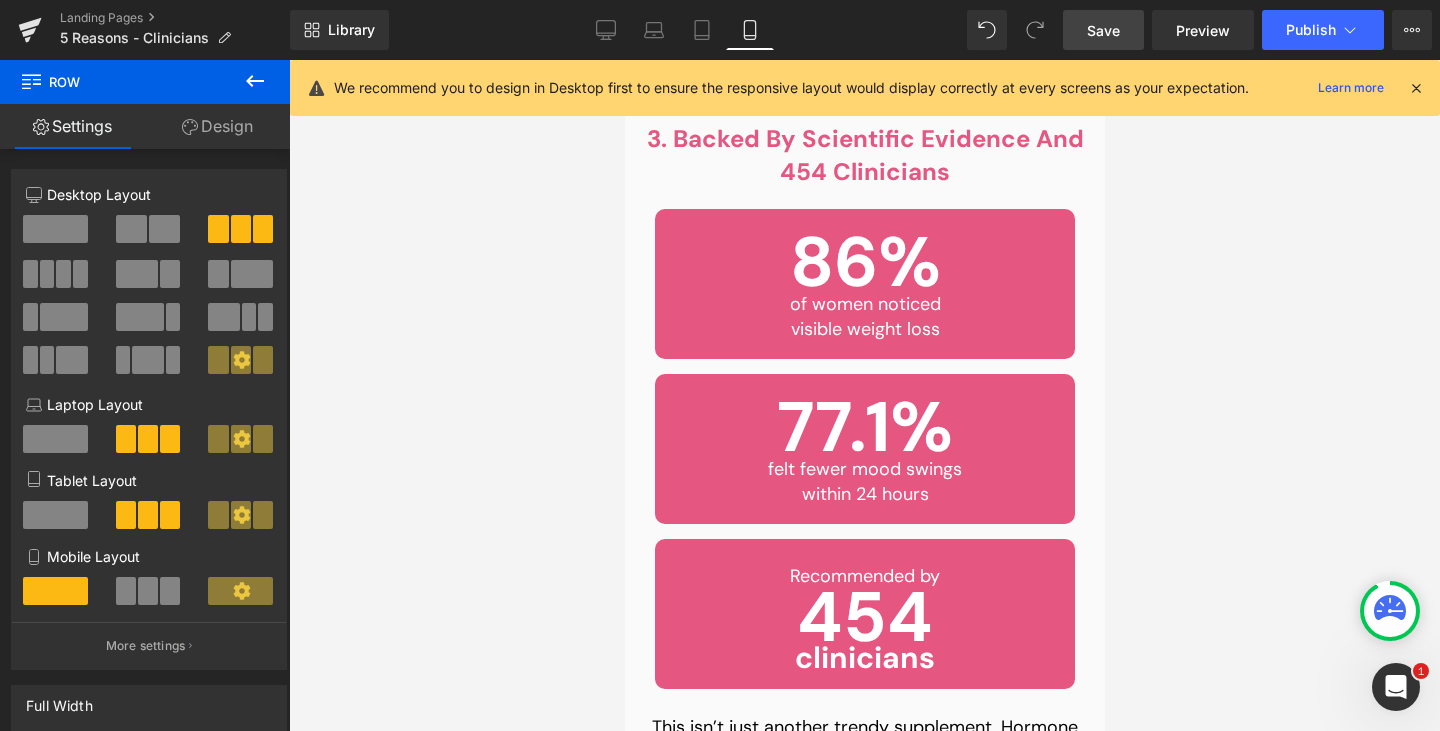 click on "Save" at bounding box center (1103, 30) 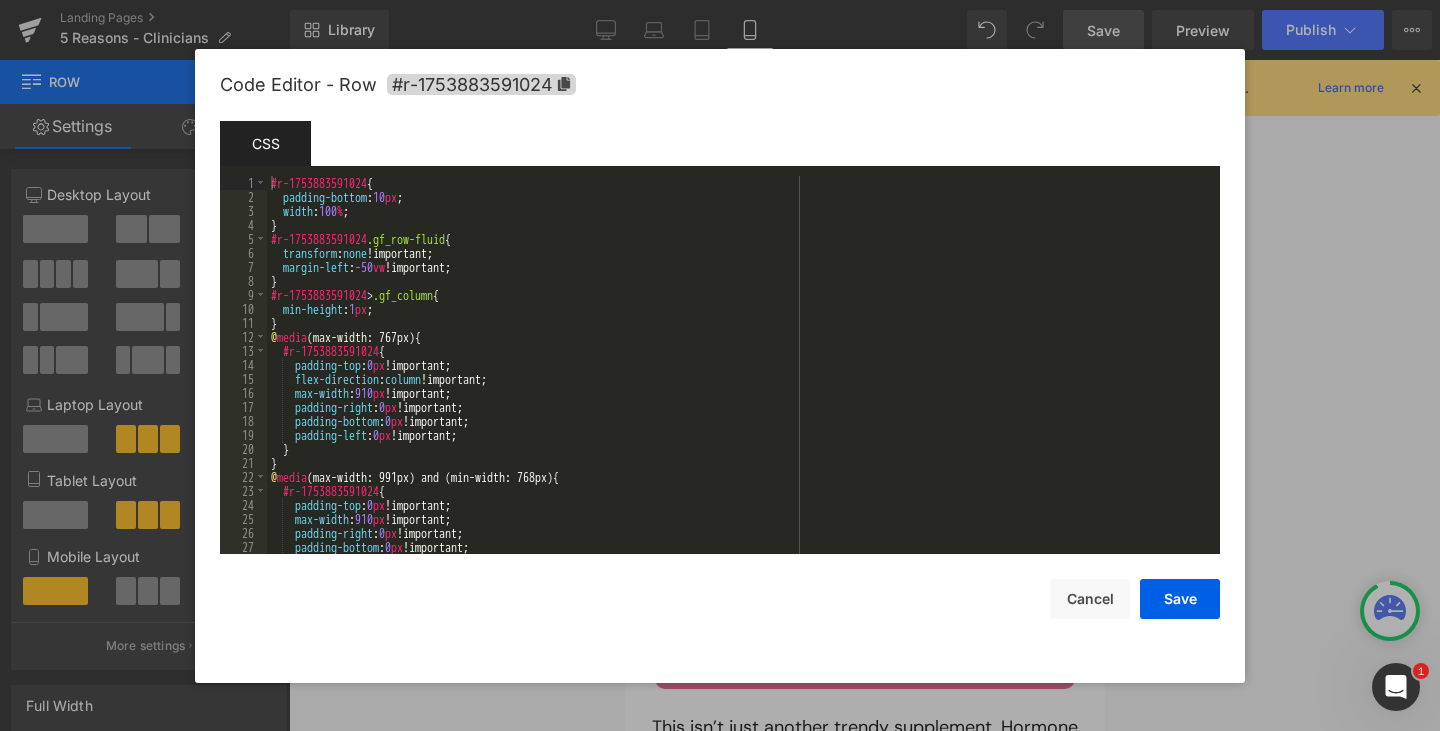 click on "Row  You are previewing how the   will restyle your page. You can not edit Elements in Preset Preview Mode.  Landing Pages 5 Reasons - Clinicians Library Mobile Desktop Laptop Tablet Mobile Save Preview Publish Scheduled View Live Page View with current Template Save Template to Library Schedule Publish Publish Settings Shortcuts We recommend you to design in Desktop first to ensure the responsive layout would display correctly at every screens as your expectation. Learn more  Your page can’t be published   You've reached the maximum number of published pages on your plan  (0/0).  You need to upgrade your plan or unpublish all your pages to get 1 publish slot.   Unpublish pages   Upgrade plan  Elements Global Style Base Row  rows, columns, layouts, div Heading  headings, titles, h1,h2,h3,h4,h5,h6 Text Block  texts, paragraphs, contents, blocks Image  images, photos, alts, uploads Icon  icons, symbols Button  button, call to action, cta Separator  separators, dividers, horizontal lines Liquid  Banner Stack" at bounding box center [720, 0] 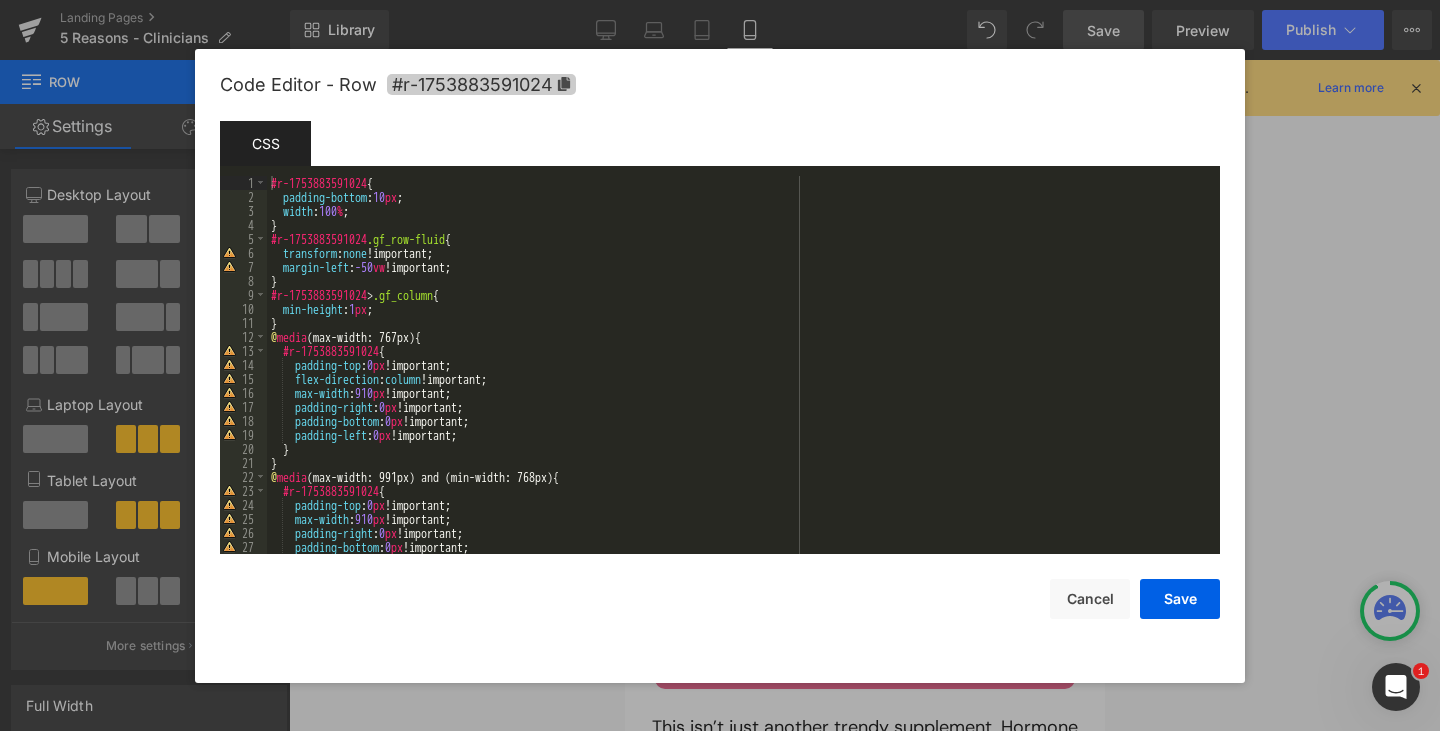 click on "#r-1753883591024" at bounding box center (481, 84) 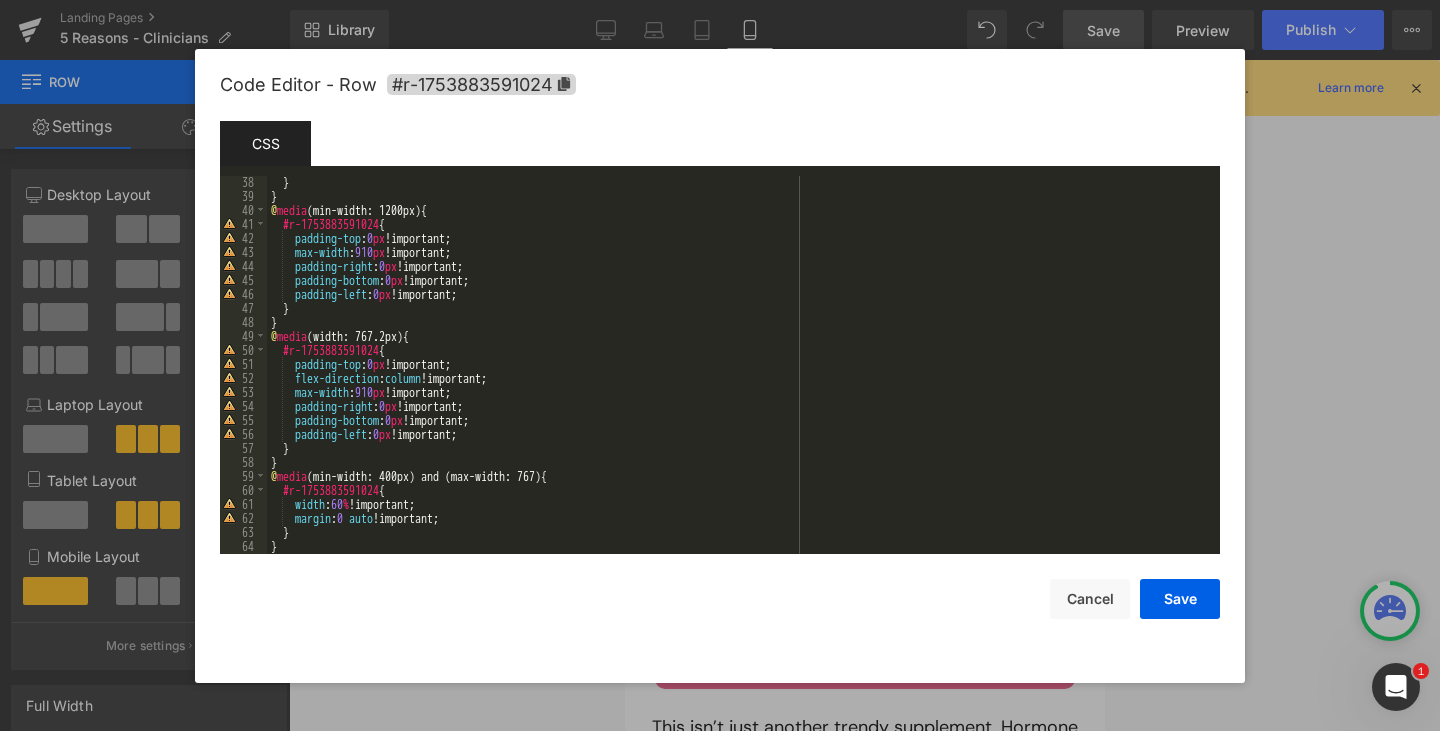 scroll, scrollTop: 532, scrollLeft: 0, axis: vertical 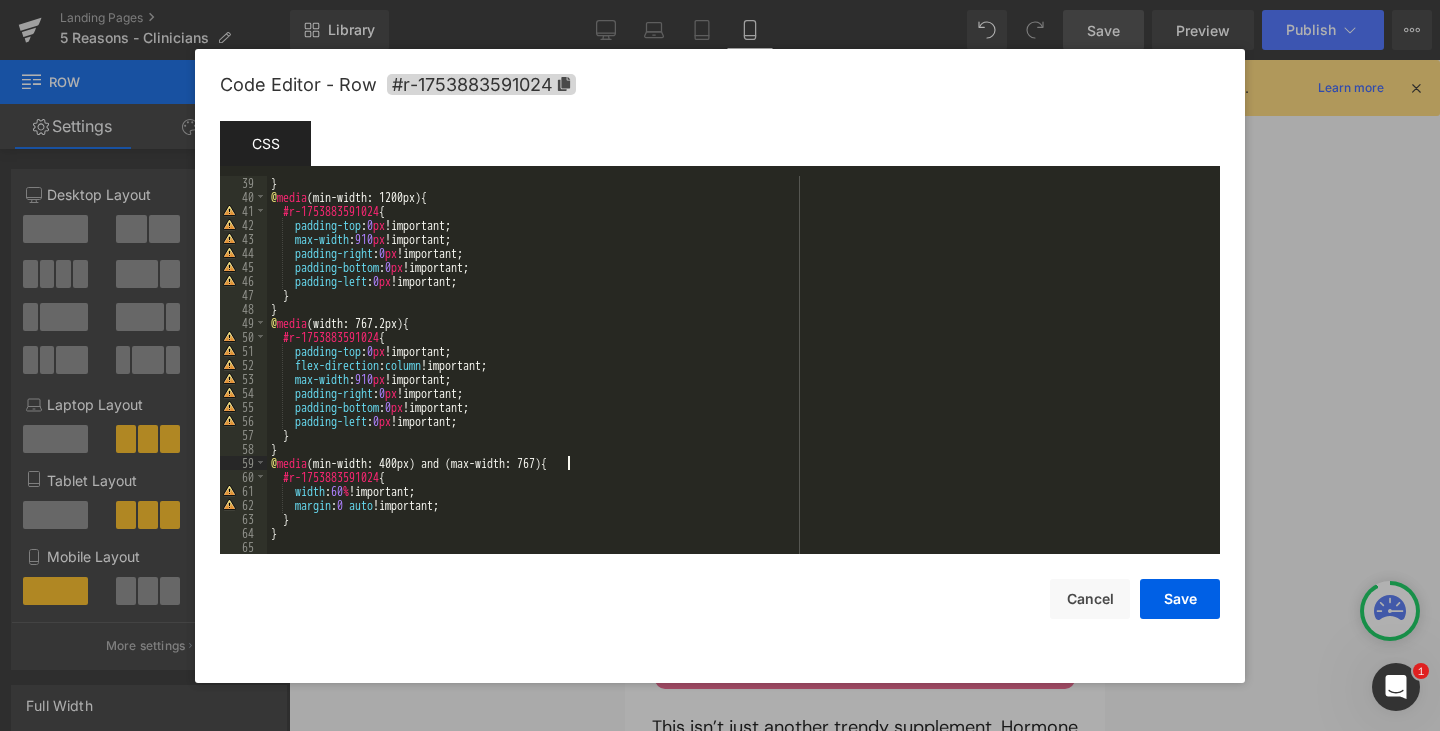 click on "} @ media  (min-width: 1200px) {    #r-1753883591024 {       padding-top :  0 px !important;       max-width :  910 px !important;       padding-right :  0 px !important;       padding-bottom :  0 px !important;       padding-left :  0 px !important;    } } @ media  (width: 767.2px) {    #r-1753883591024 {       padding-top :  0 px !important;       flex-direction :  column !important;       max-width :  910 px !important;       padding-right :  0 px !important;       padding-bottom :  0 px !important;       padding-left :  0 px !important;    } } @ media  (min-width: 400px) and (max-width: 767) {    #r-1753883591024 {       width :  60 %  !important;       margin :  0   auto  !important;    } }" at bounding box center (739, 379) 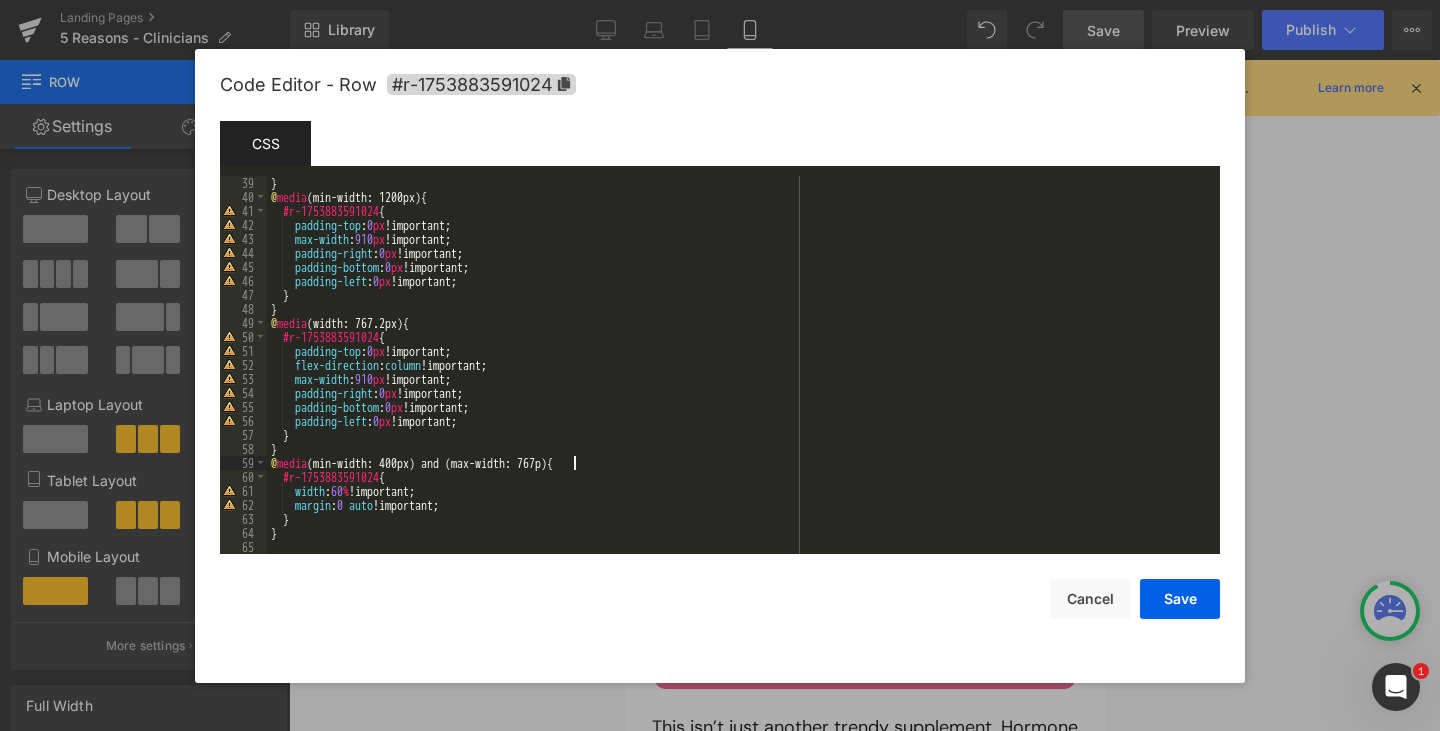 type 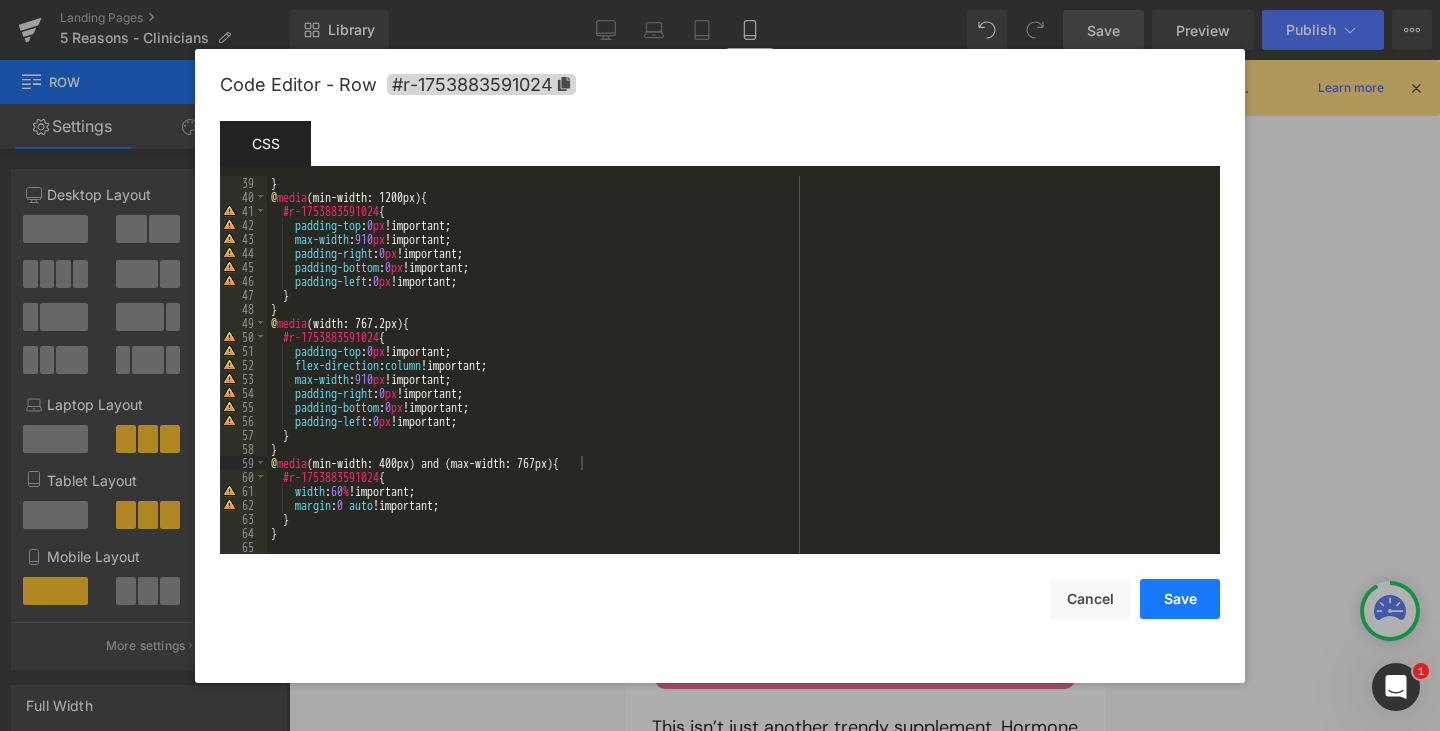 click on "Save" at bounding box center (1180, 599) 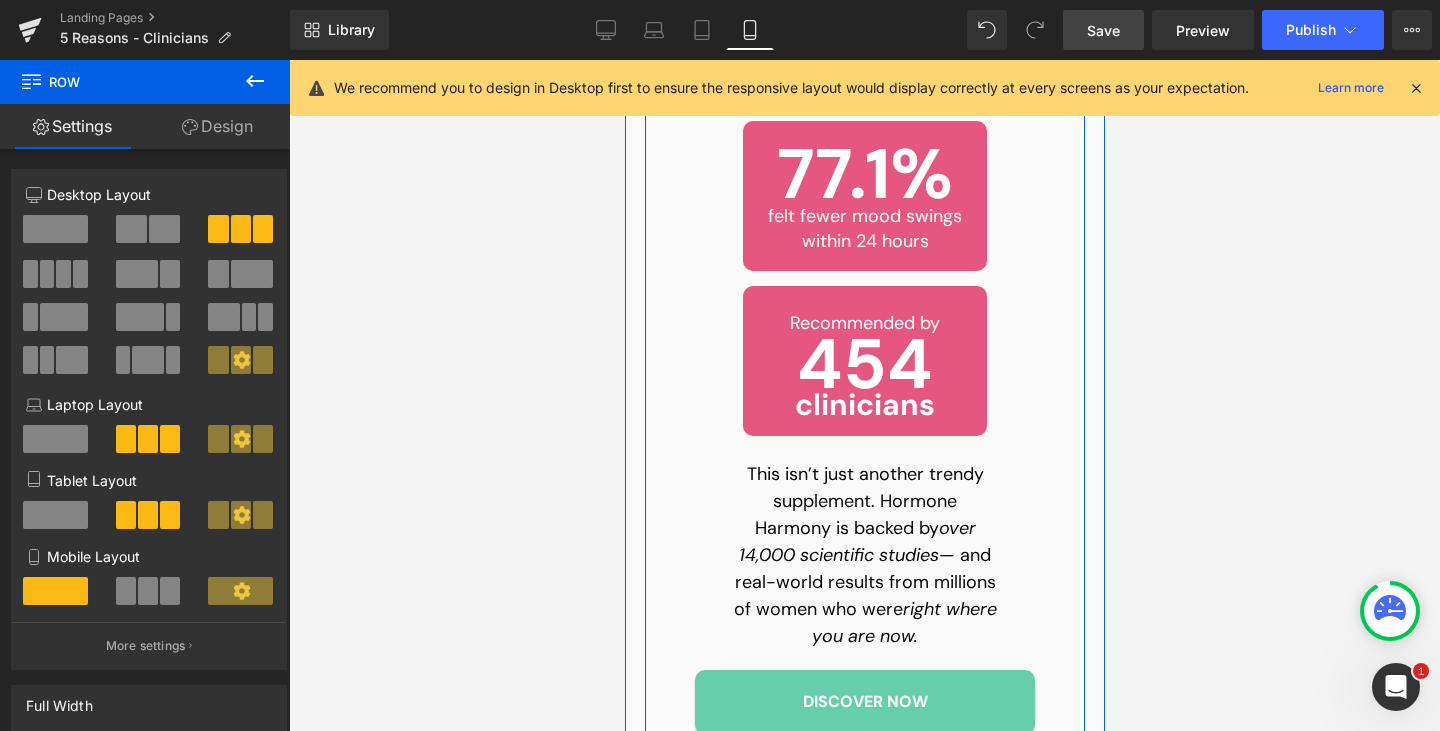 scroll, scrollTop: 2932, scrollLeft: 0, axis: vertical 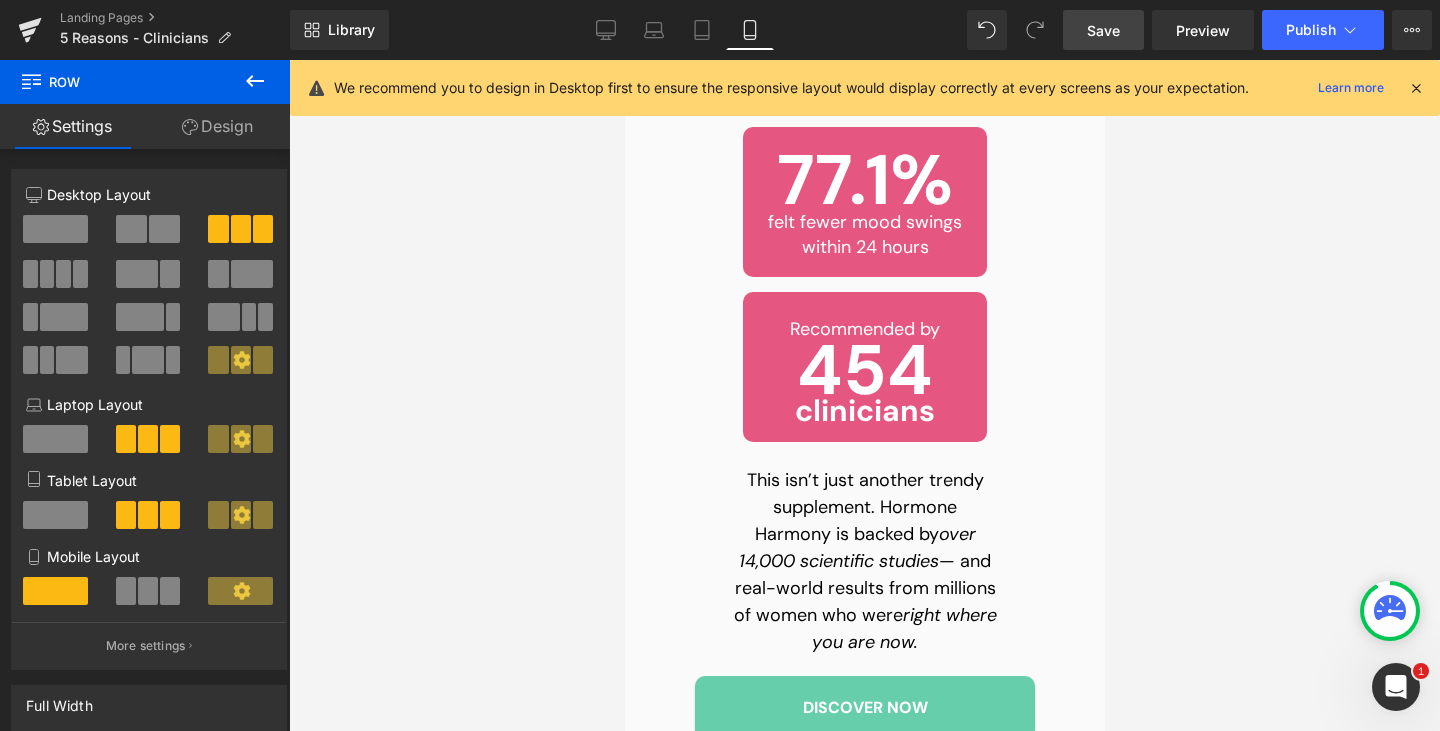 click on "Save" at bounding box center (1103, 30) 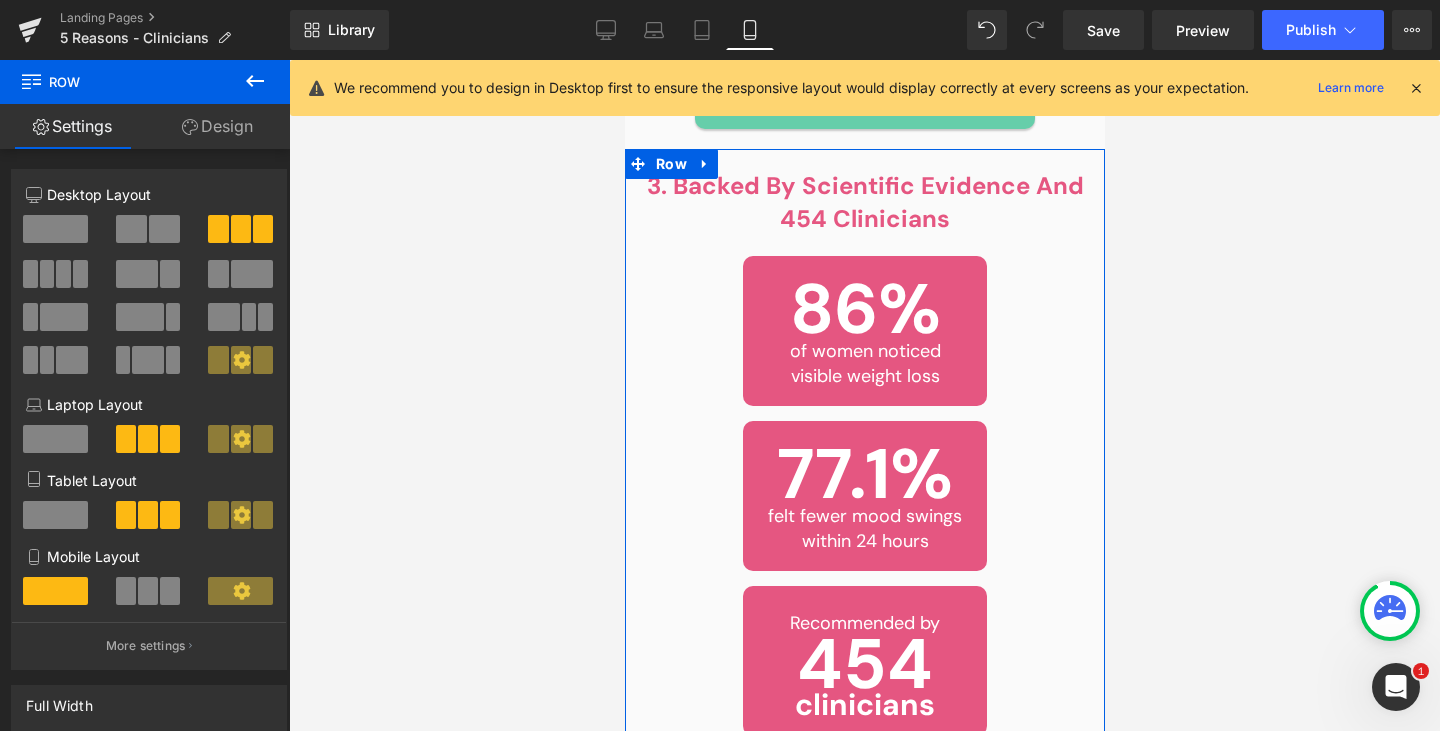 scroll, scrollTop: 2613, scrollLeft: 0, axis: vertical 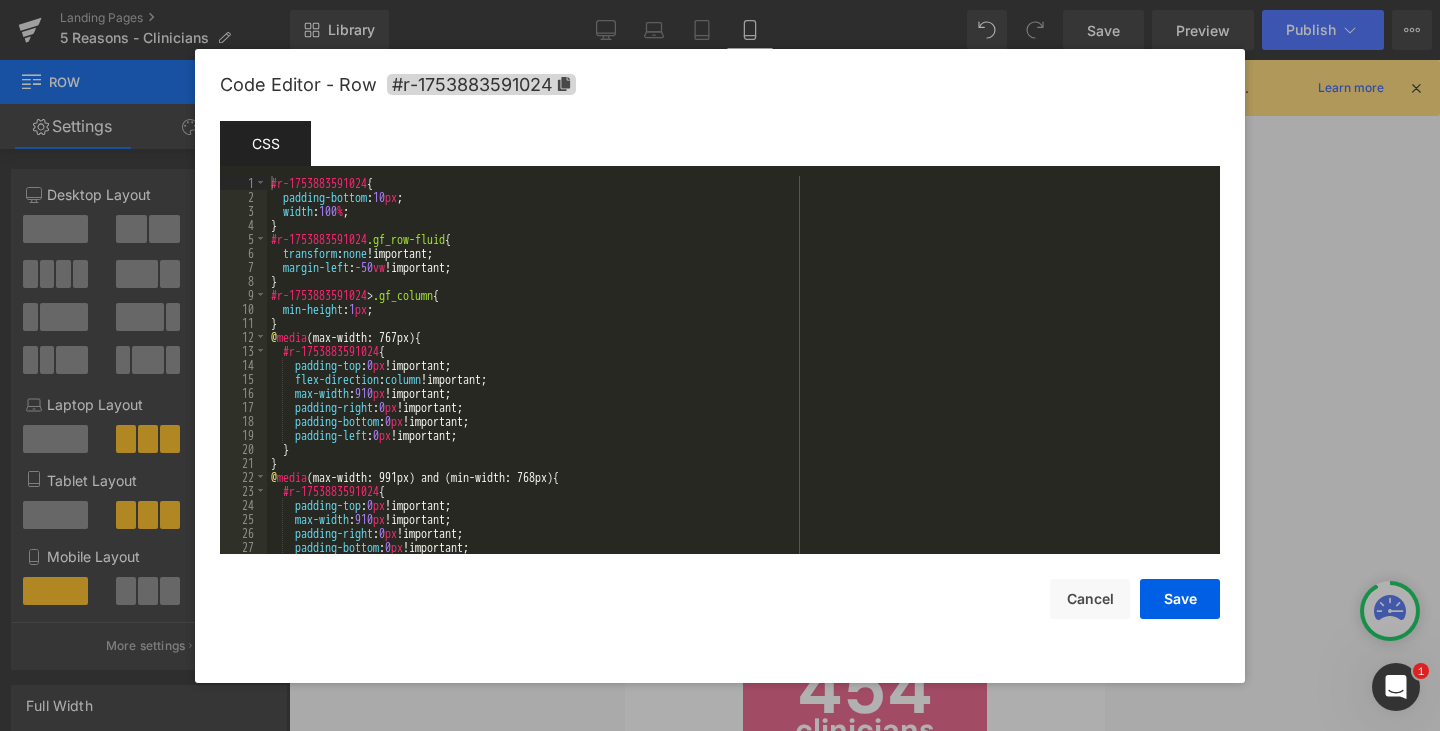 click on "Row  You are previewing how the   will restyle your page. You can not edit Elements in Preset Preview Mode.  Landing Pages 5 Reasons - Clinicians Library Mobile Desktop Laptop Tablet Mobile Save Preview Publish Scheduled View Live Page View with current Template Save Template to Library Schedule Publish Publish Settings Shortcuts We recommend you to design in Desktop first to ensure the responsive layout would display correctly at every screens as your expectation. Learn more  Your page can’t be published   You've reached the maximum number of published pages on your plan  (0/0).  You need to upgrade your plan or unpublish all your pages to get 1 publish slot.   Unpublish pages   Upgrade plan  Elements Global Style Base Row  rows, columns, layouts, div Heading  headings, titles, h1,h2,h3,h4,h5,h6 Text Block  texts, paragraphs, contents, blocks Image  images, photos, alts, uploads Icon  icons, symbols Button  button, call to action, cta Separator  separators, dividers, horizontal lines Liquid  Banner Stack" at bounding box center (720, 0) 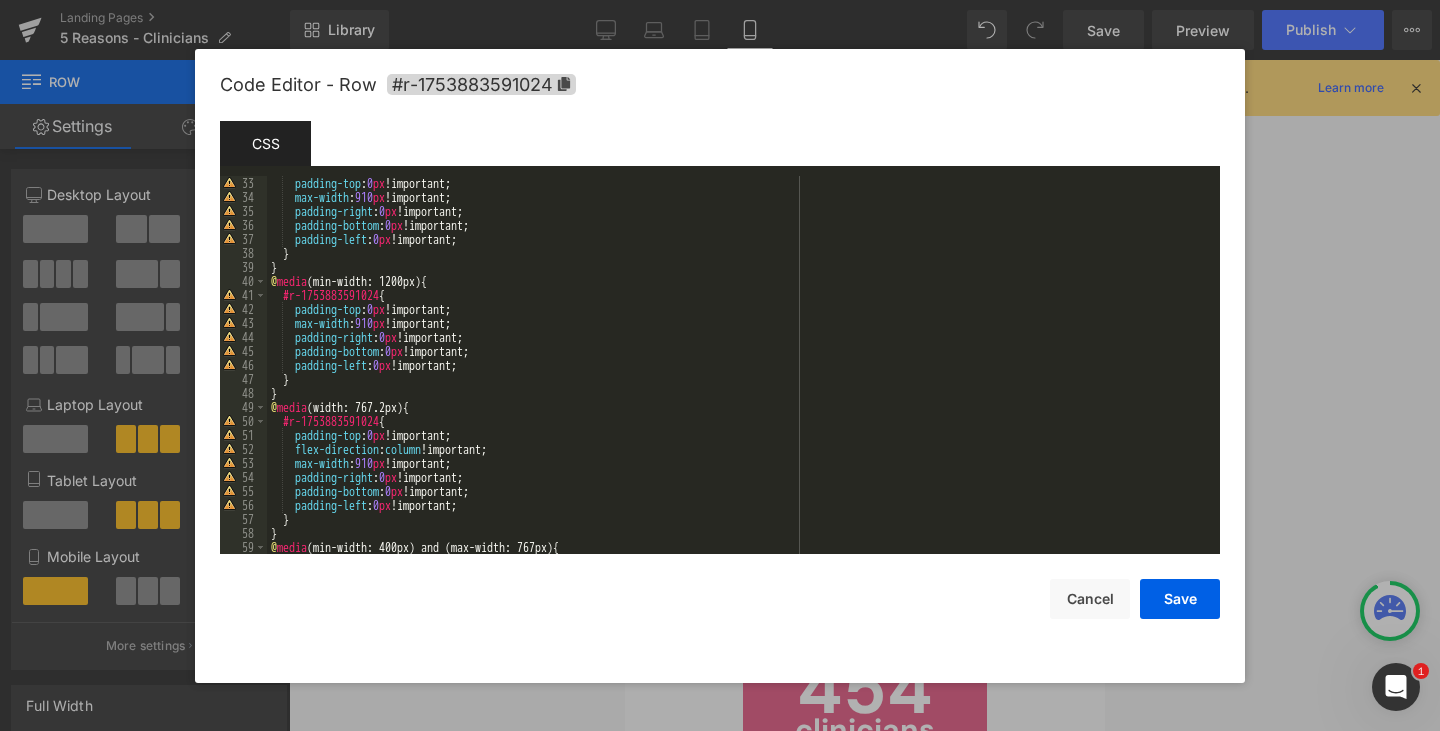 scroll, scrollTop: 532, scrollLeft: 0, axis: vertical 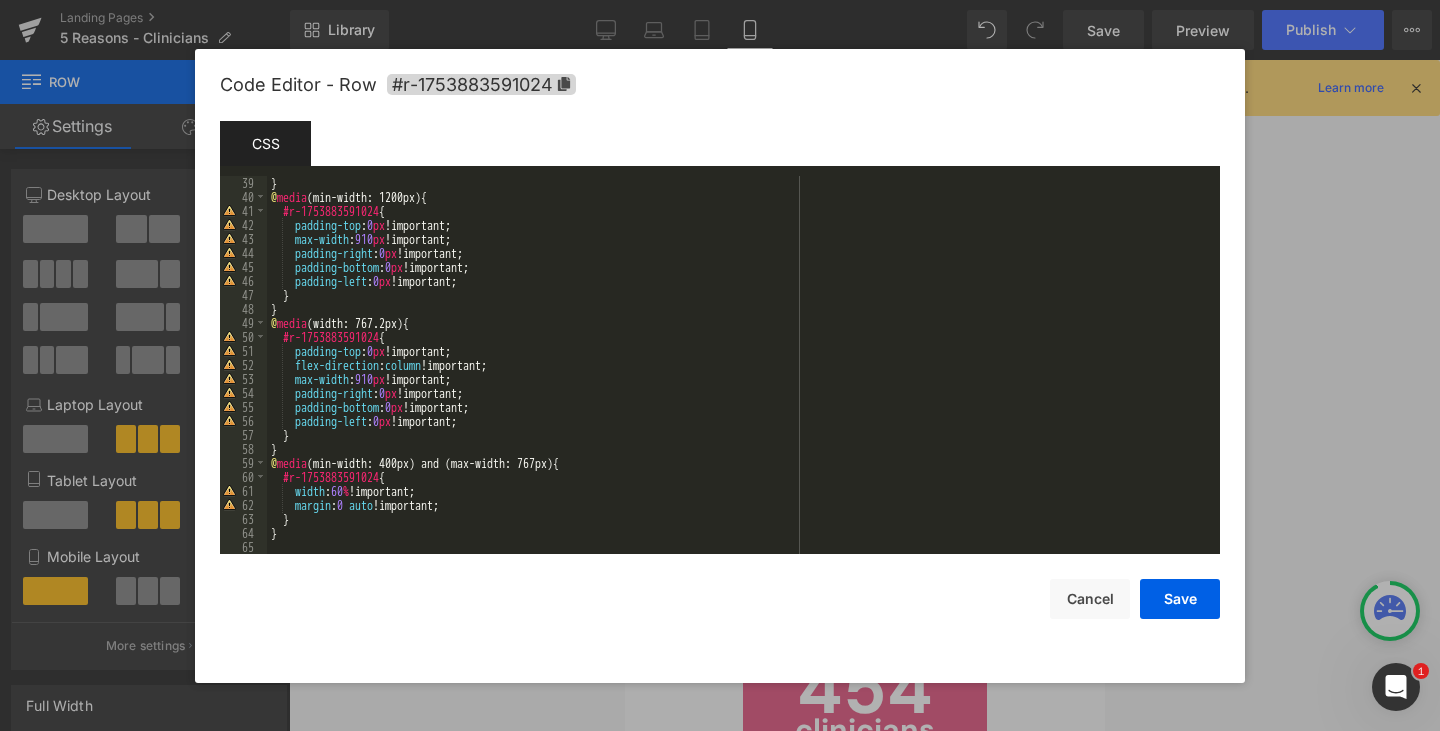 click on "} @ media  (min-width: 1200px) {    #r-1753883591024 {       padding-top :  0 px !important;       max-width :  910 px !important;       padding-right :  0 px !important;       padding-bottom :  0 px !important;       padding-left :  0 px !important;    } } @ media  (width: 767.2px) {    #r-1753883591024 {       padding-top :  0 px !important;       flex-direction :  column !important;       max-width :  910 px !important;       padding-right :  0 px !important;       padding-bottom :  0 px !important;       padding-left :  0 px !important;    } } @ media  (min-width: 400px) and (max-width: 767px) {    #r-1753883591024 {       width :  60 %  !important;       margin :  0   auto  !important;    } }" at bounding box center (739, 379) 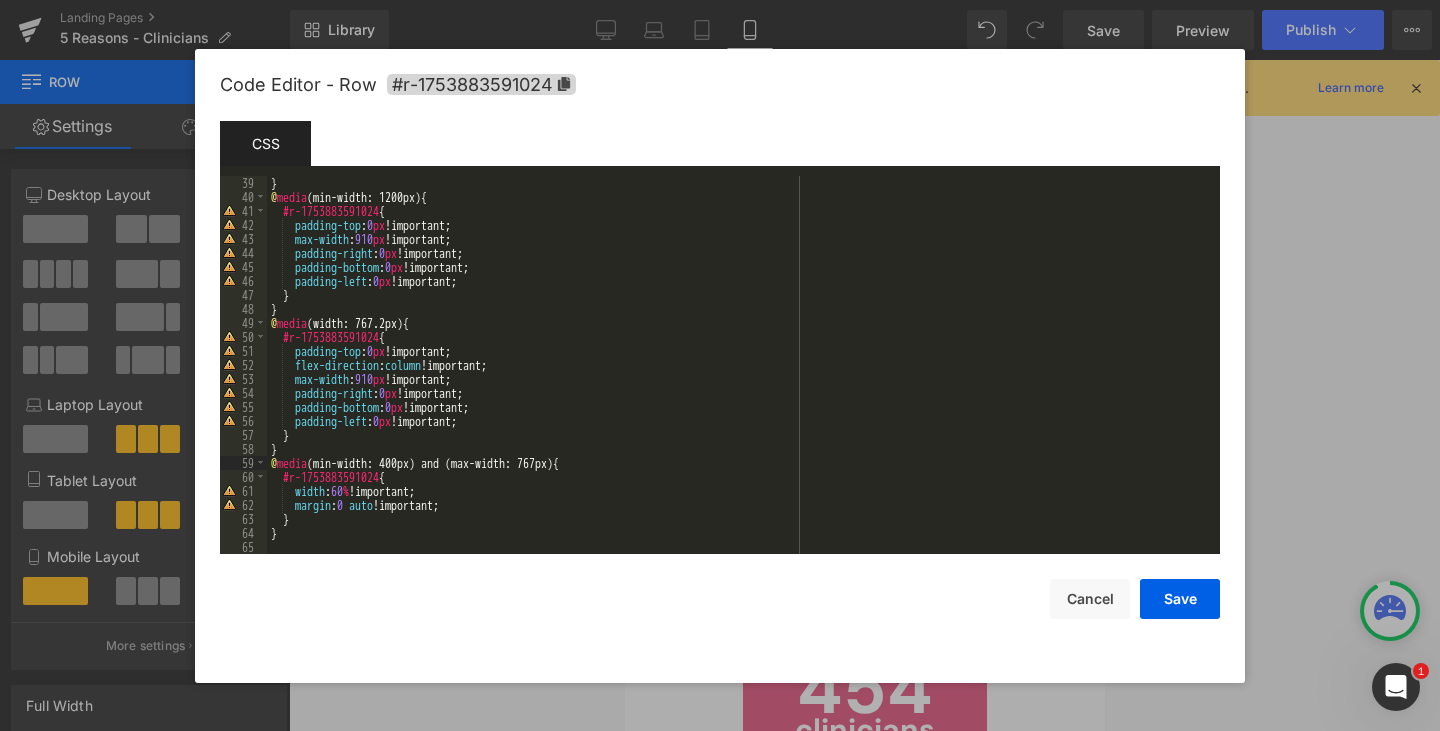type 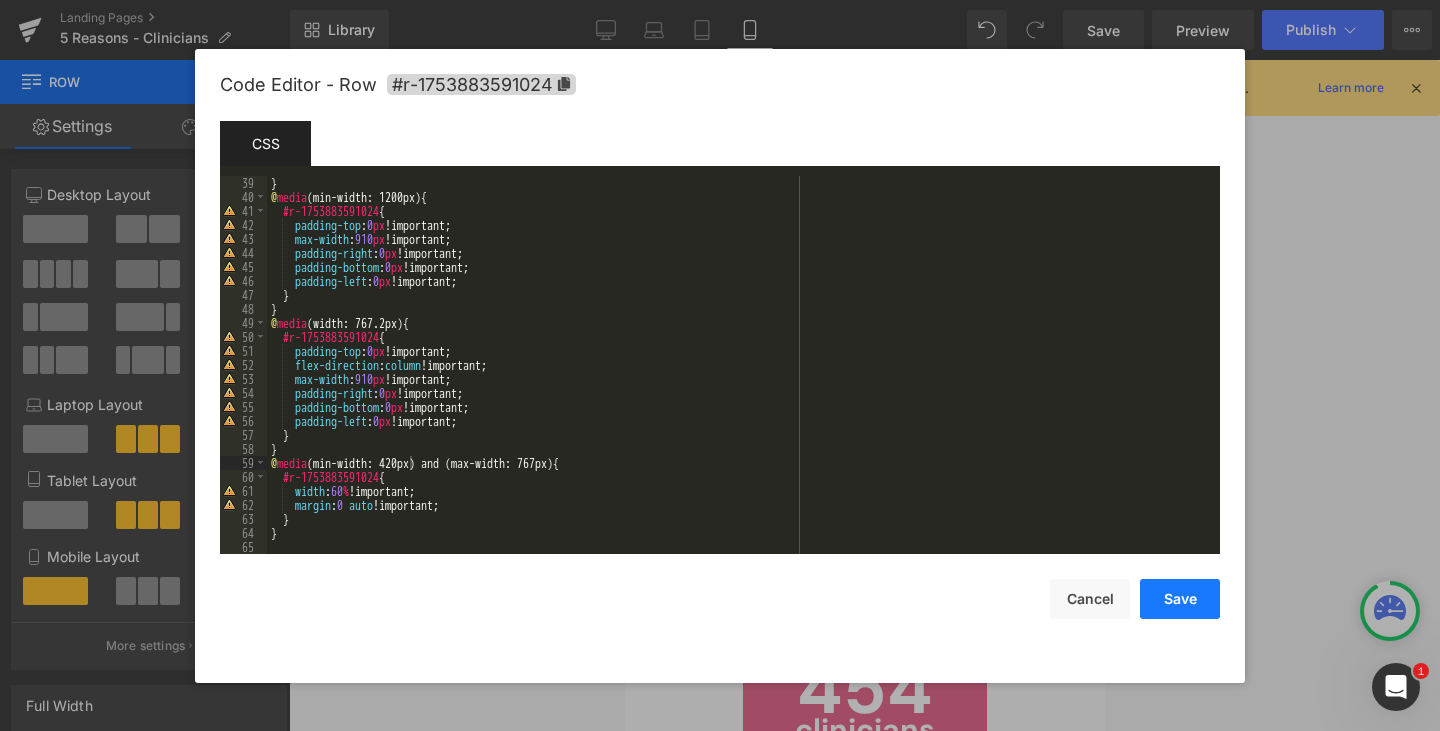 click on "Save" at bounding box center [1180, 599] 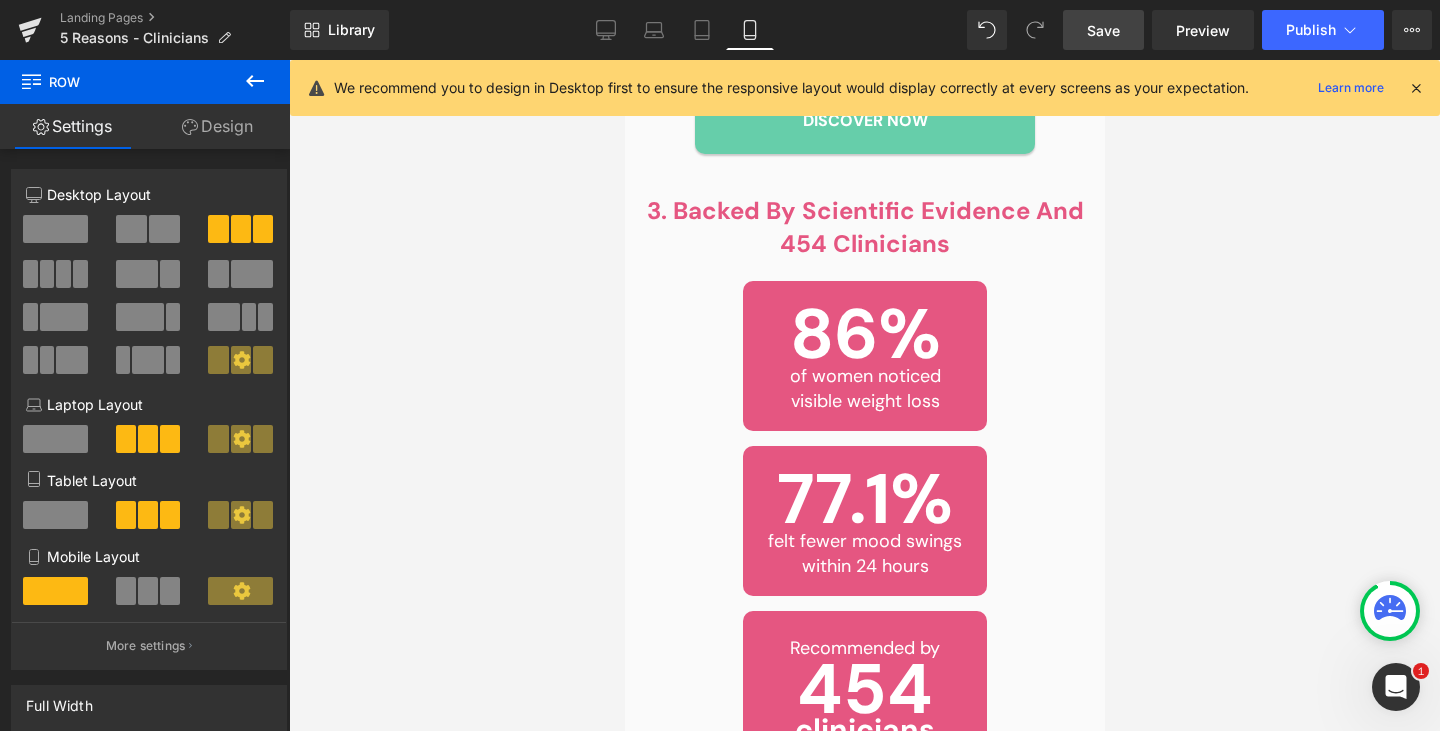 click on "Save" at bounding box center (1103, 30) 